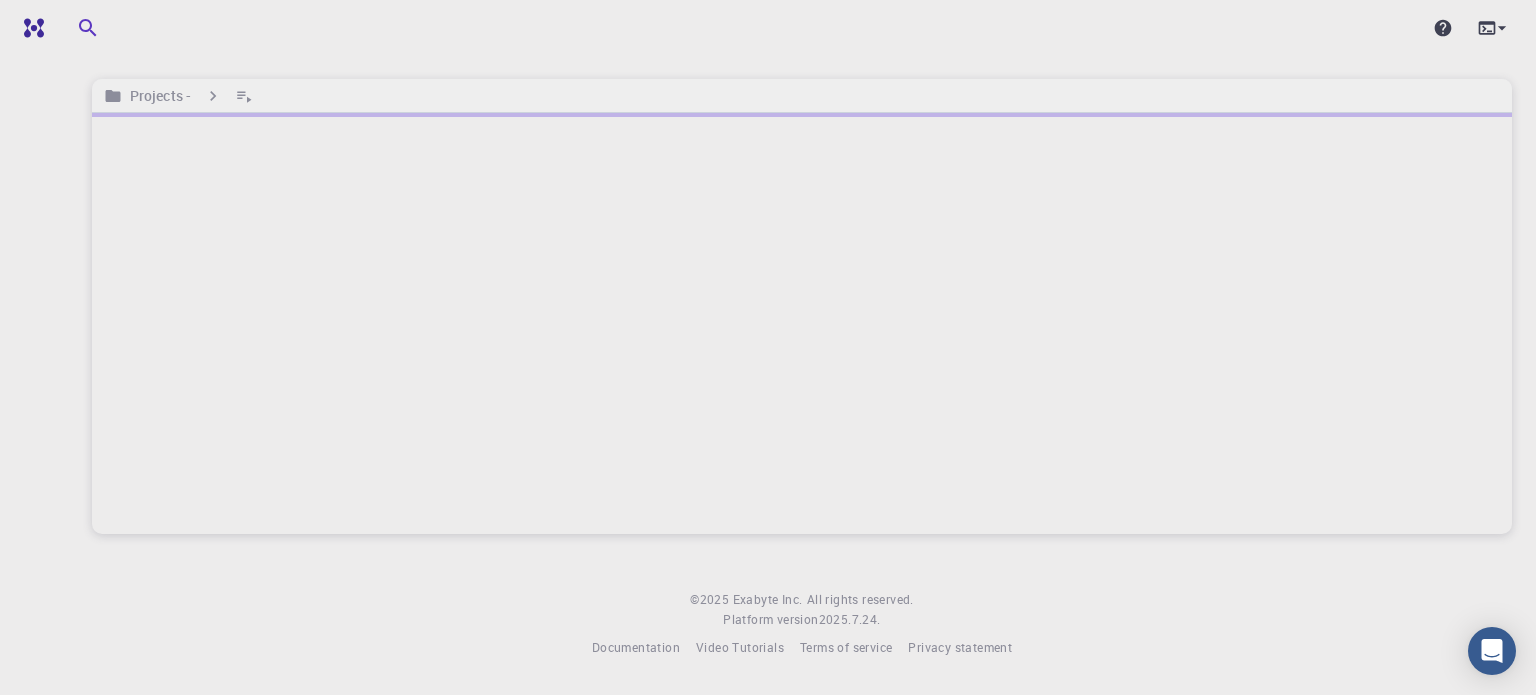 scroll, scrollTop: 0, scrollLeft: 0, axis: both 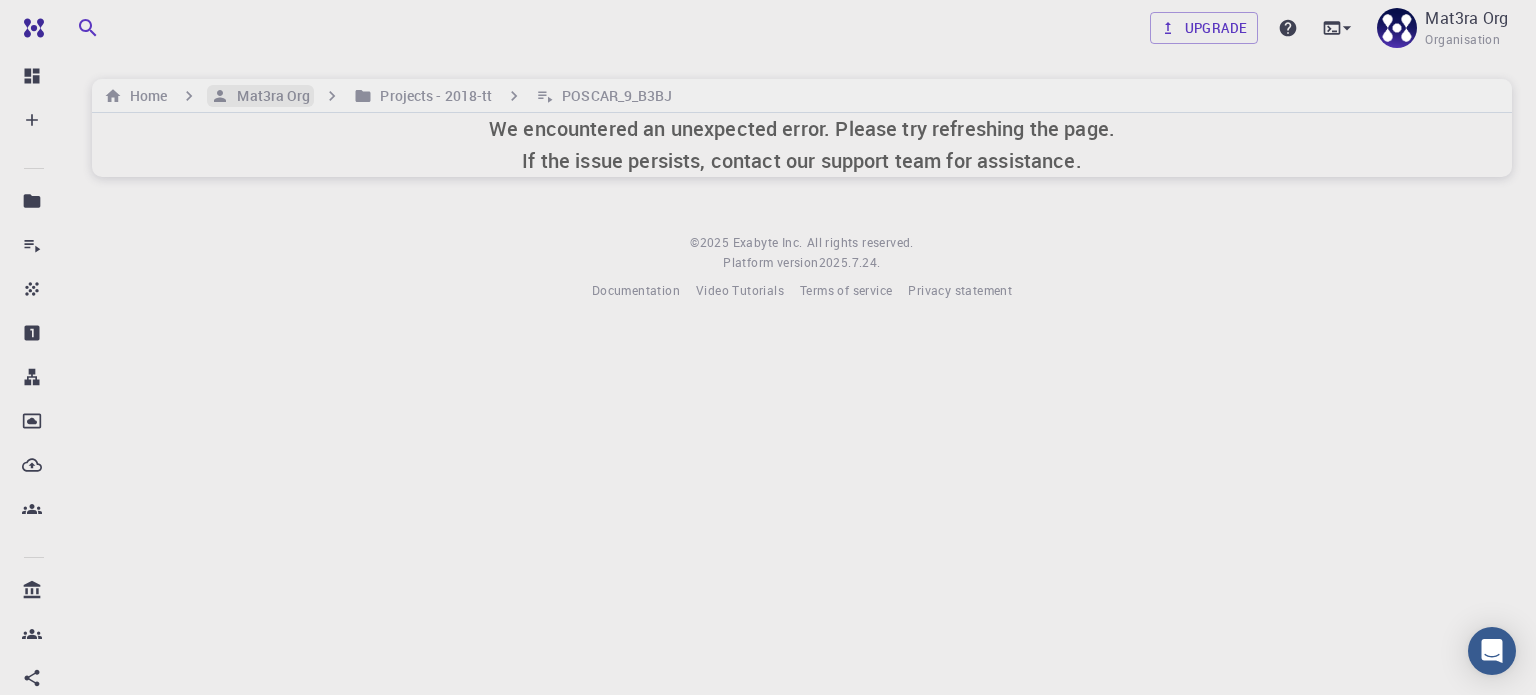 click on "Mat3ra Org" at bounding box center [269, 96] 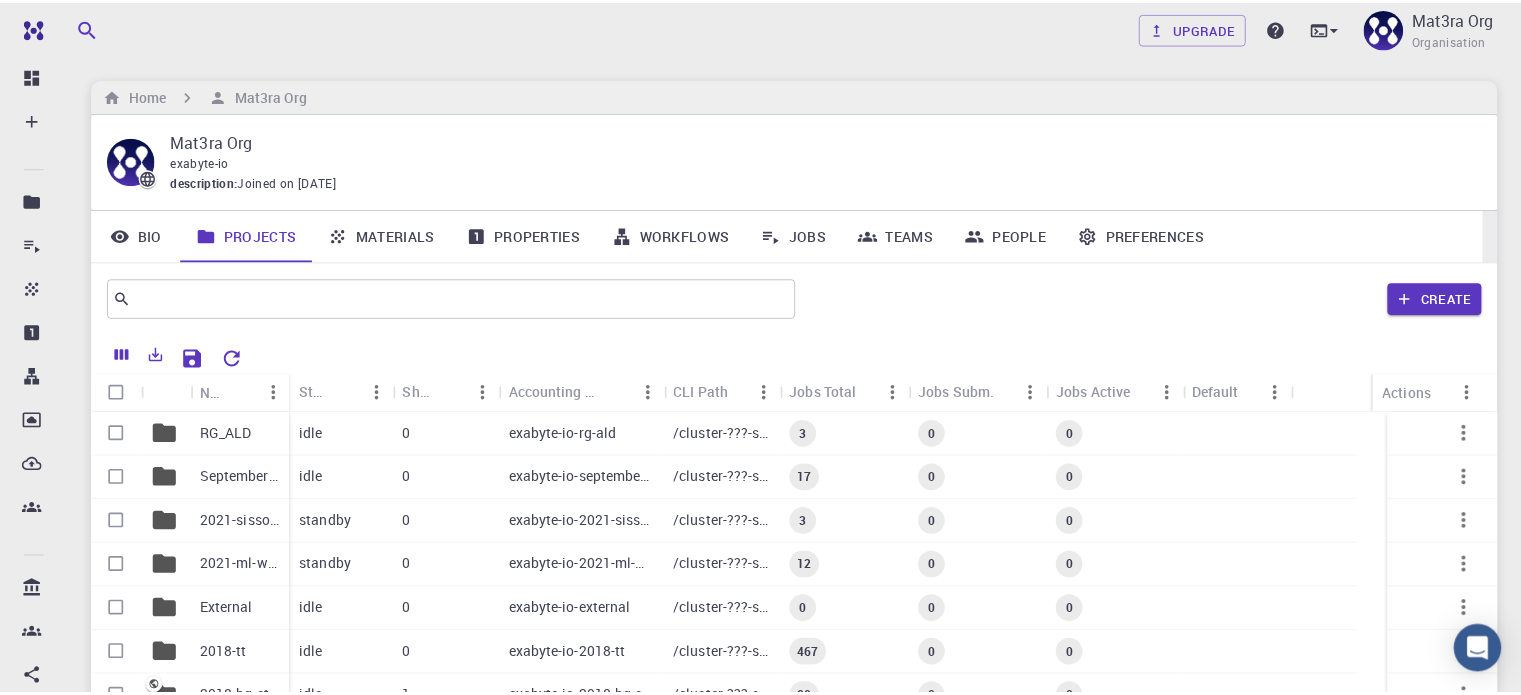 scroll, scrollTop: 0, scrollLeft: 0, axis: both 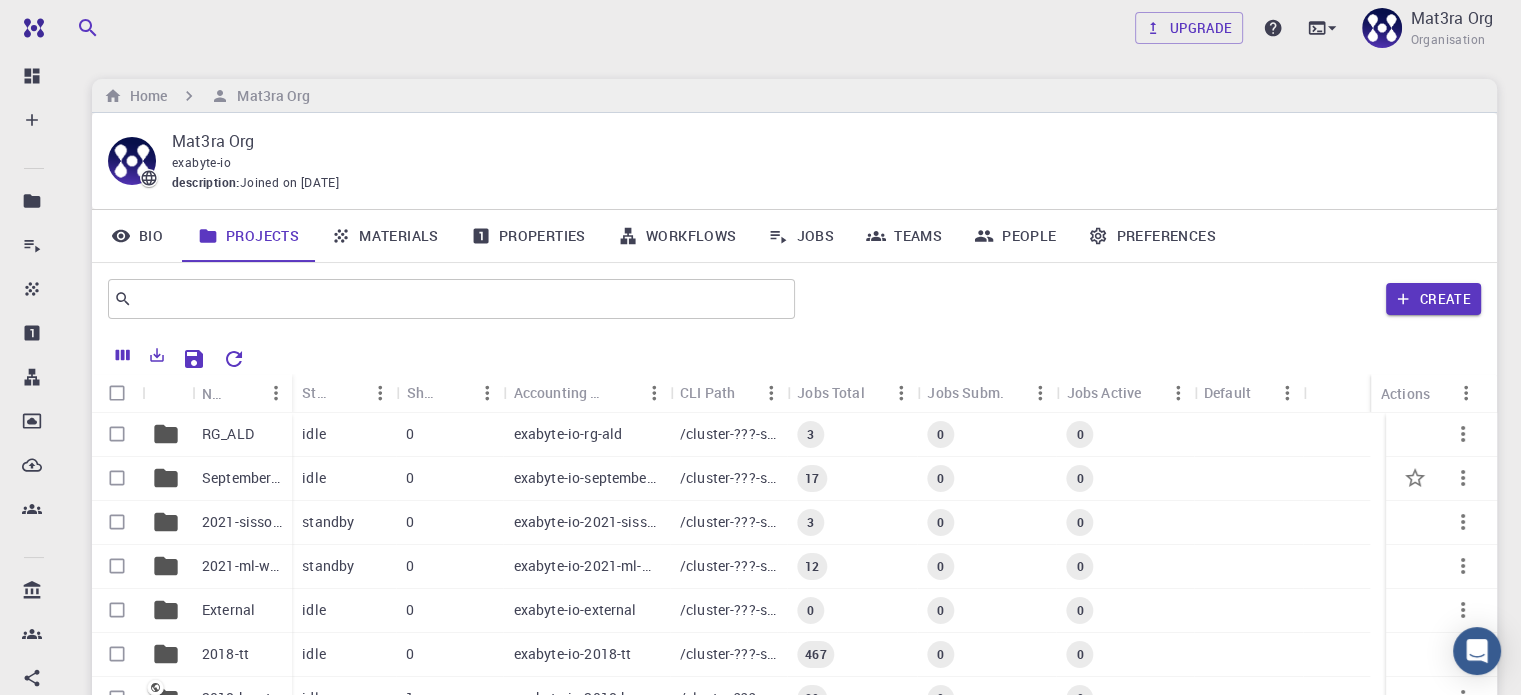 click on "September_Webinar" at bounding box center (242, 478) 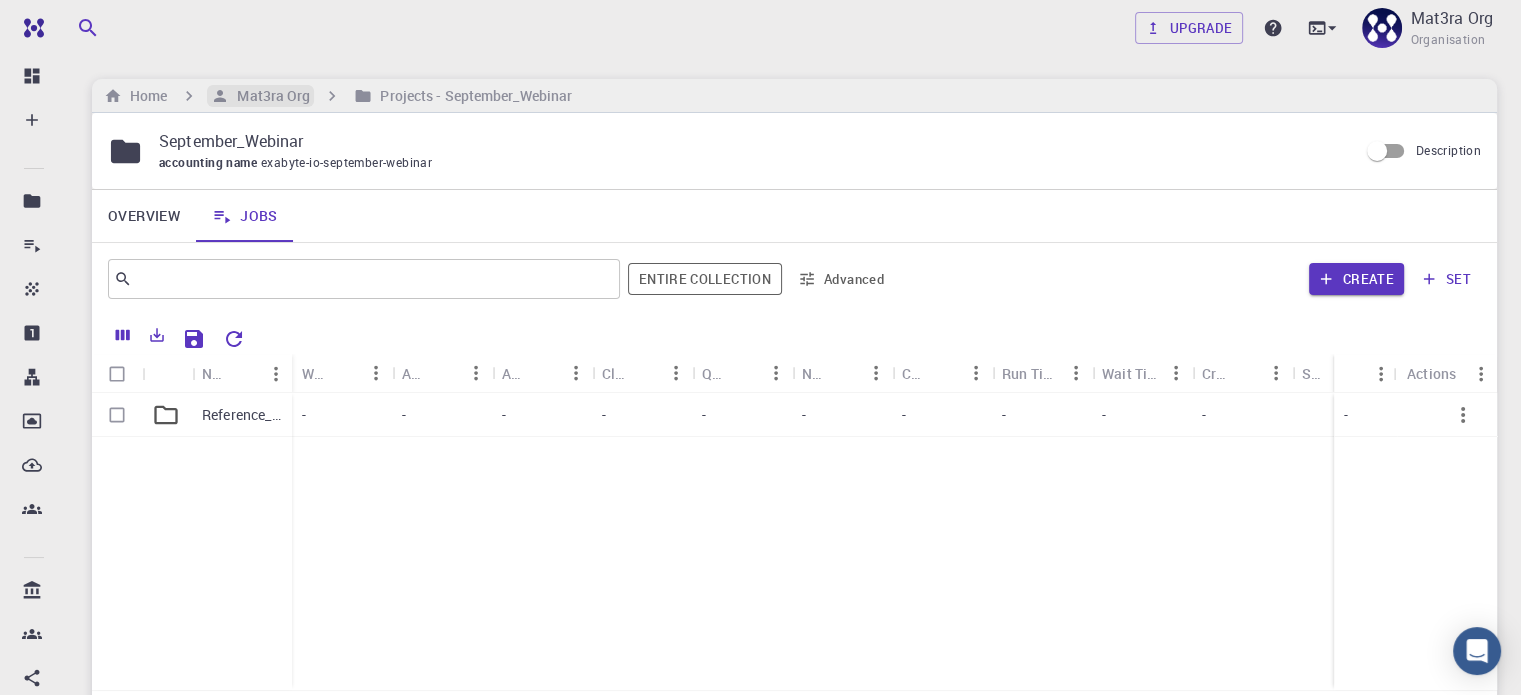 click on "Mat3ra Org" at bounding box center [269, 96] 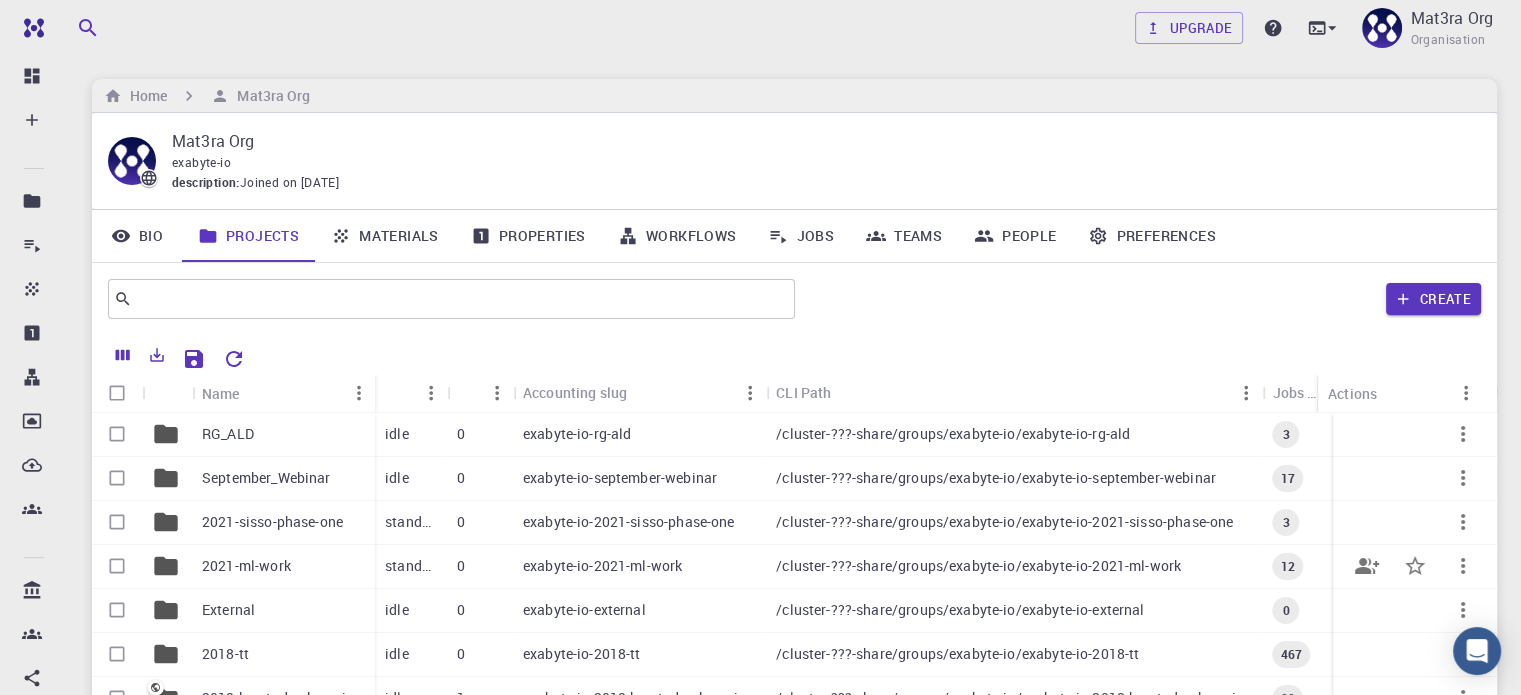 click on "2021-ml-work" at bounding box center [246, 566] 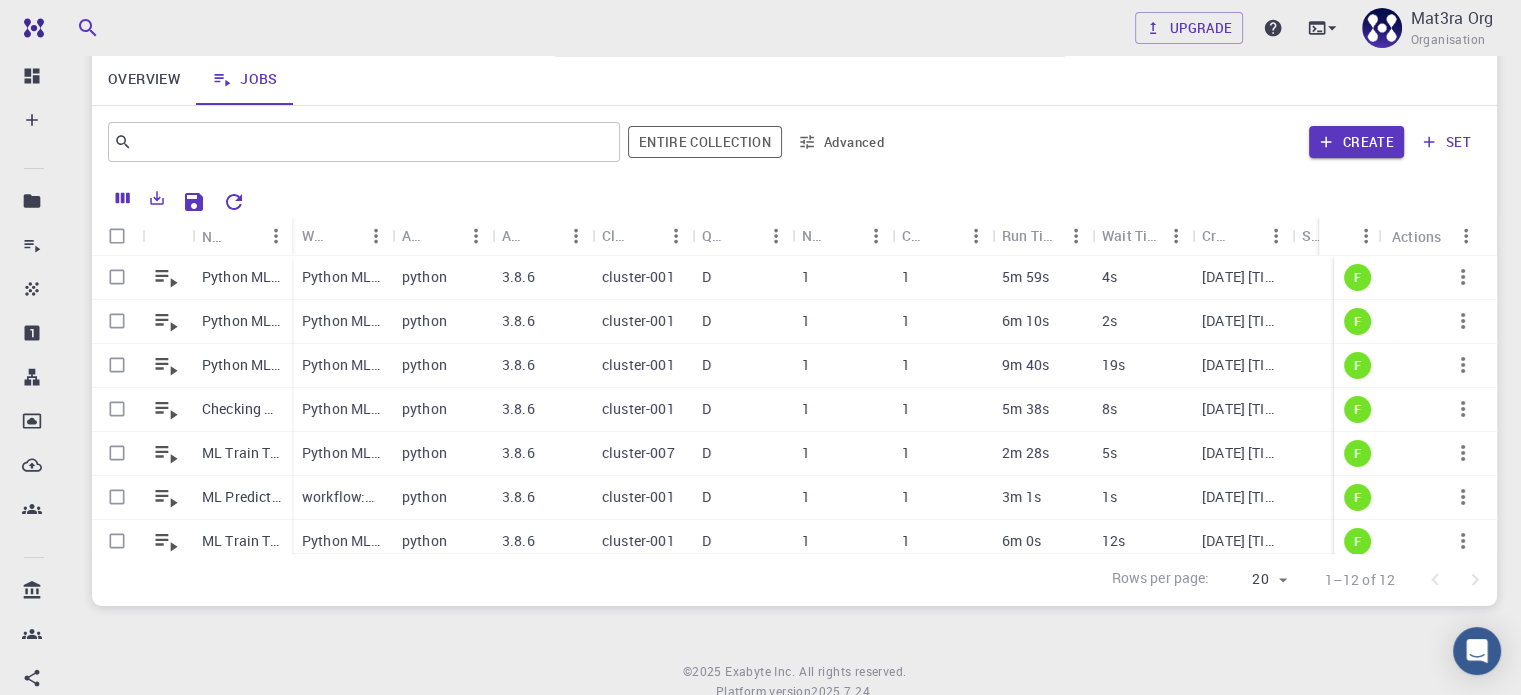 scroll, scrollTop: 223, scrollLeft: 0, axis: vertical 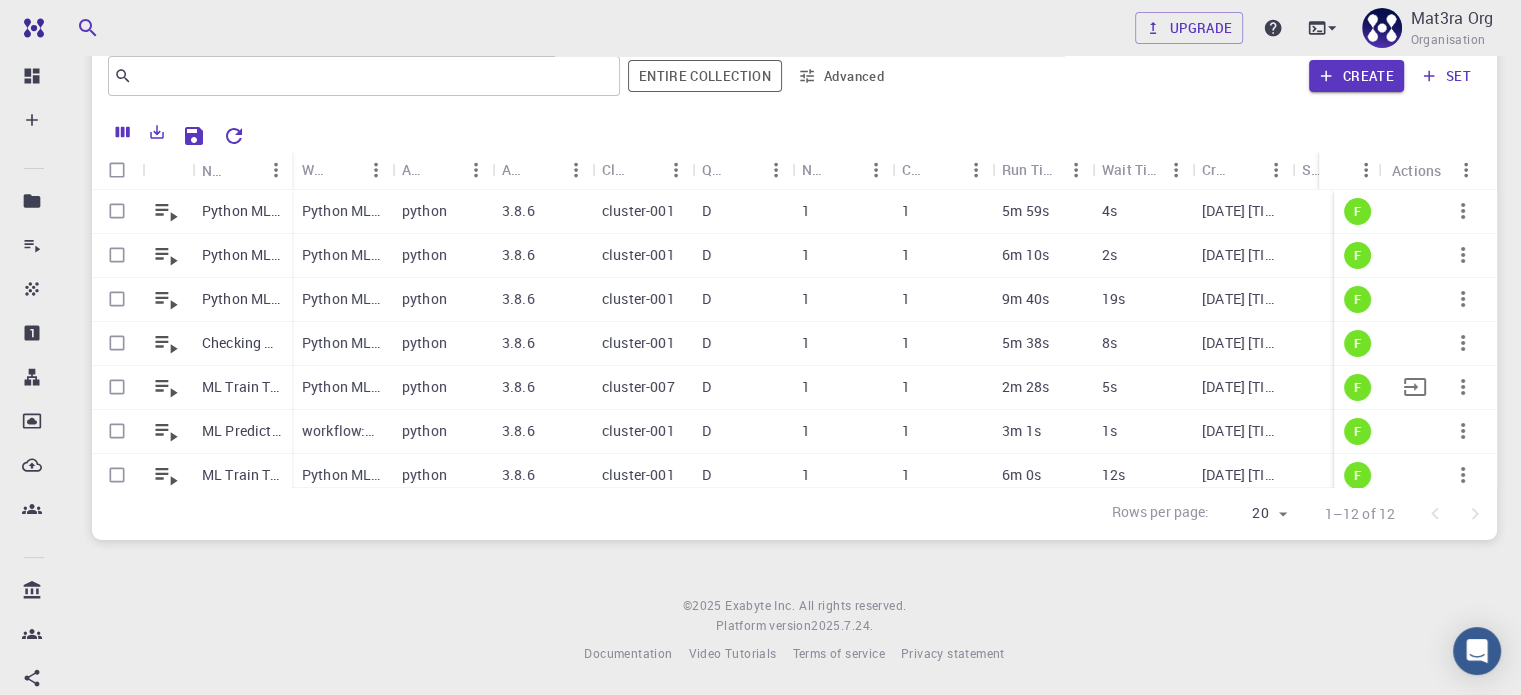 click on "ML Train Test (clone)" at bounding box center [242, 387] 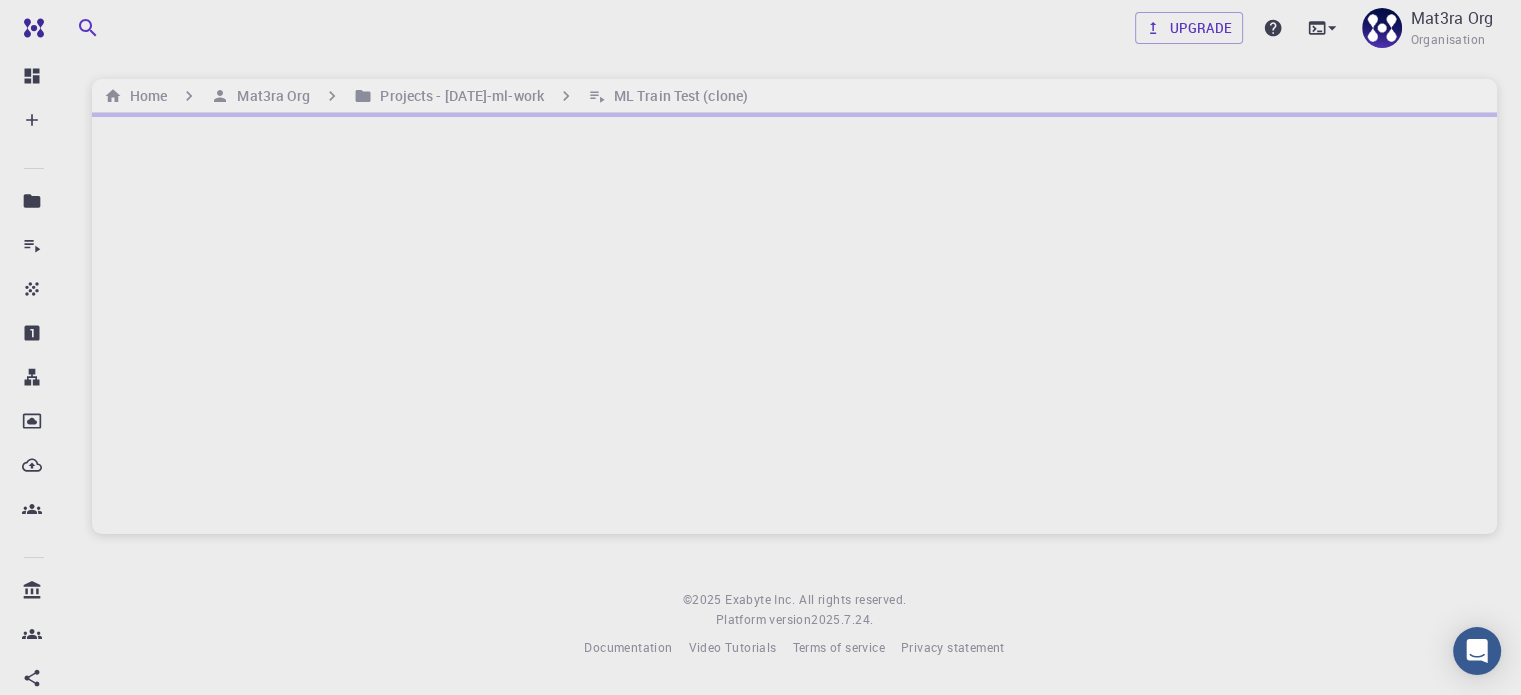 scroll, scrollTop: 0, scrollLeft: 0, axis: both 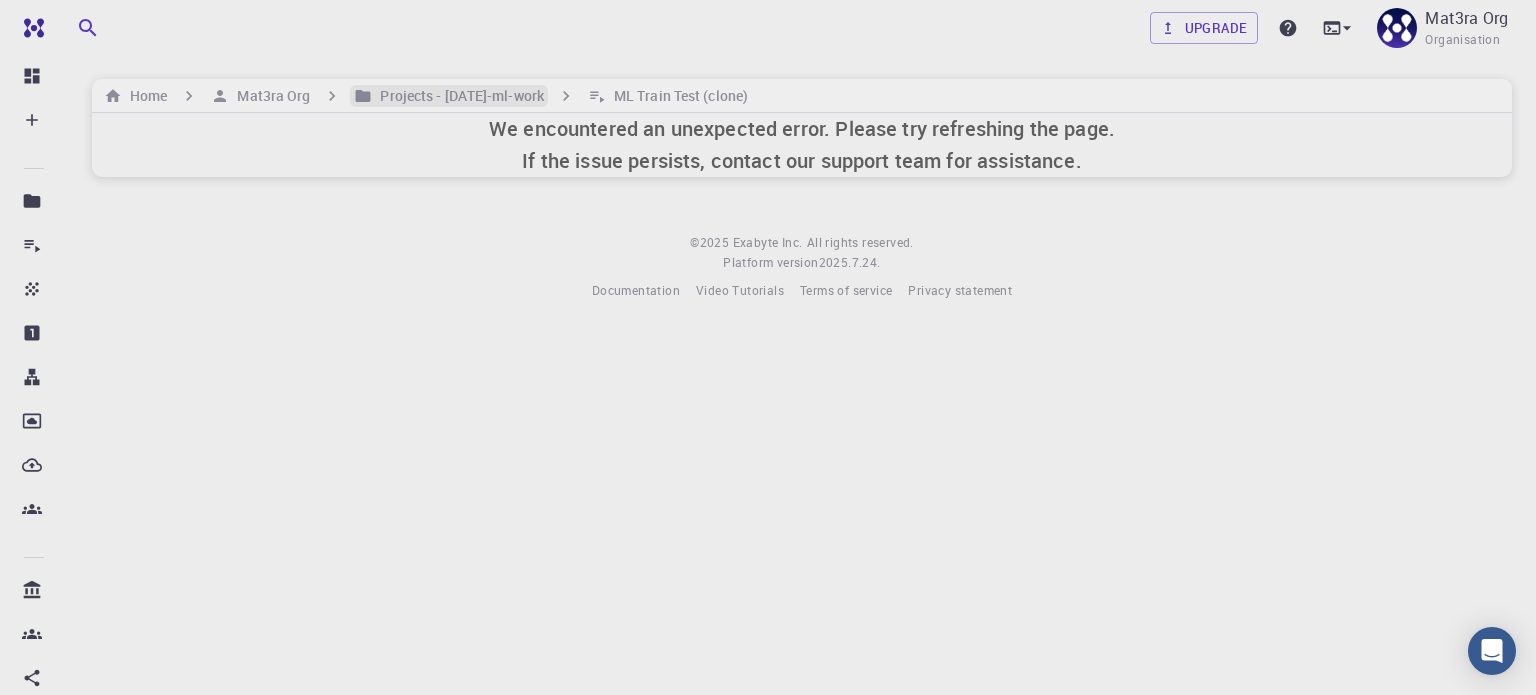 click on "Projects - [DATE]-ml-work" at bounding box center [458, 96] 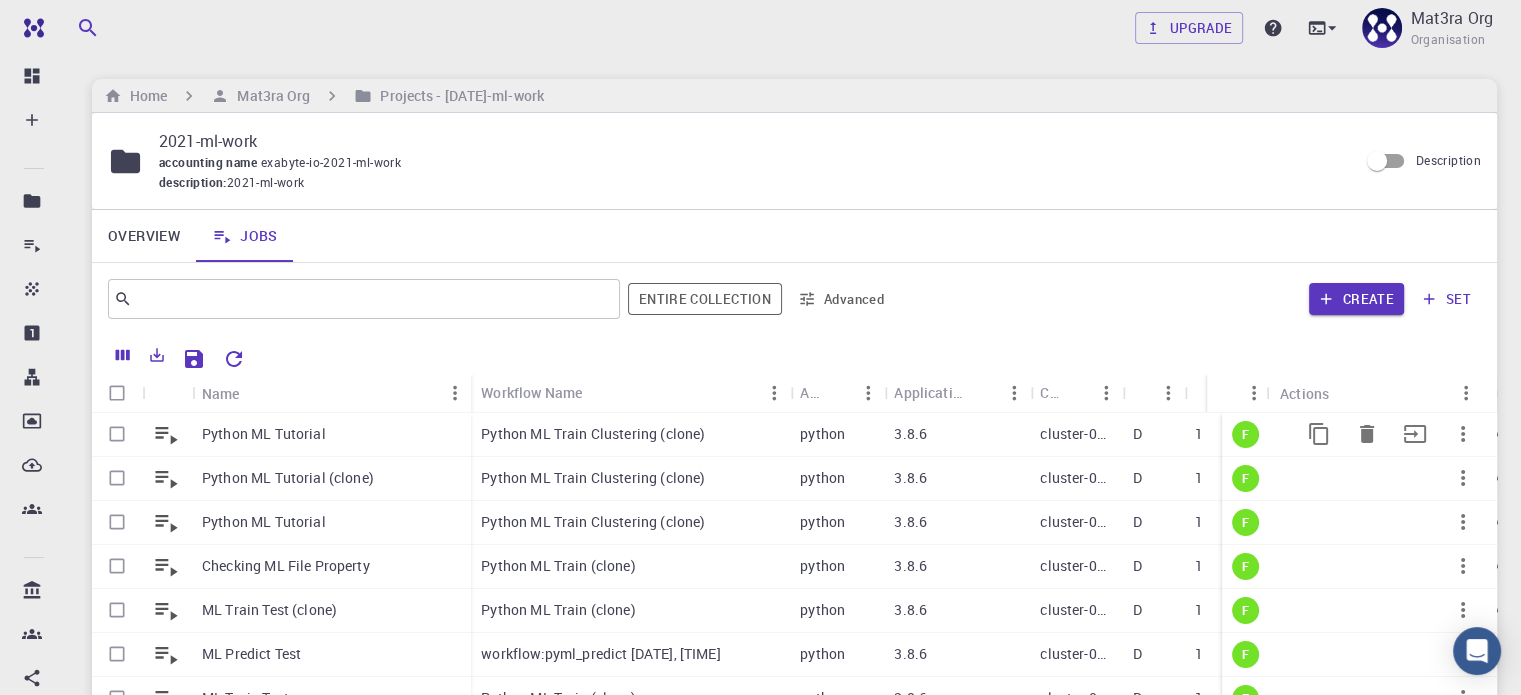 click on "Python ML Tutorial" at bounding box center (264, 434) 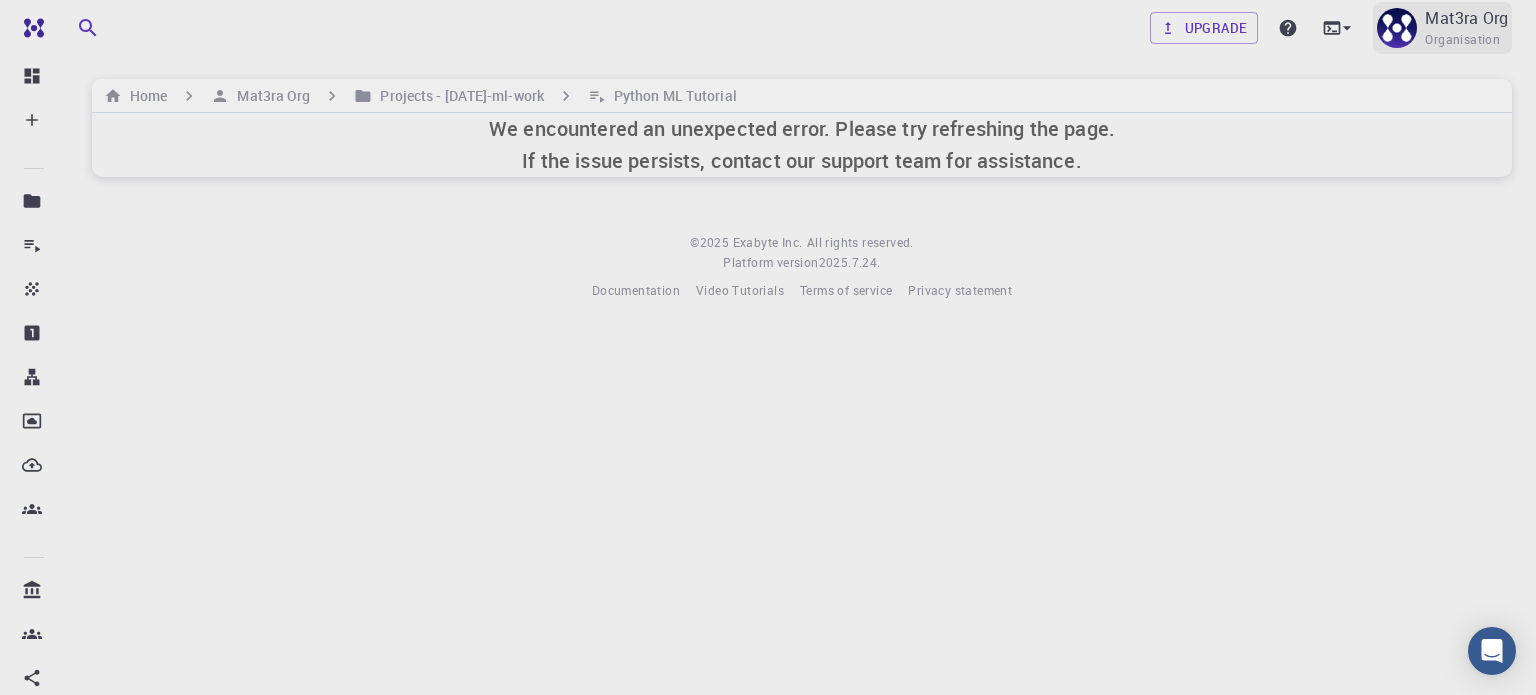 click on "Mat3ra Org" at bounding box center (1466, 18) 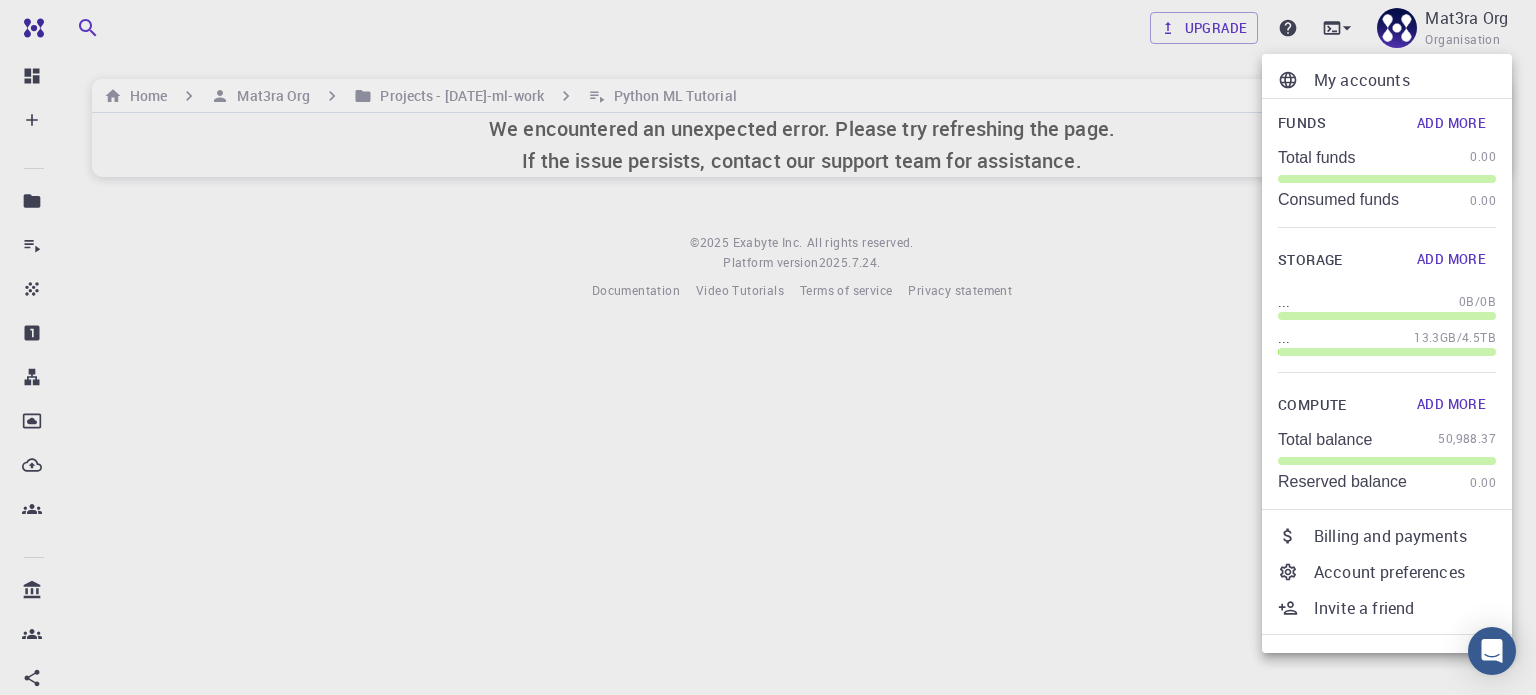 click on "My accounts" at bounding box center (1405, 80) 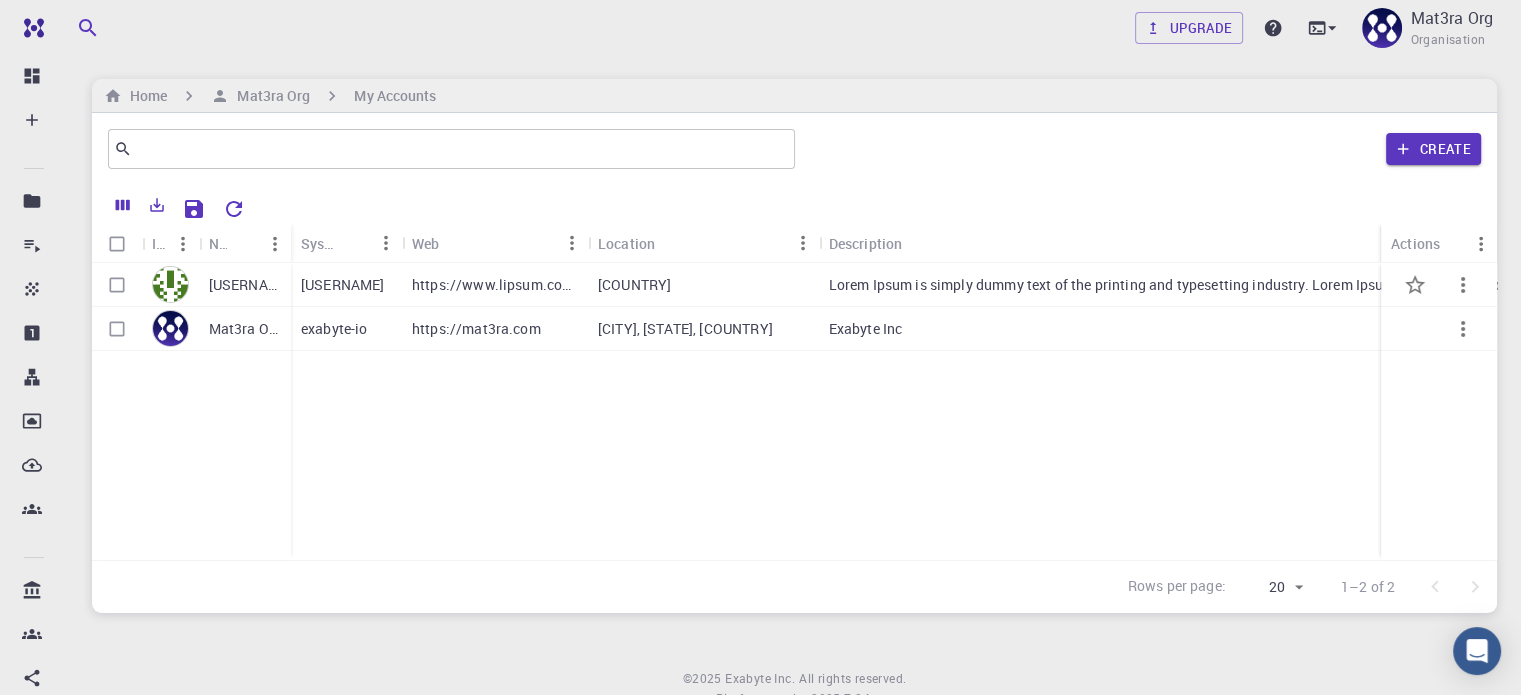 click on "[USERNAME]" at bounding box center (343, 285) 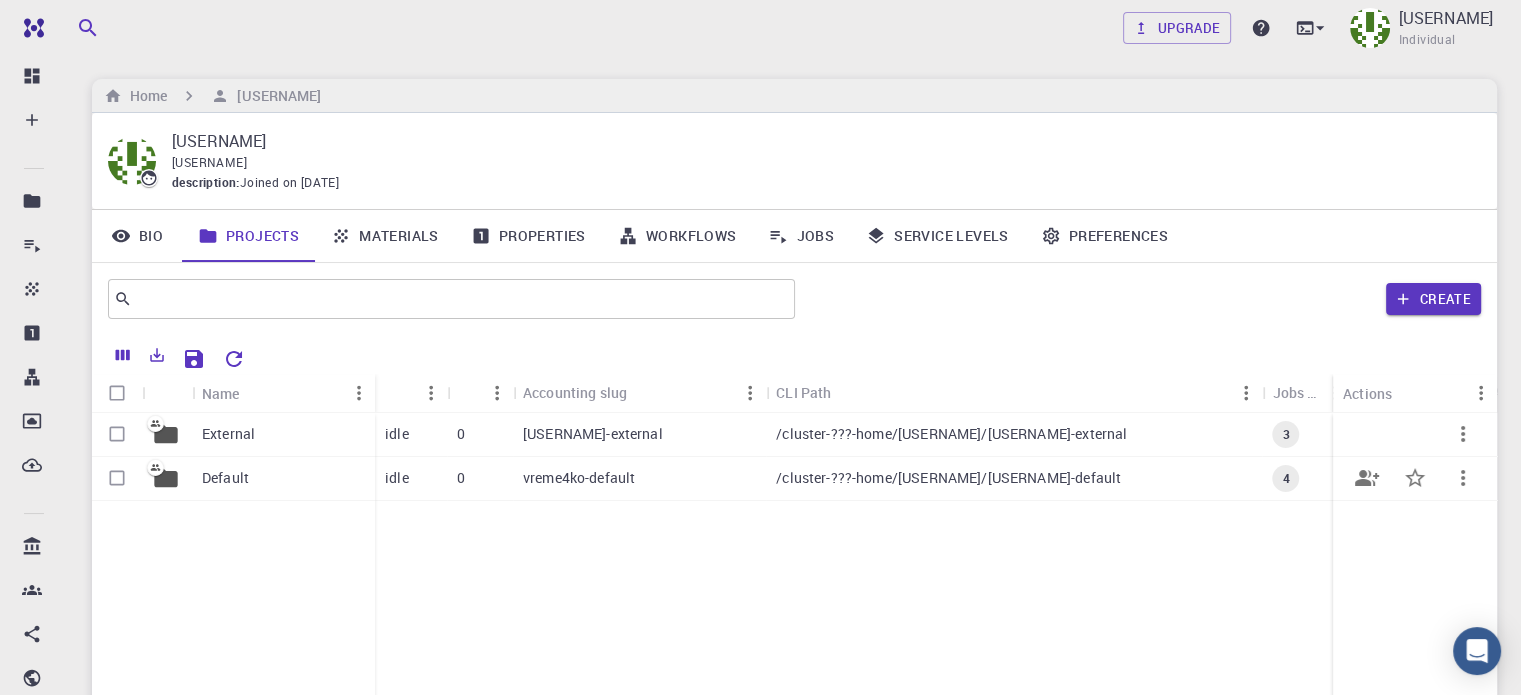 click on "Default" at bounding box center (225, 478) 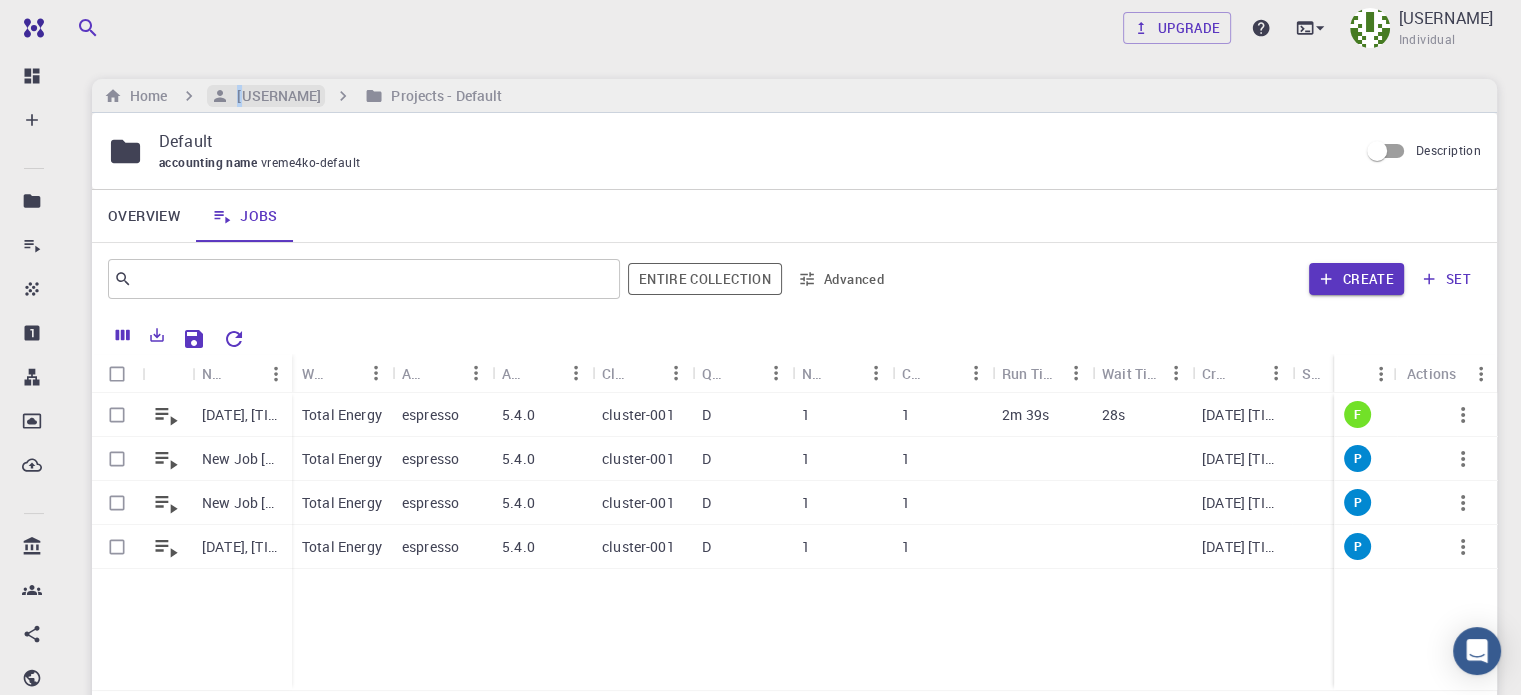 click on "[USERNAME]" at bounding box center [275, 96] 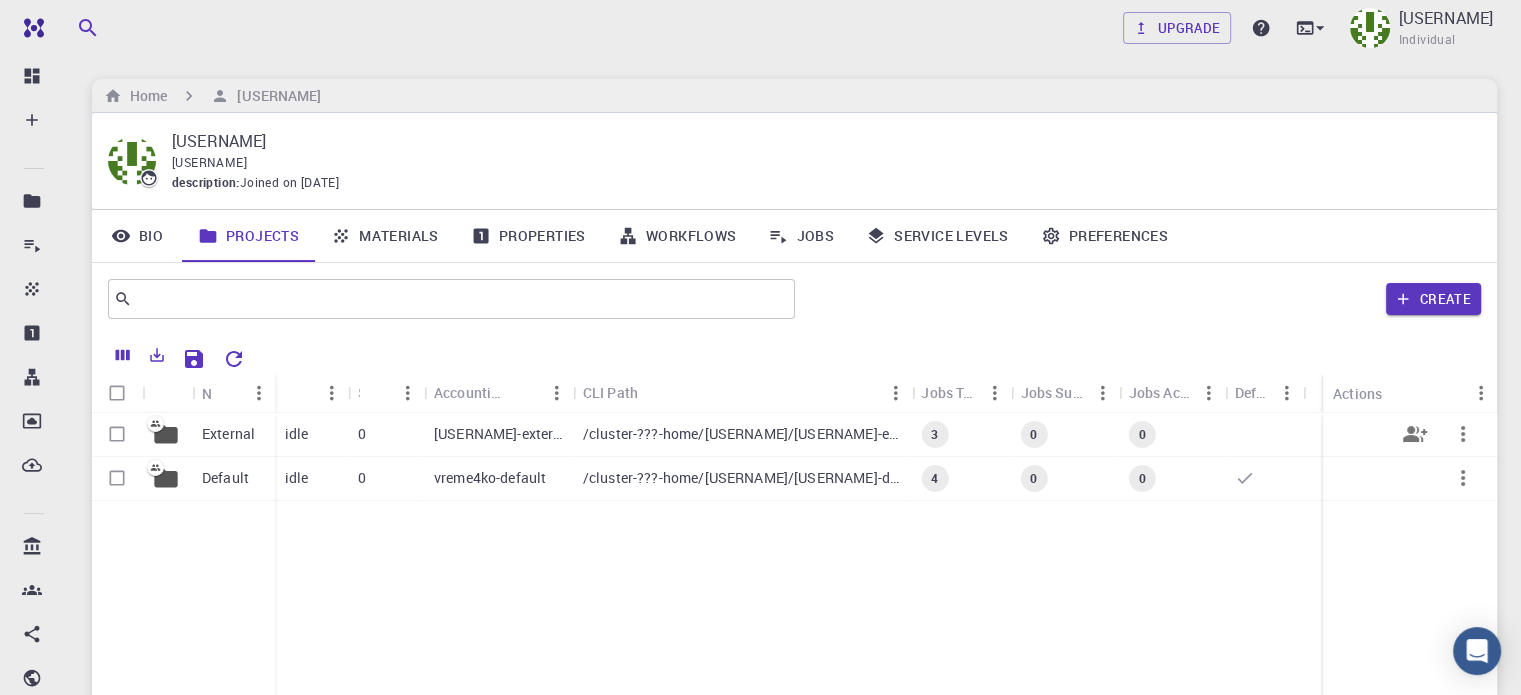 click on "External" at bounding box center [228, 434] 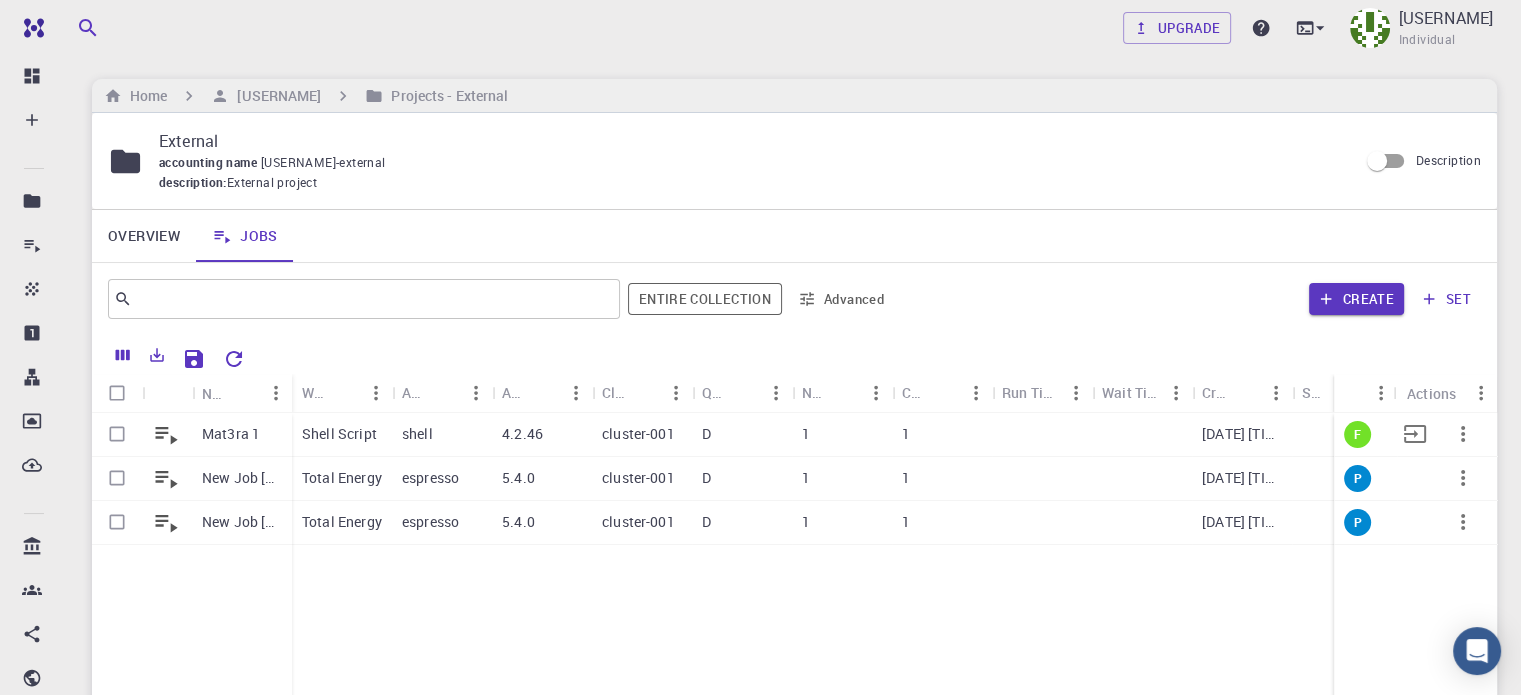 click on "Mat3ra 1" at bounding box center [231, 434] 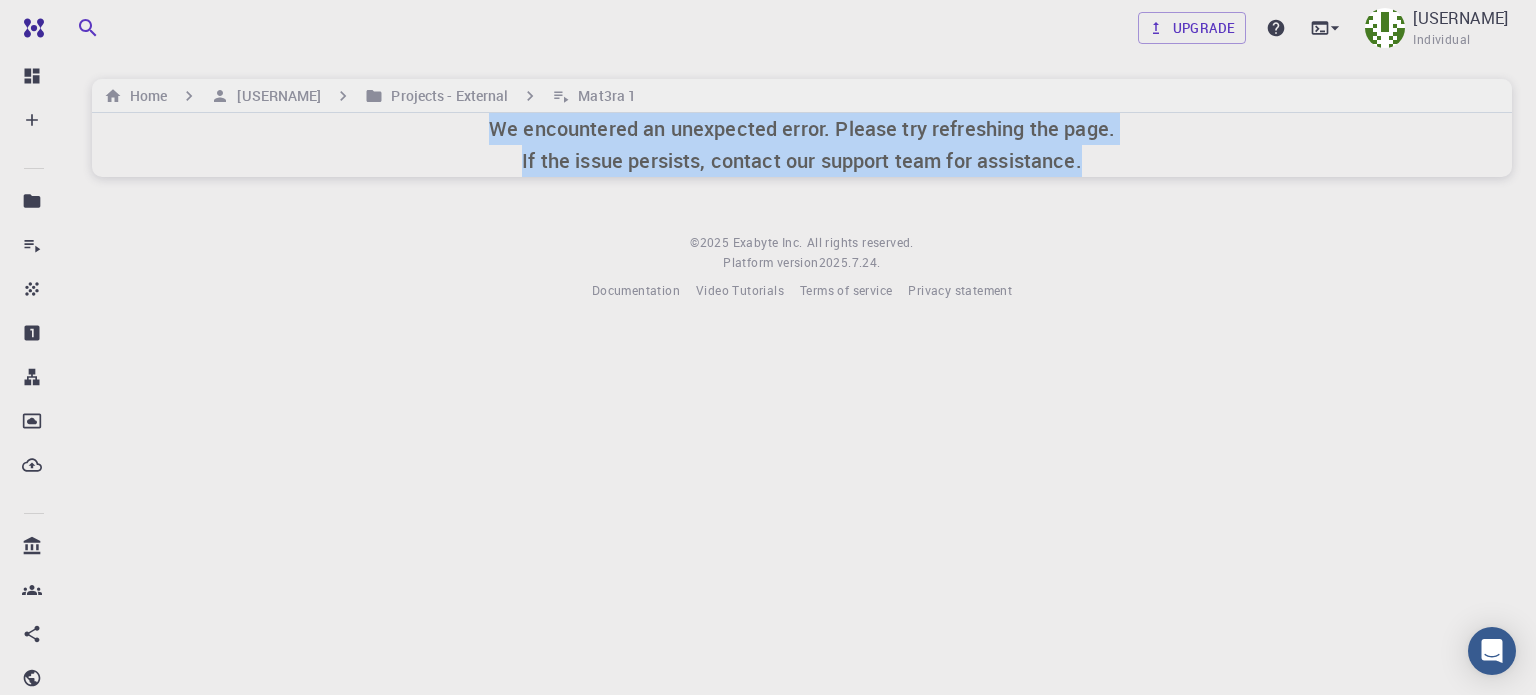 drag, startPoint x: 1090, startPoint y: 168, endPoint x: 484, endPoint y: 127, distance: 607.3854 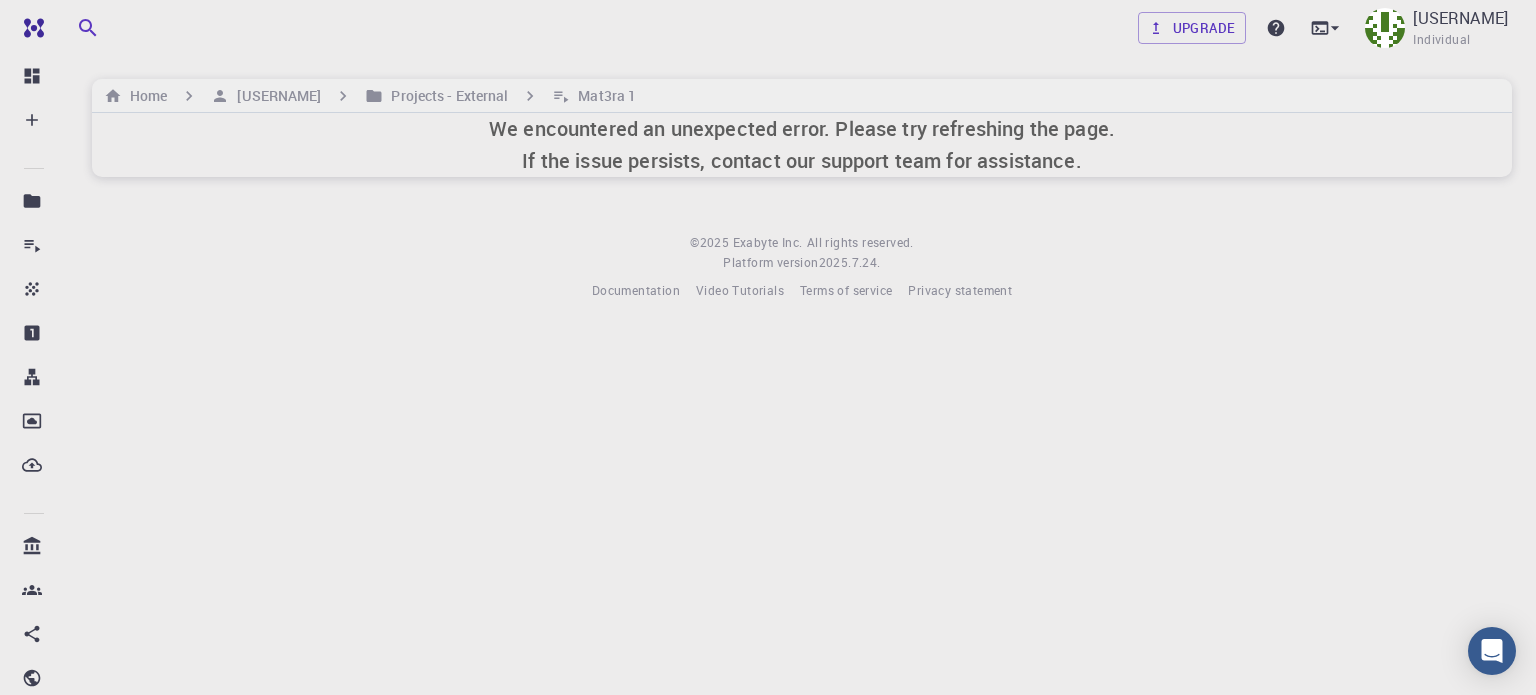 click on "Free Dashboard Create New Job New Material Create Material Upload File Import from Bank Import from 3rd Party New Workflow New Project Projects Jobs Materials Properties Workflows Dropbox External Uploads Bank Materials Workflows Accounts Shared with me Shared publicly Shared externally Documentation Contact Support Compute load: Low Upgrade [USERNAME] Individual Home [USERNAME] Projects - External Mat3ra 1 We encountered an unexpected error. Please try refreshing the page. If the issue persists, contact our support team for assistance. © 2025 Exabyte Inc. All rights reserved. Platform version 2025.7.24 . Documentation Video Tutorials Terms of service Privacy statement" at bounding box center [768, 347] 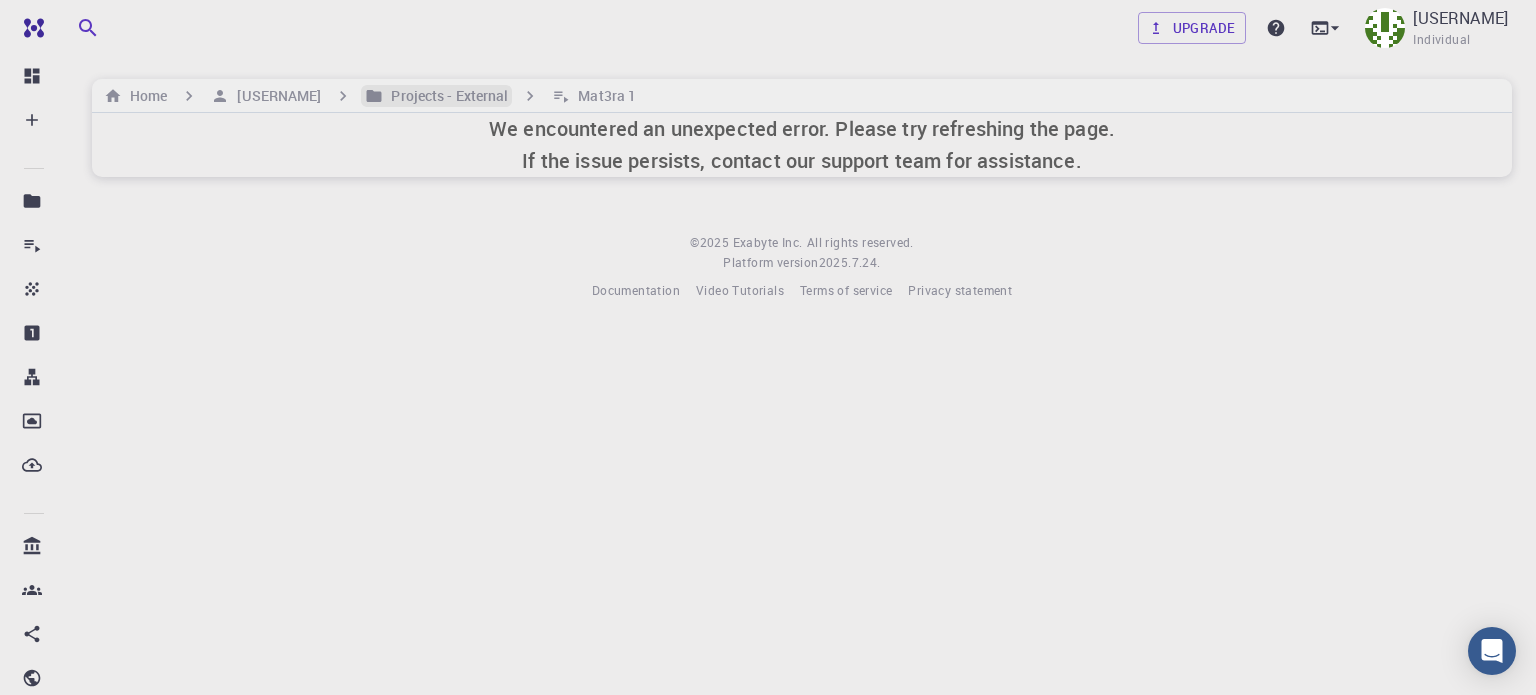 click on "Projects - External" at bounding box center [445, 96] 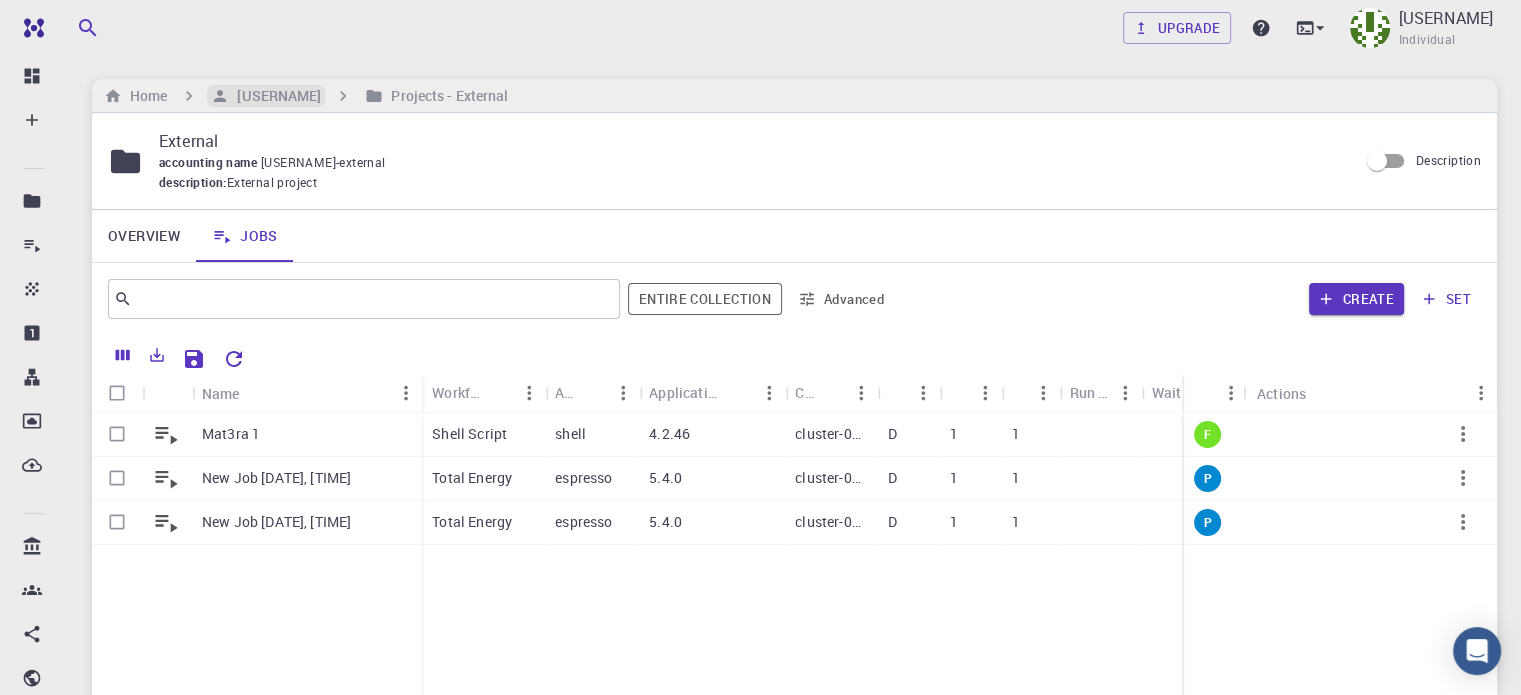 click on "[USERNAME]" at bounding box center [275, 96] 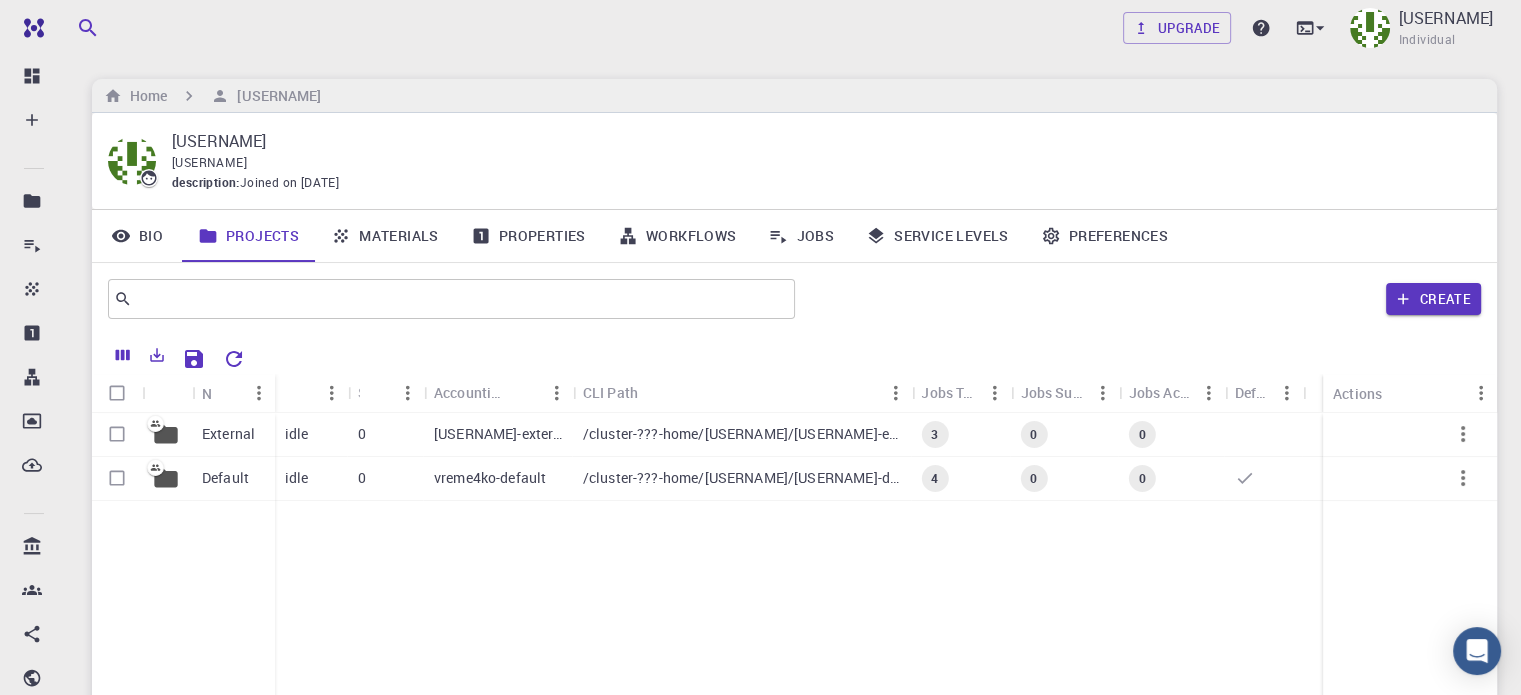 click on "Jobs" at bounding box center [801, 236] 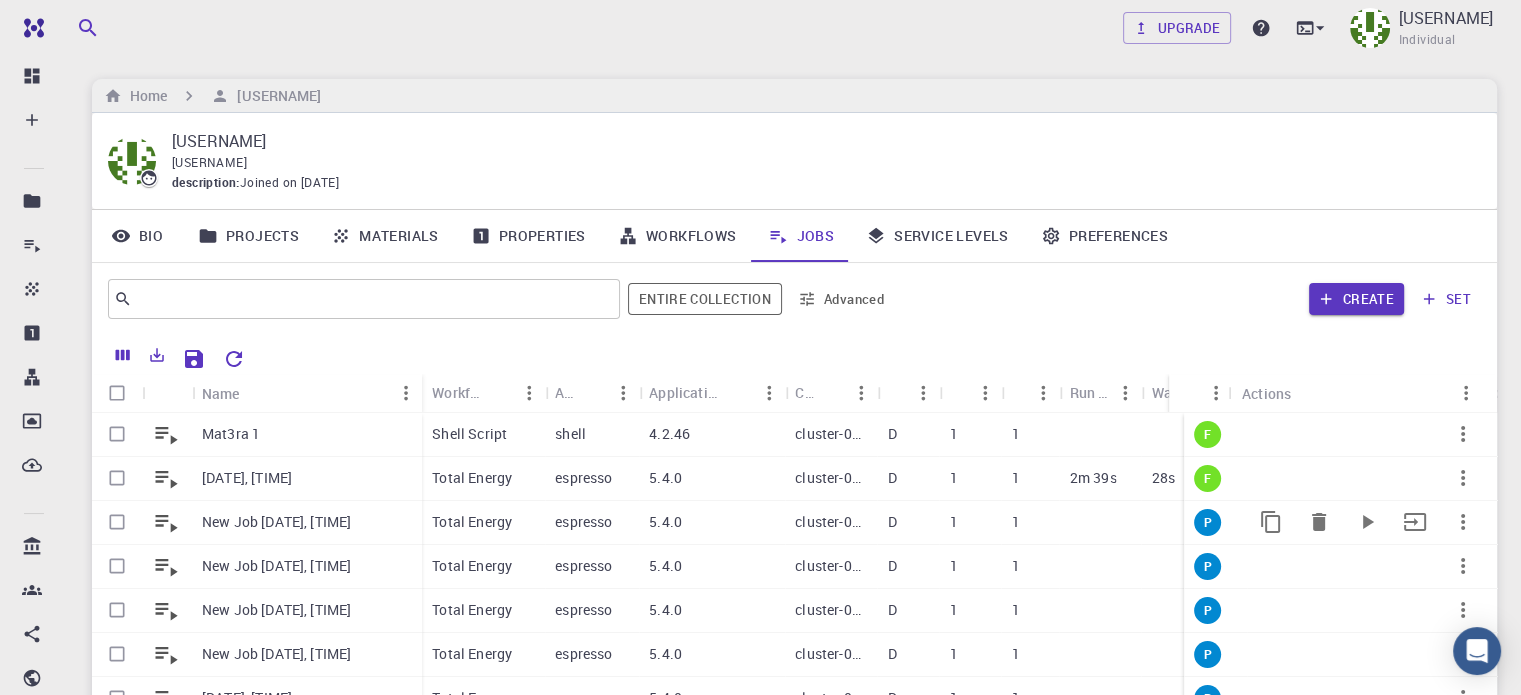 click on "New Job [DATE], [TIME]" at bounding box center (276, 522) 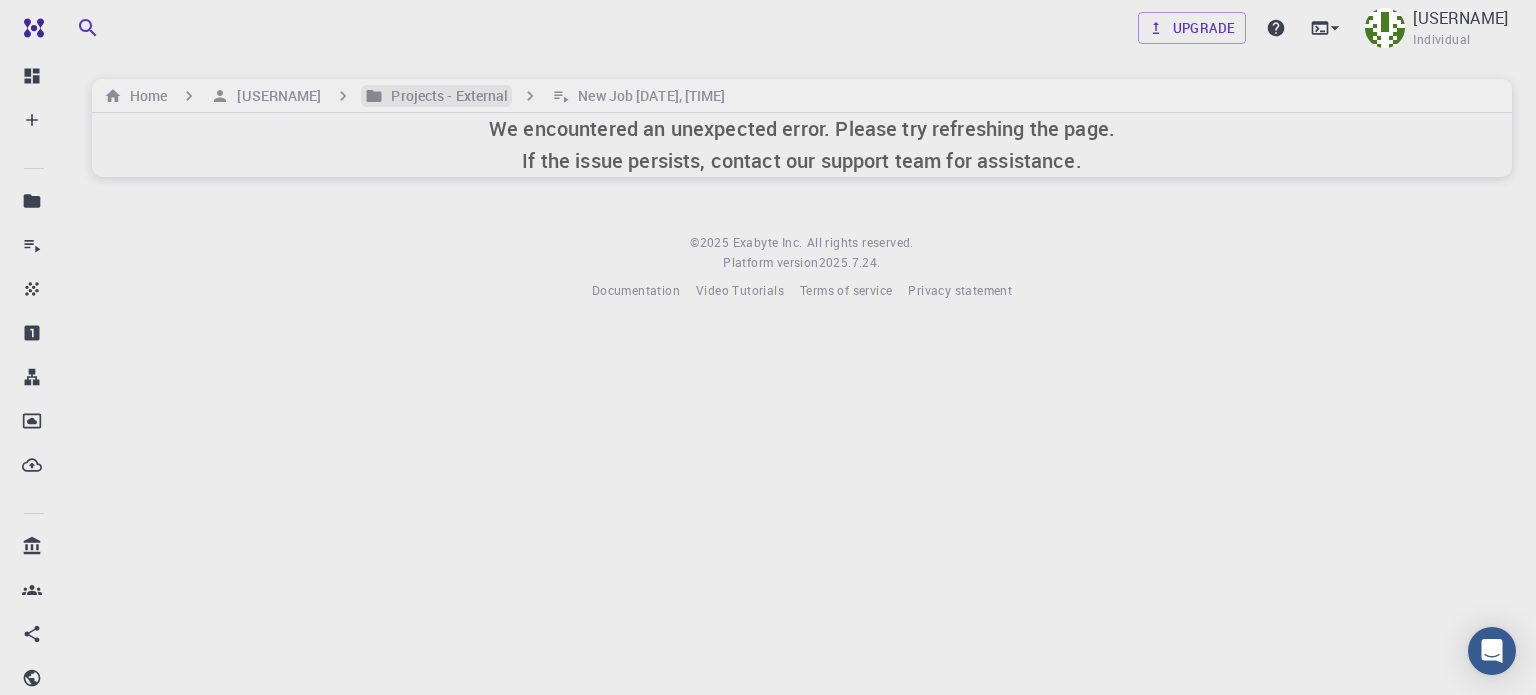 click on "Projects - External" at bounding box center [445, 96] 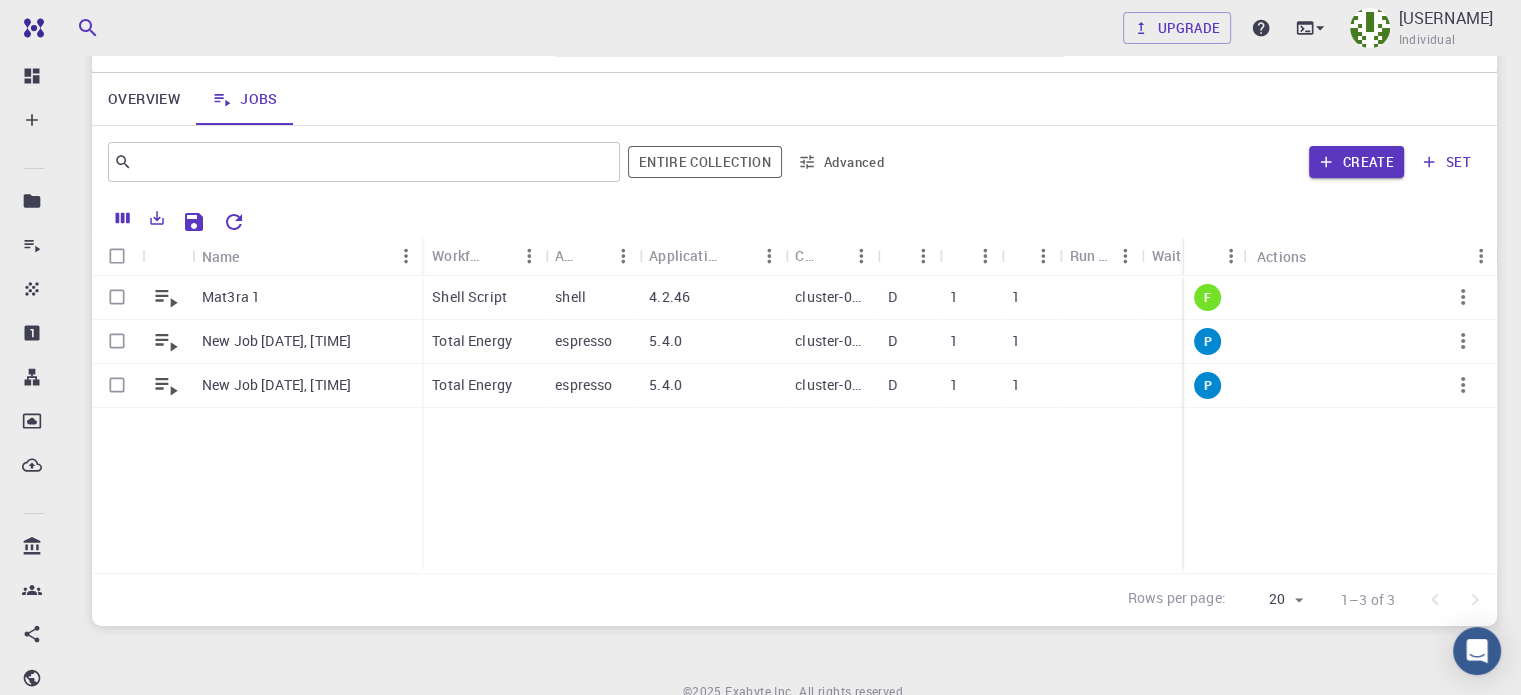 scroll, scrollTop: 123, scrollLeft: 0, axis: vertical 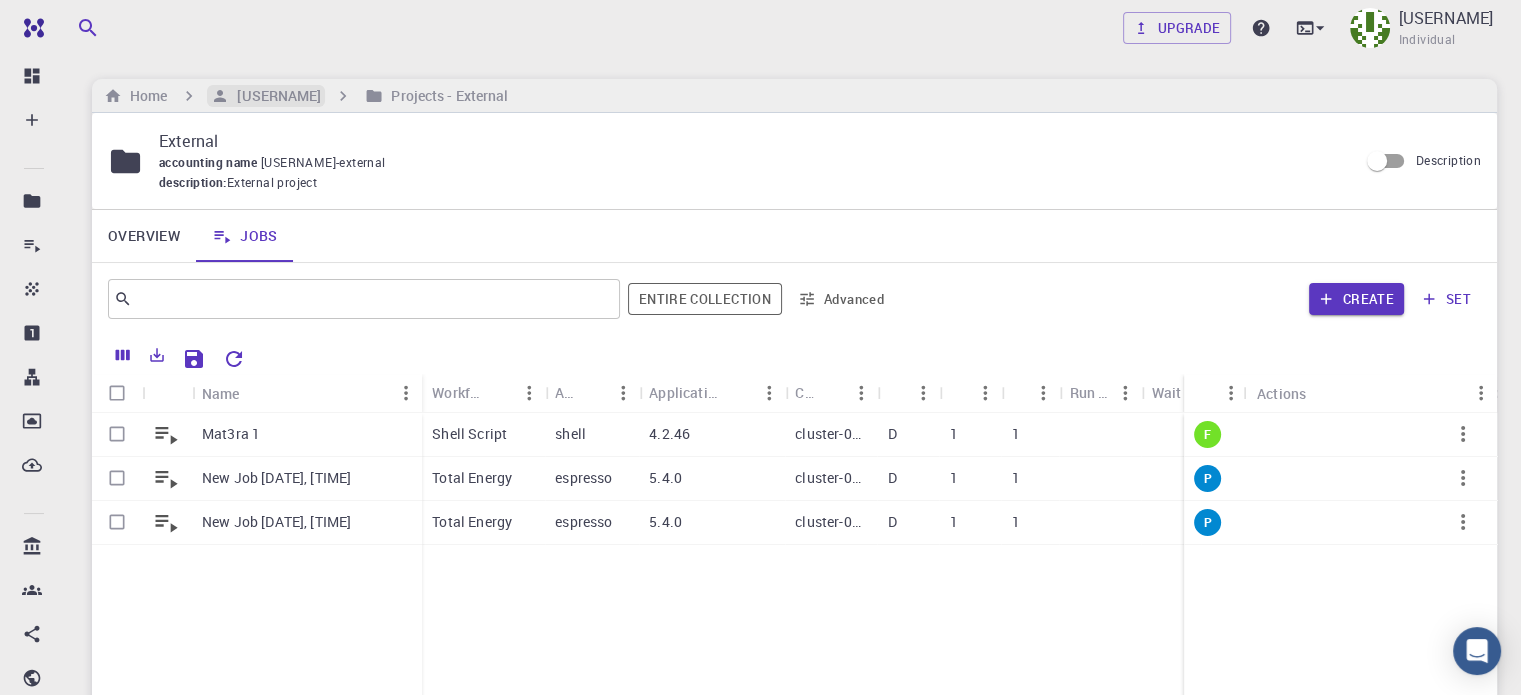 click on "[USERNAME]" at bounding box center (275, 96) 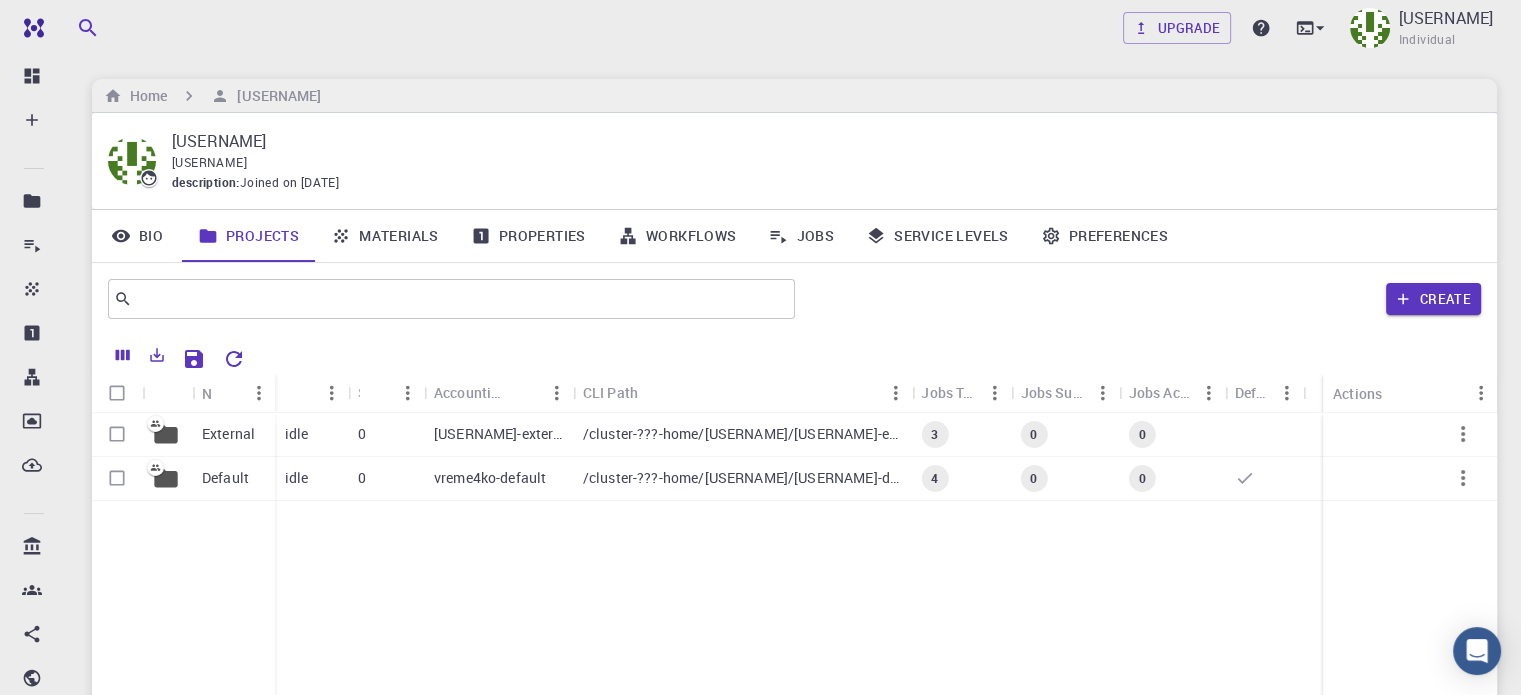 click on "Actions" at bounding box center (1357, 393) 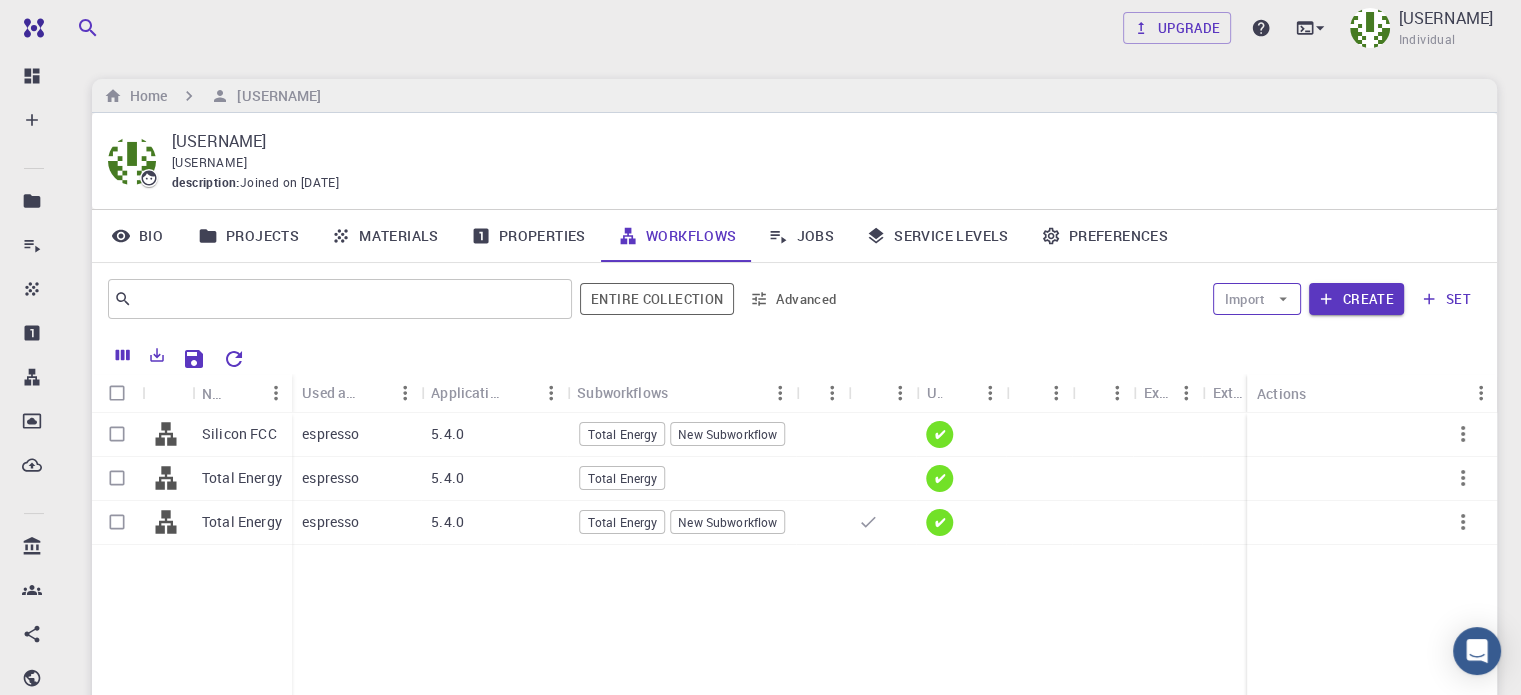 click 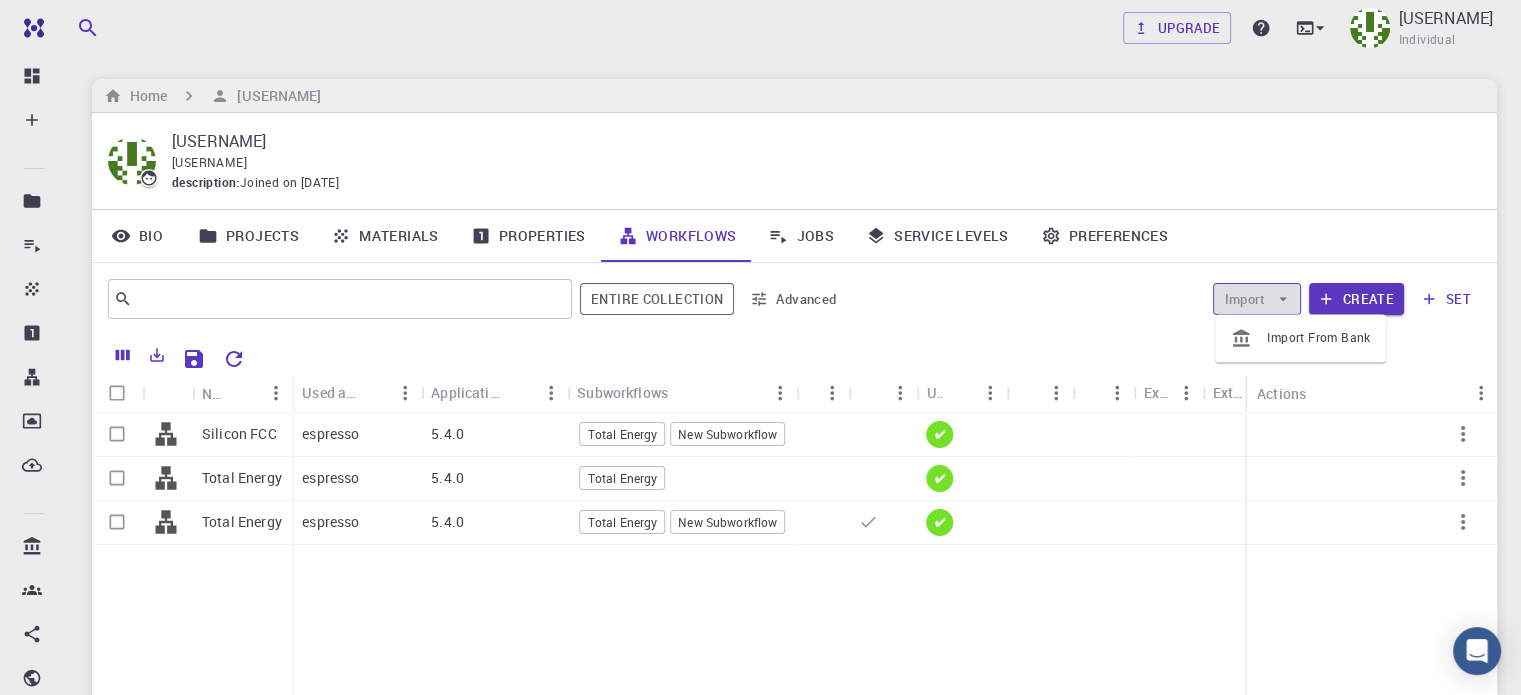 click 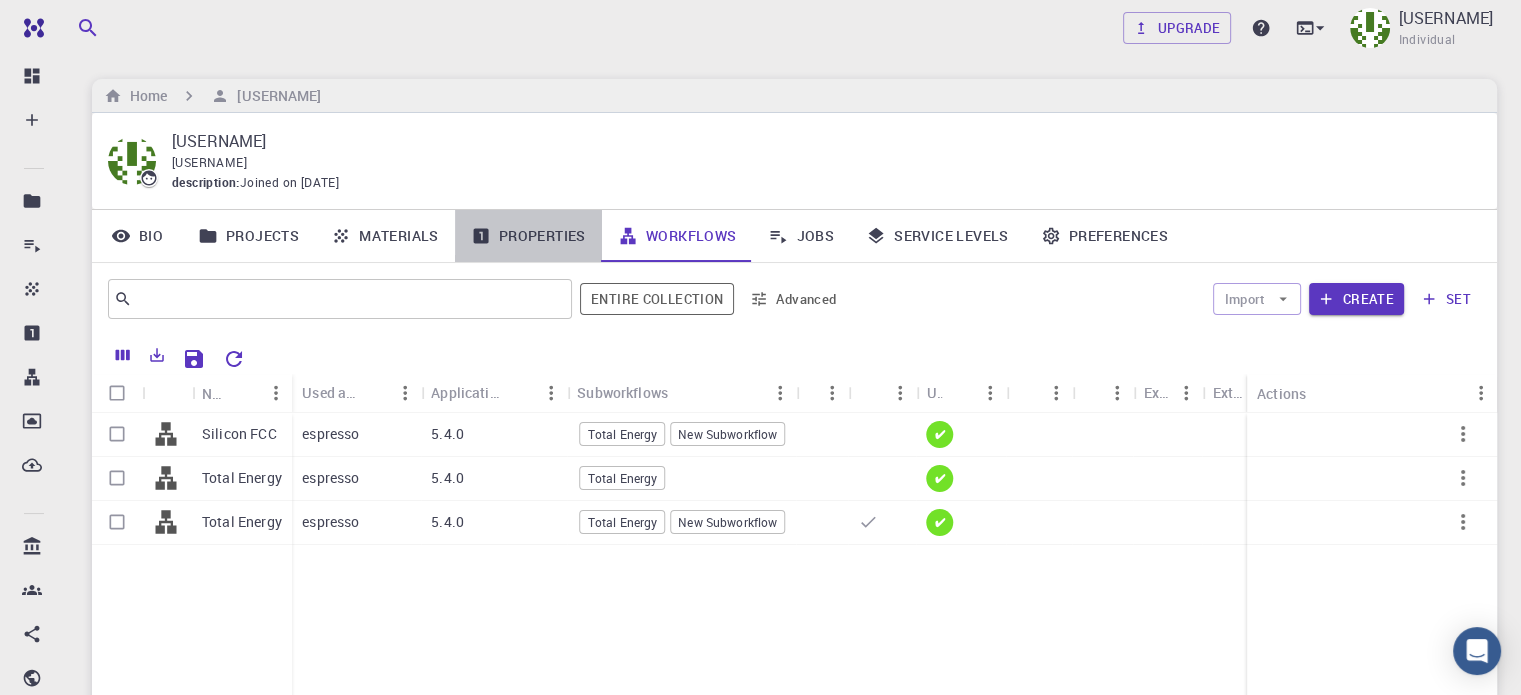 click on "Properties" at bounding box center (528, 236) 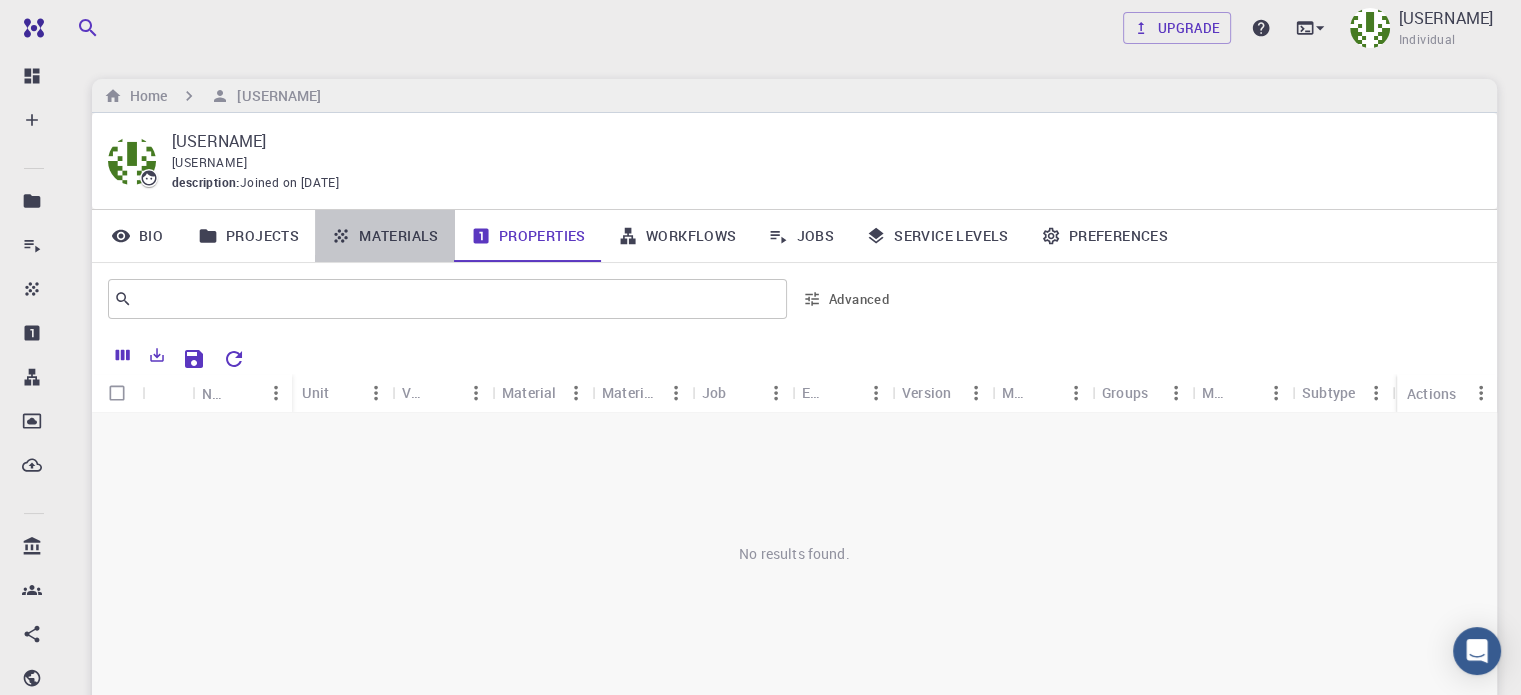 click on "Materials" at bounding box center (385, 236) 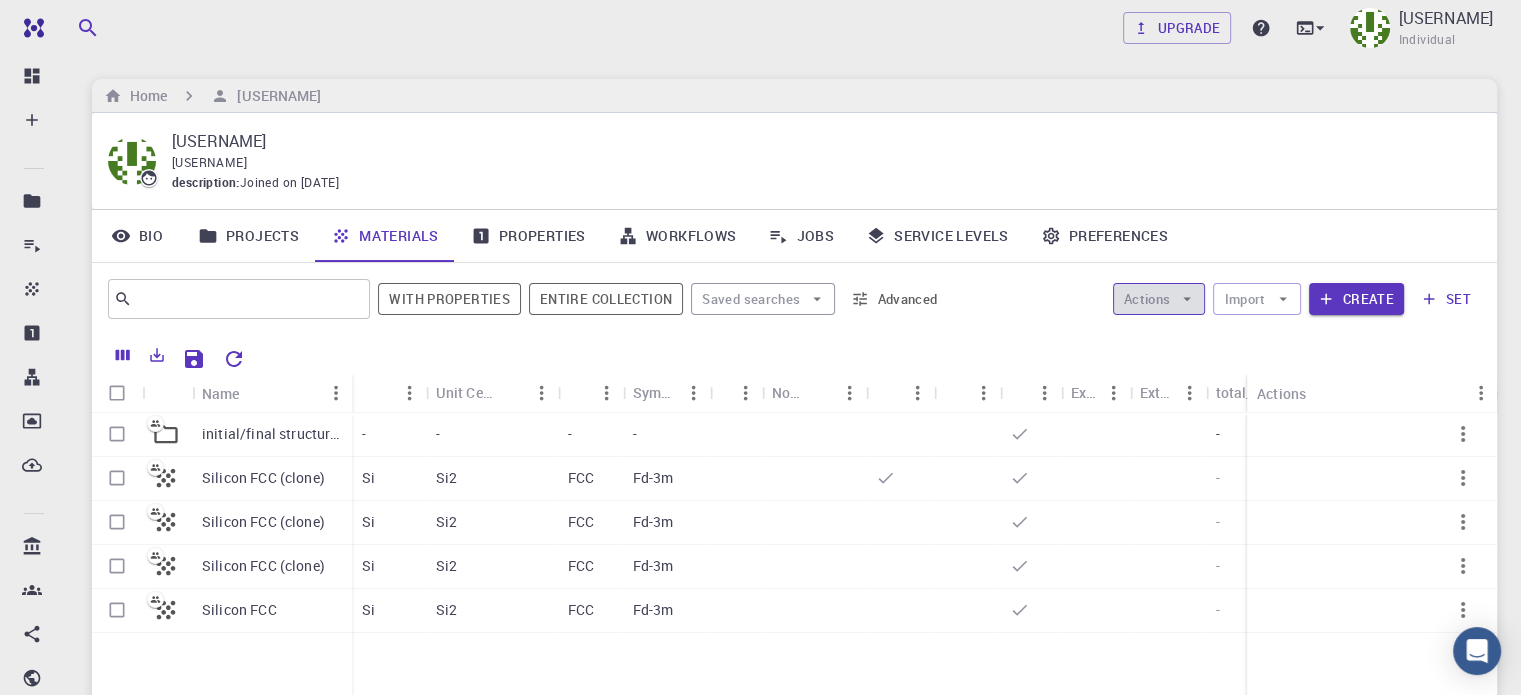 click 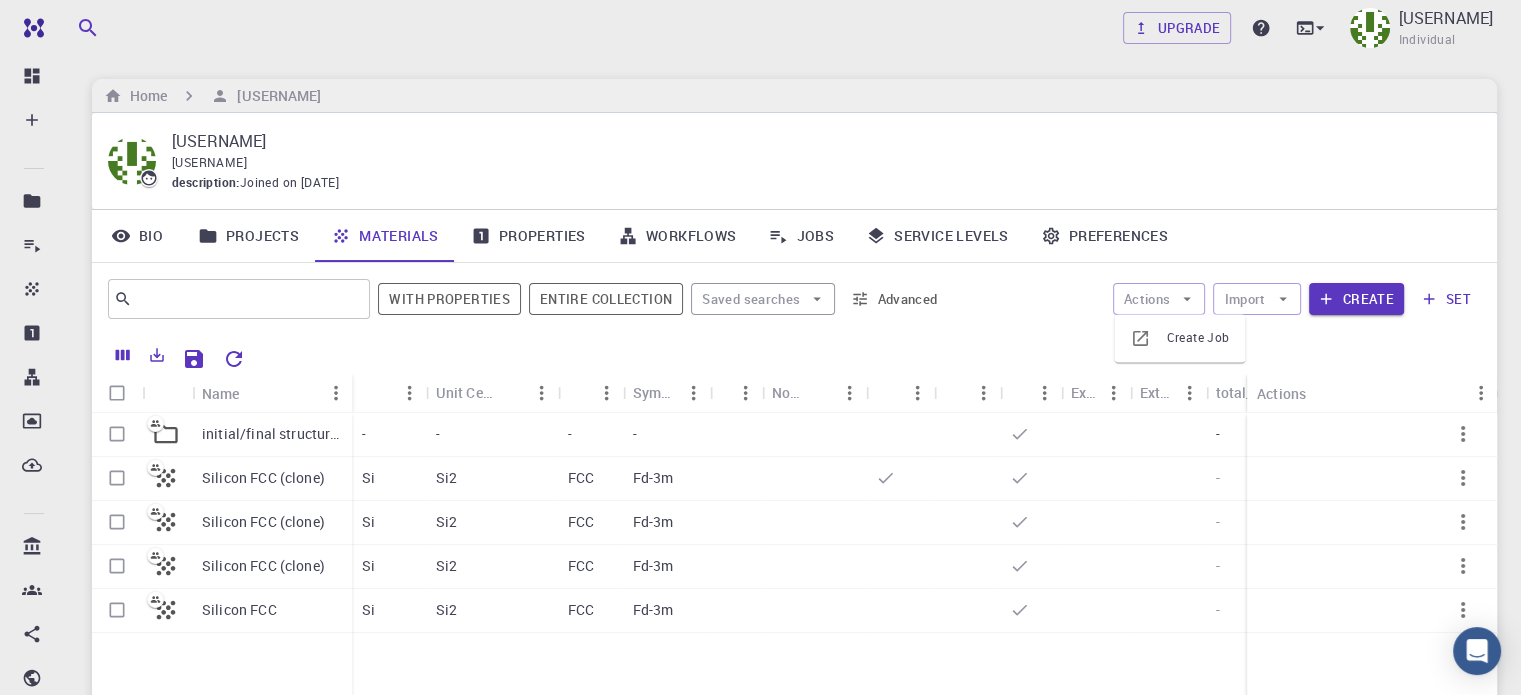 click on "Projects" at bounding box center (248, 236) 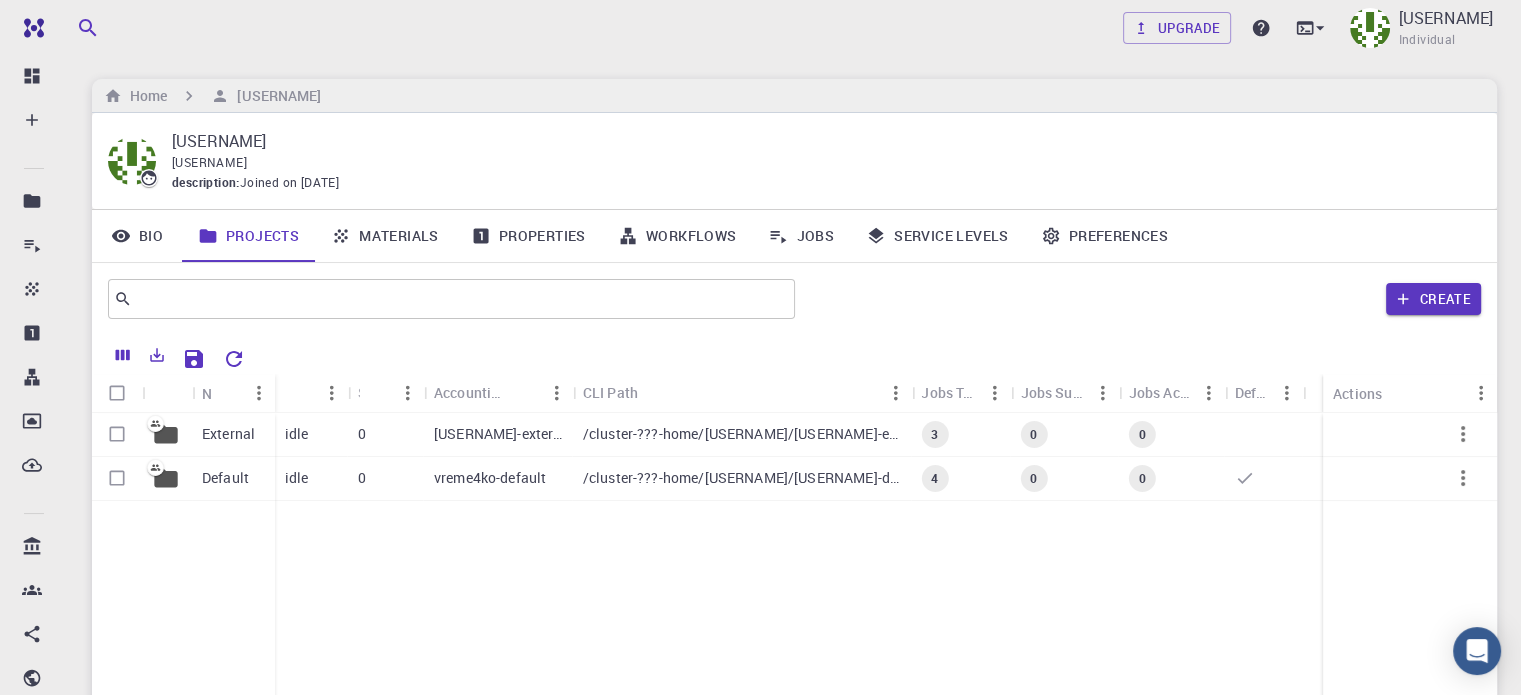 click on "Jobs" at bounding box center (801, 236) 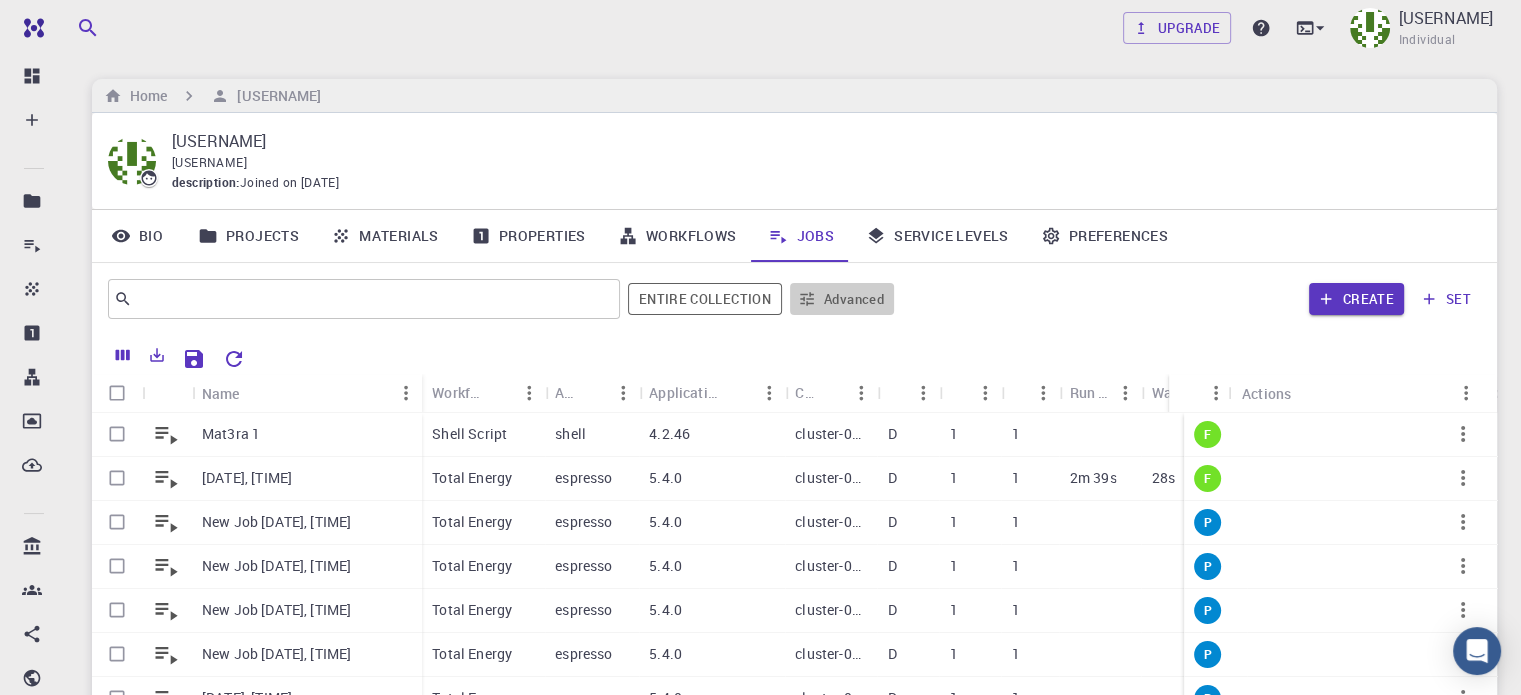 click on "Advanced" at bounding box center [842, 299] 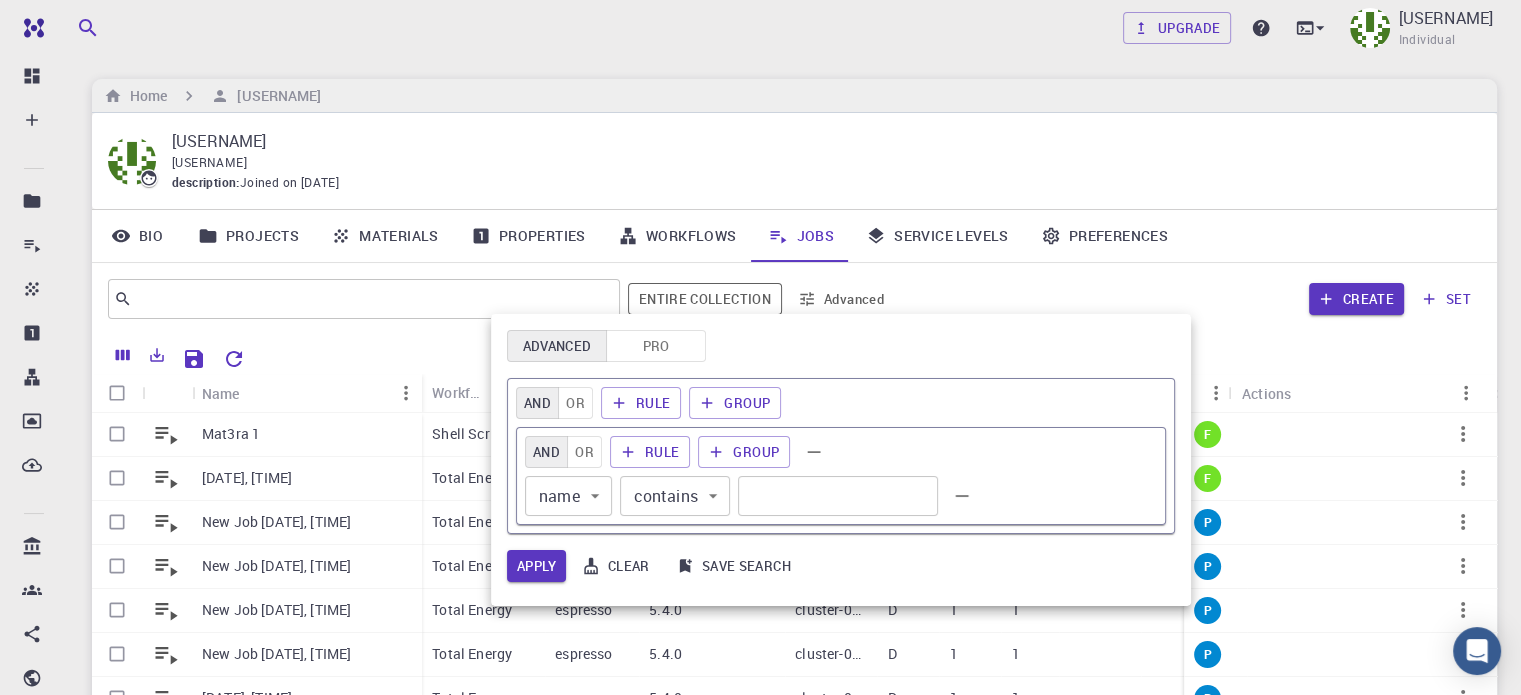 click at bounding box center (760, 347) 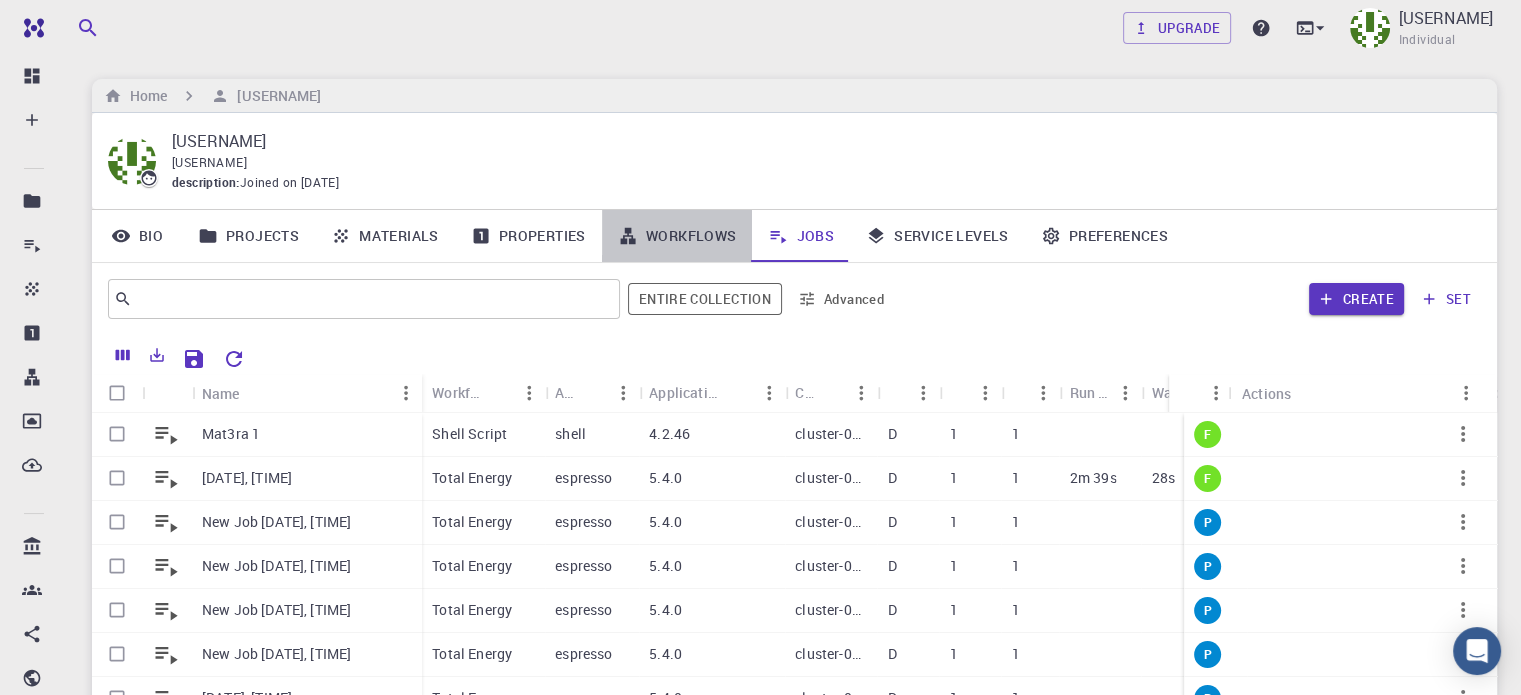 click on "Workflows" at bounding box center [677, 236] 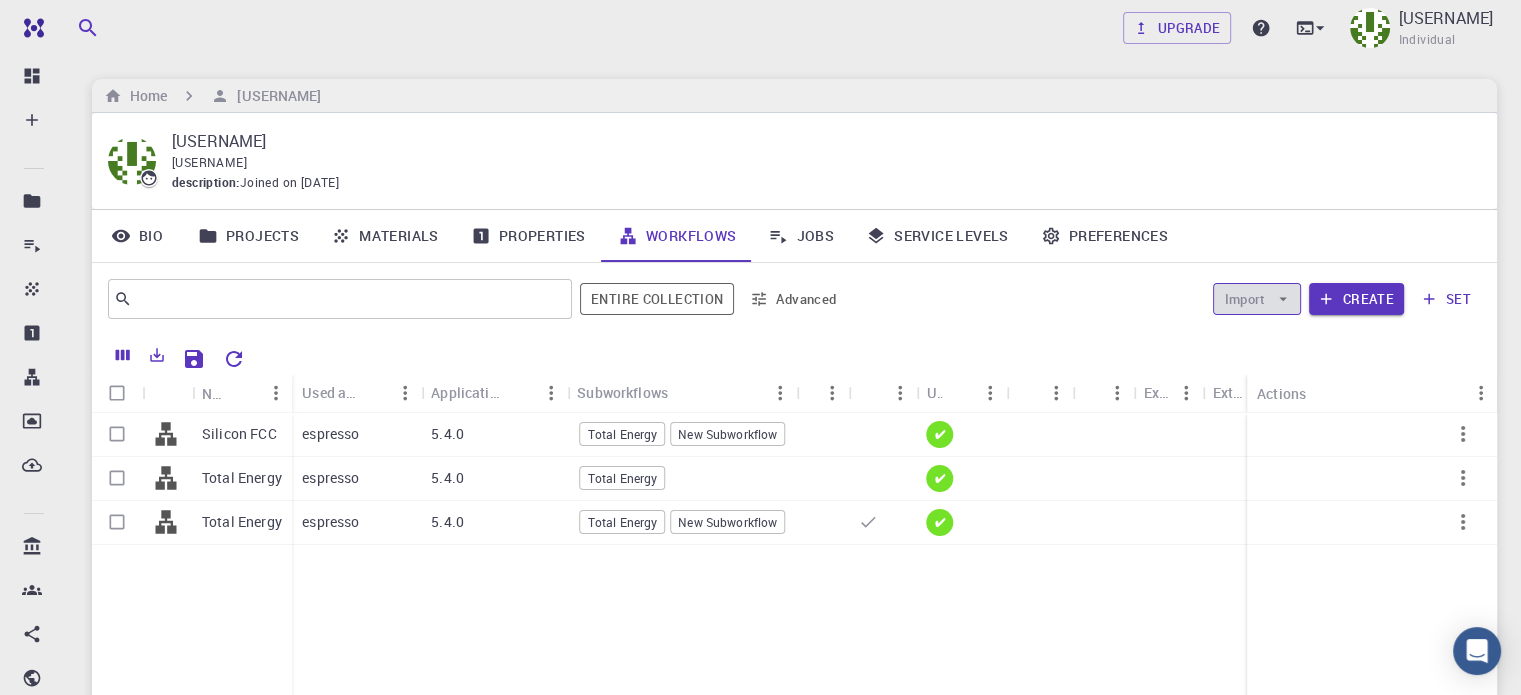 click 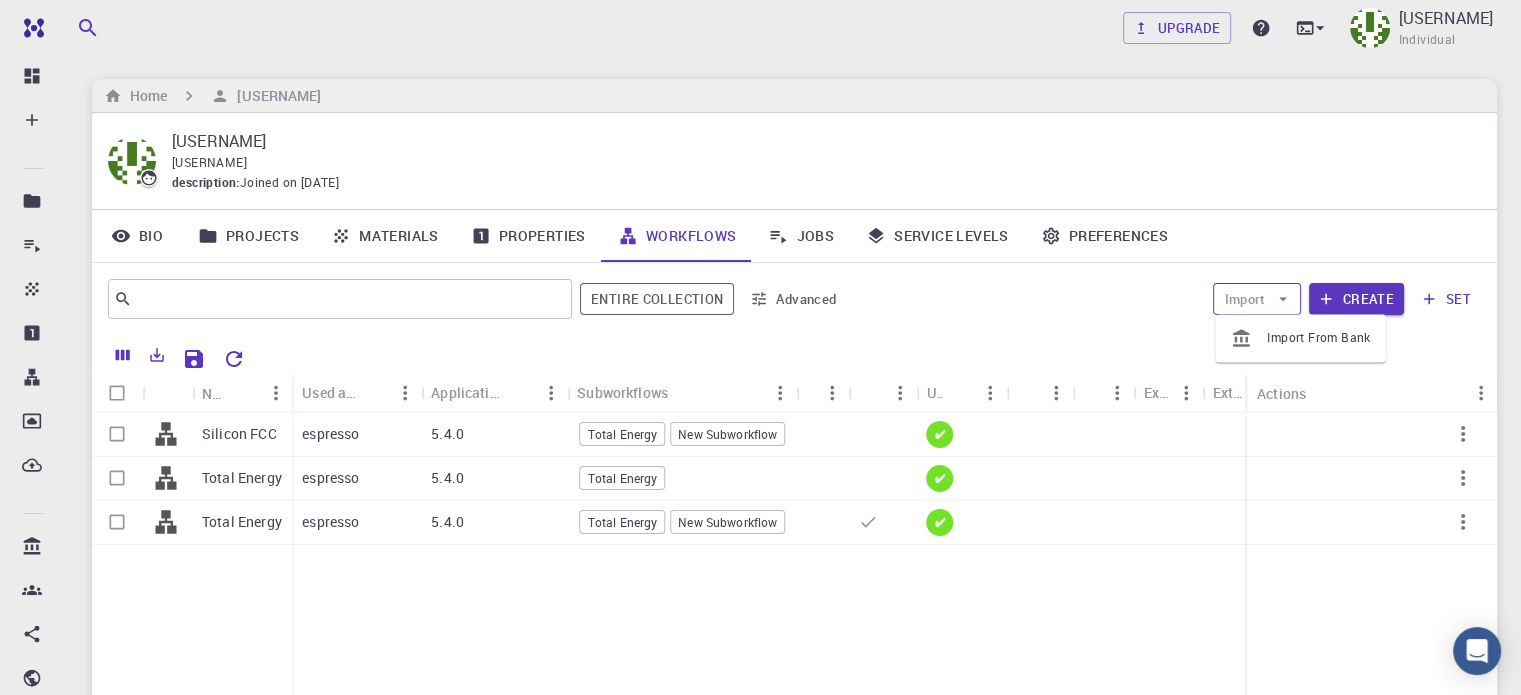 click 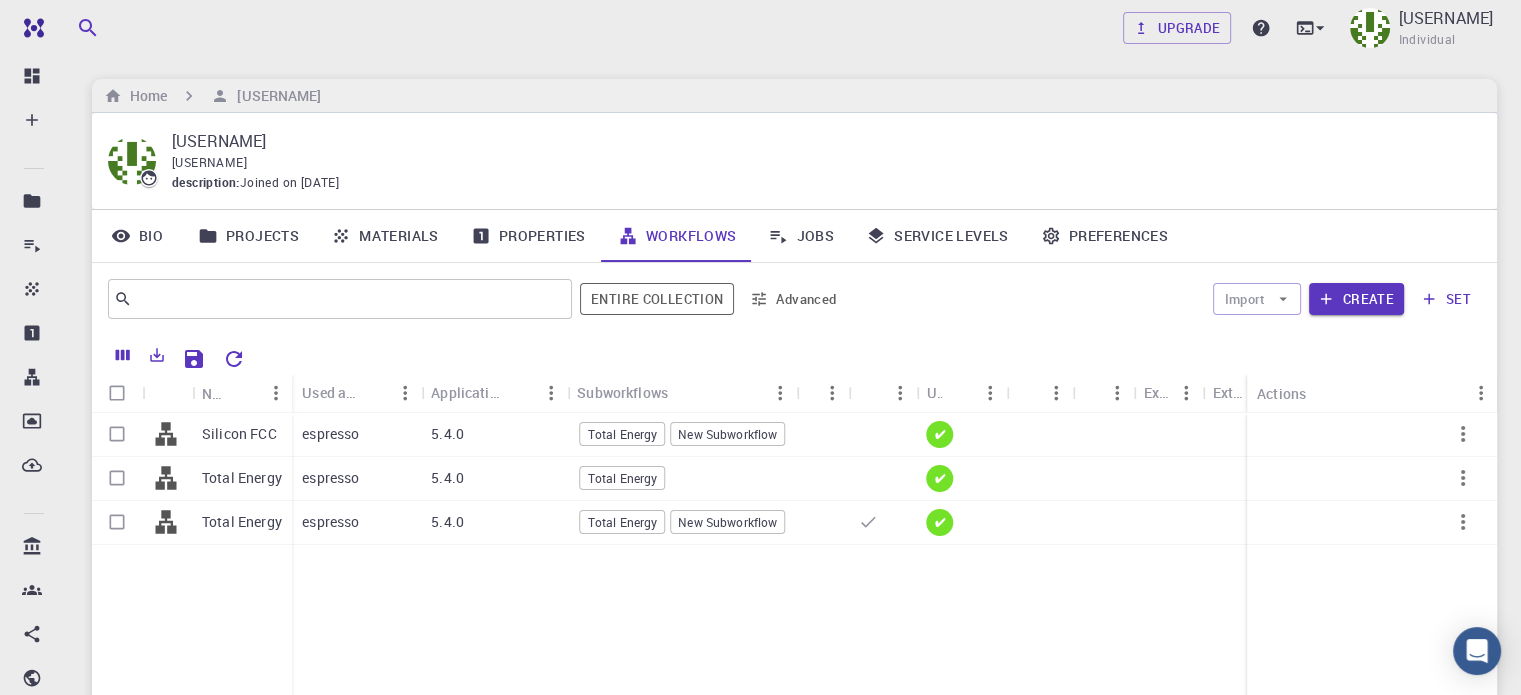 click on "Properties" at bounding box center [528, 236] 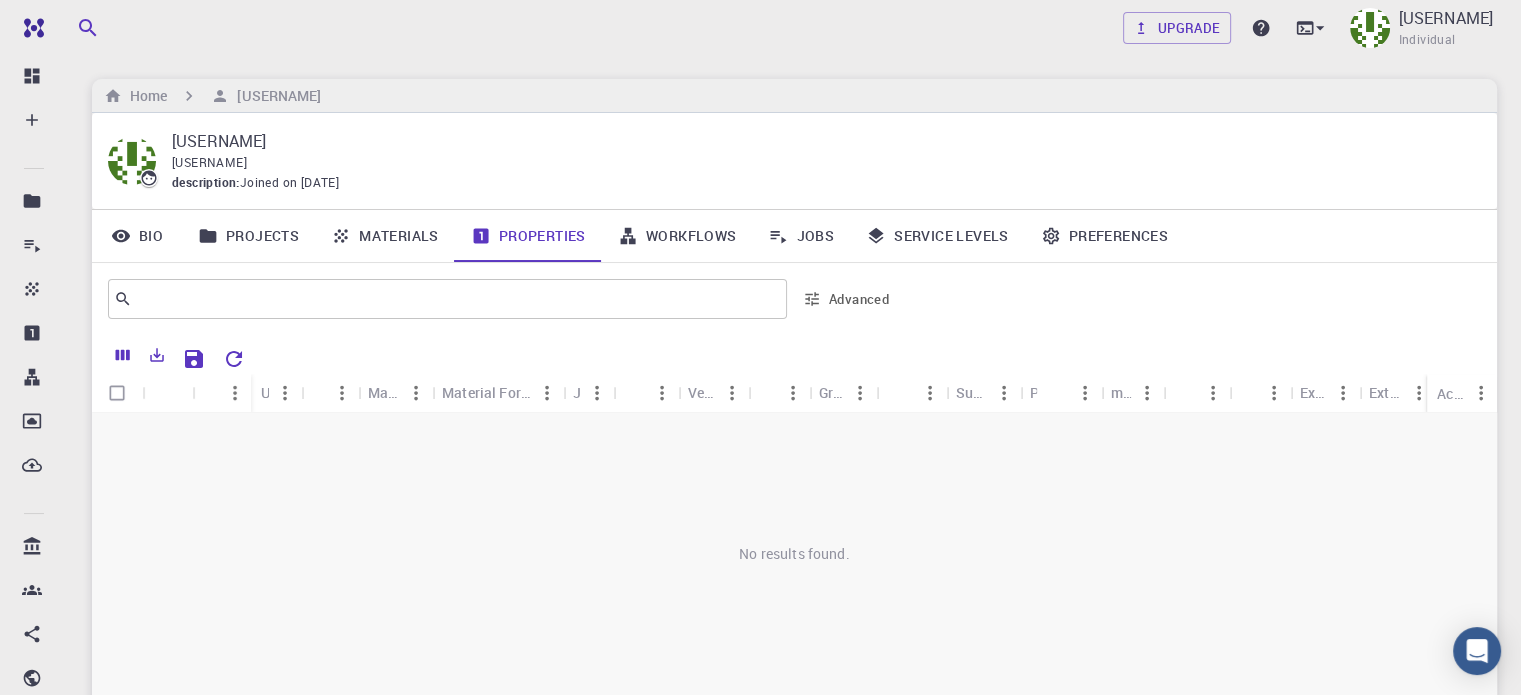 click on "Materials" at bounding box center [385, 236] 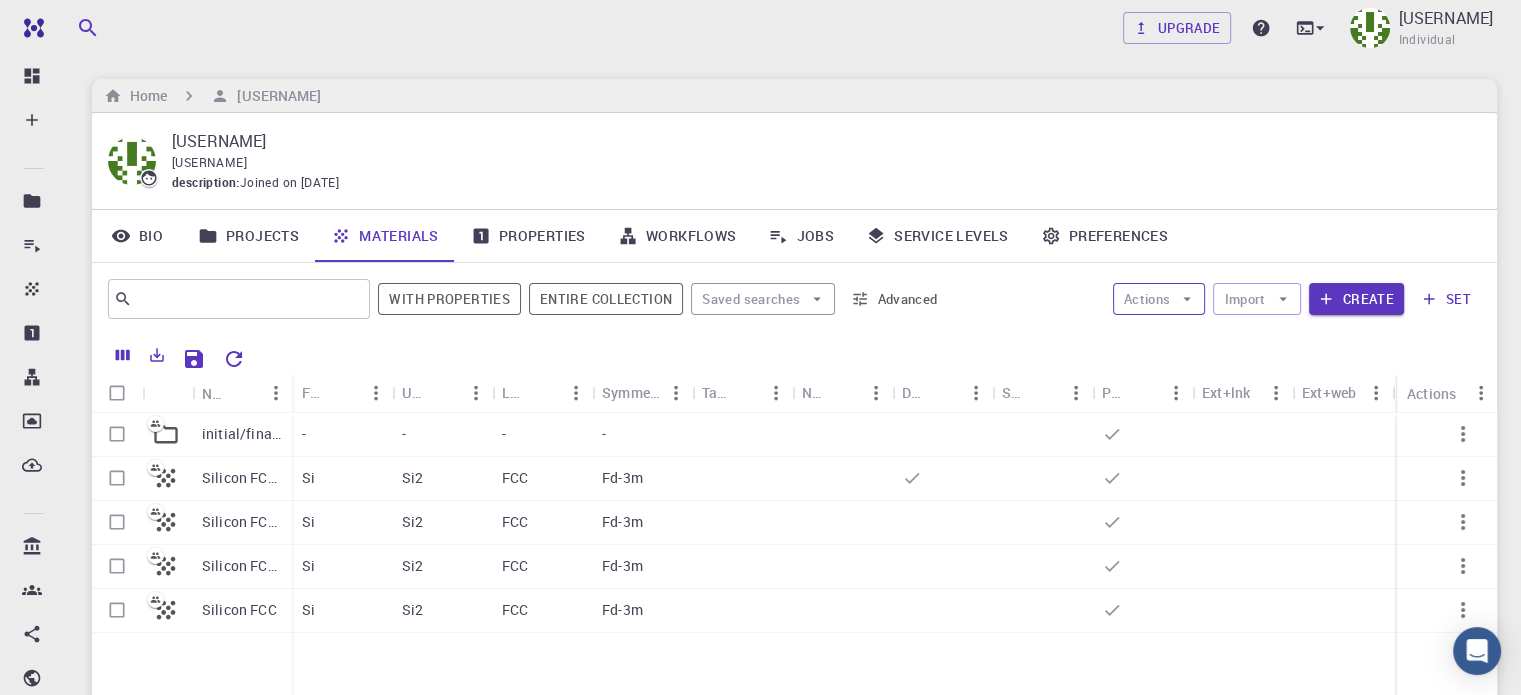 click 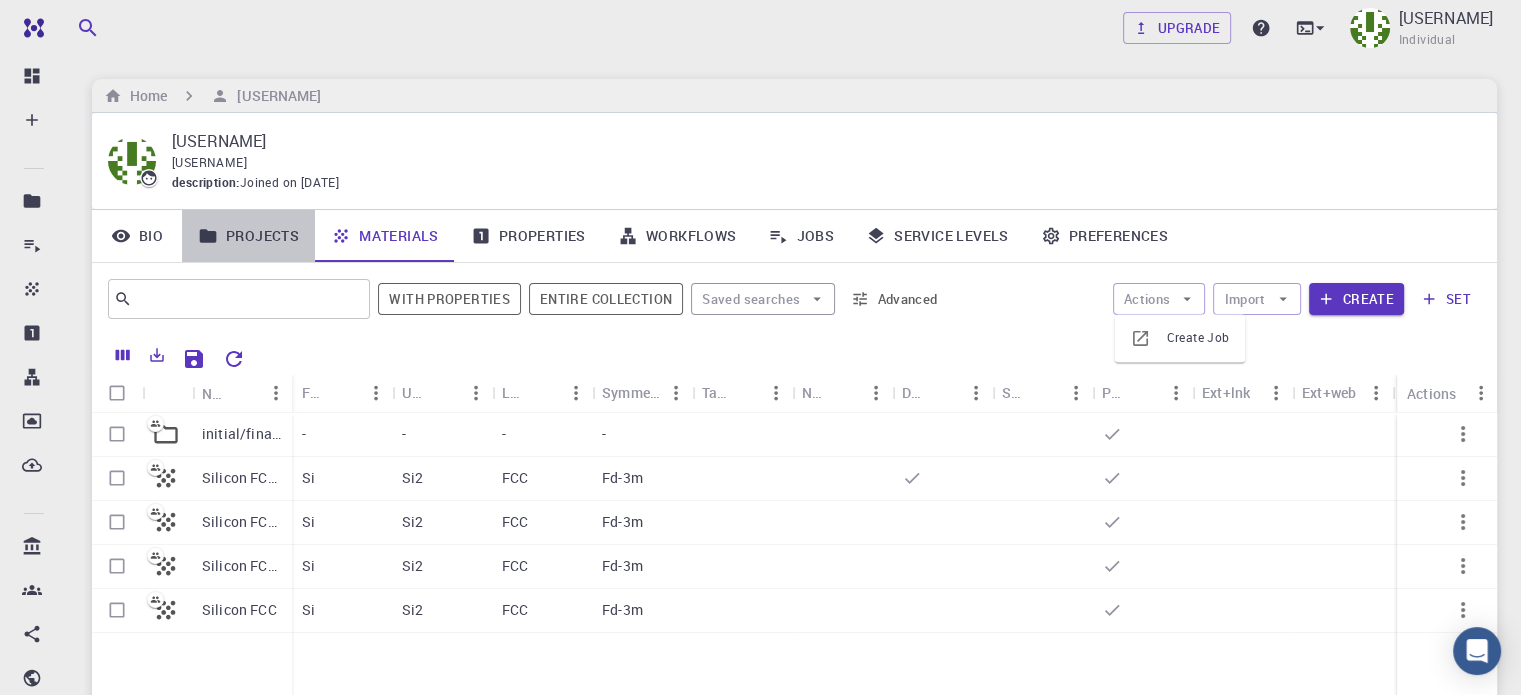 click on "Projects" at bounding box center [248, 236] 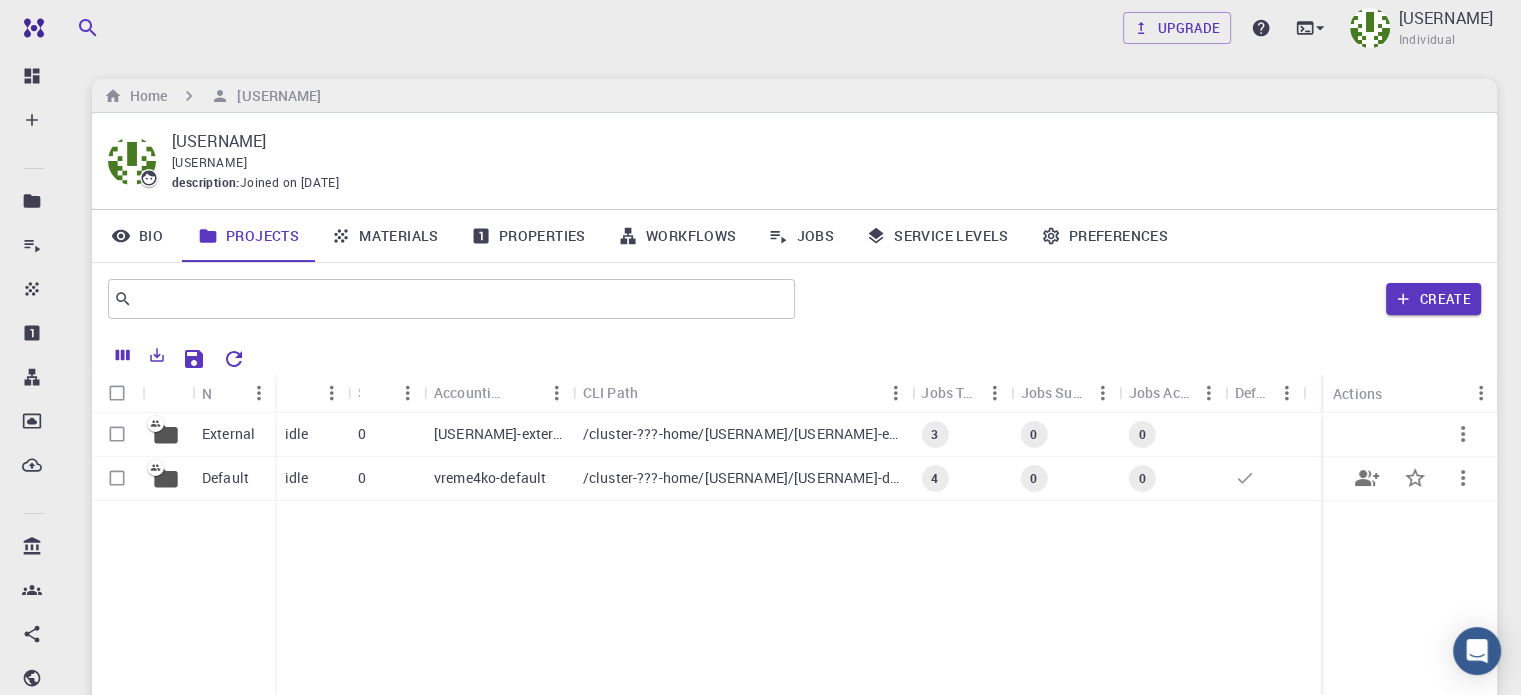 click on "Default" at bounding box center [225, 478] 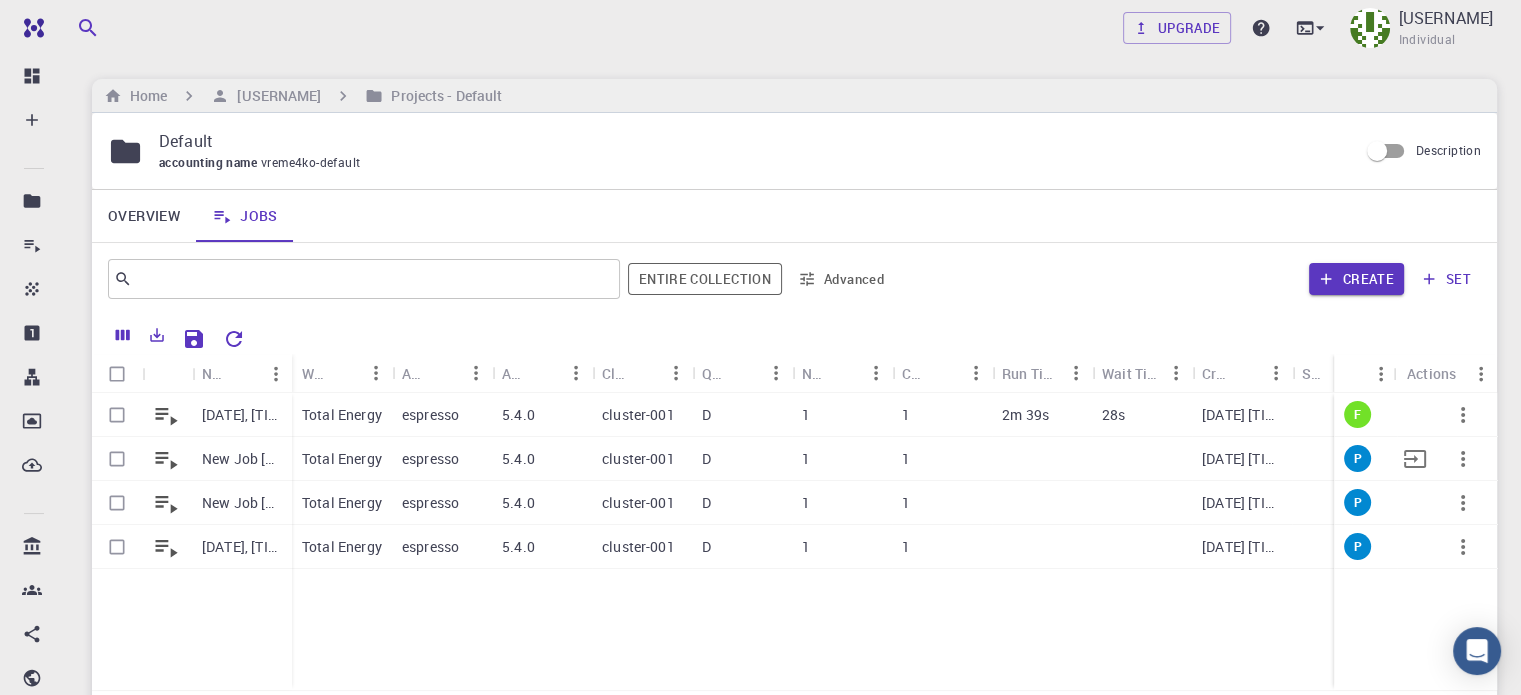 click on "New Job [DATE], [TIME]" at bounding box center [242, 459] 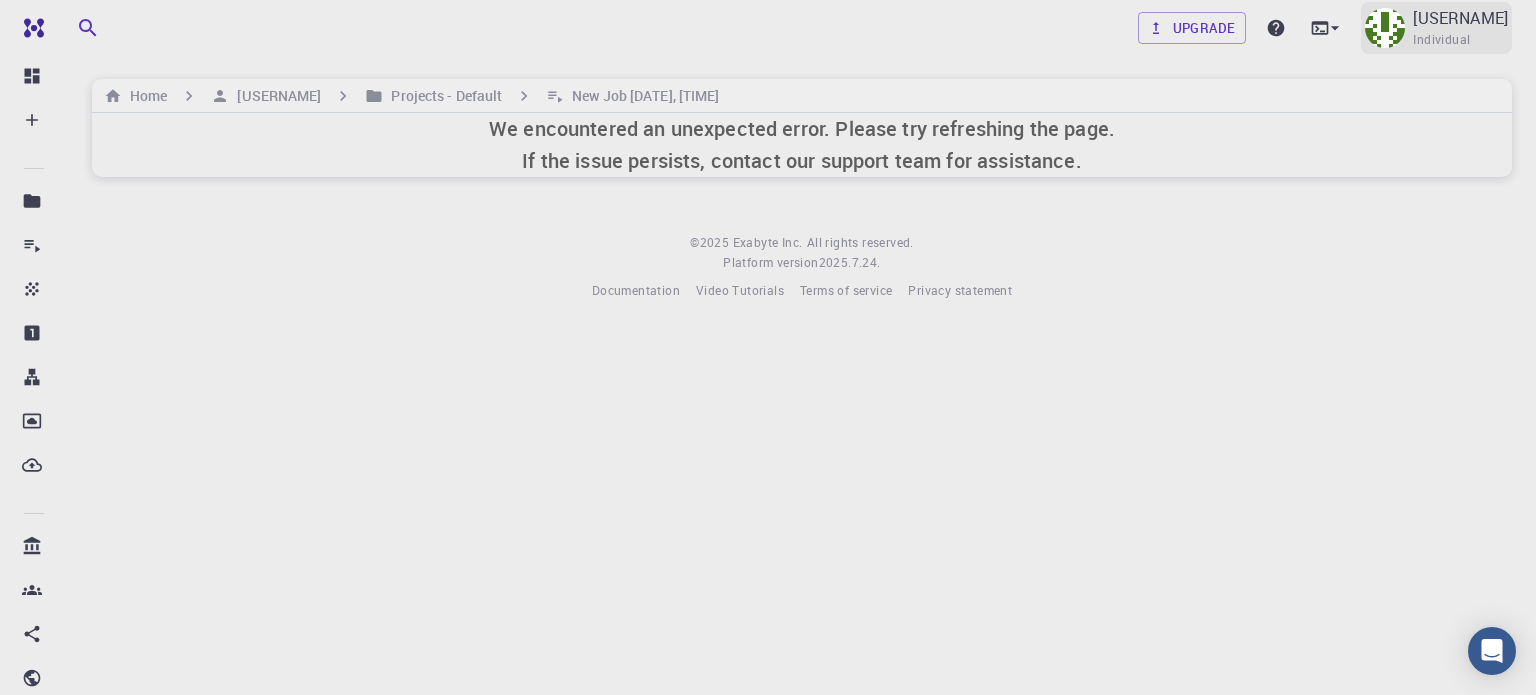 click on "Individual" at bounding box center [1441, 40] 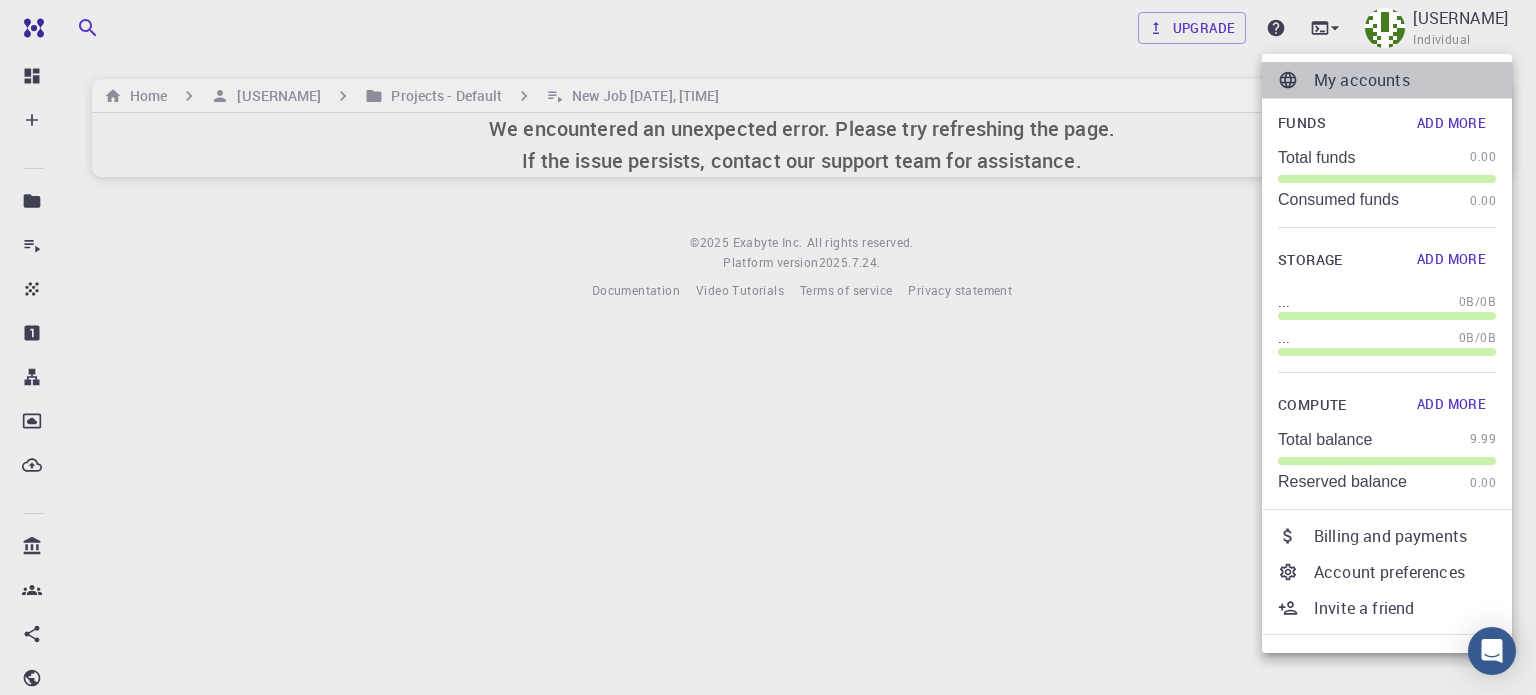 click on "My accounts" at bounding box center [1405, 80] 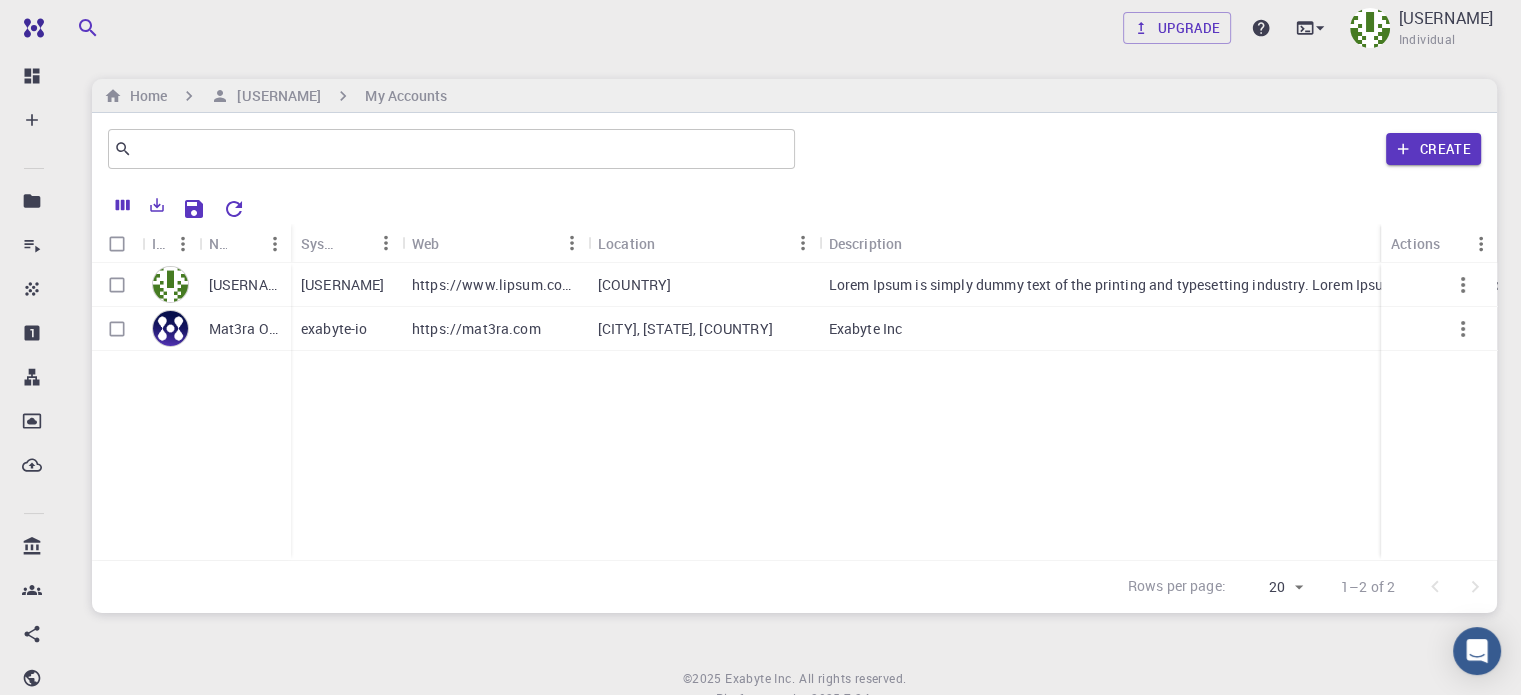 click on "https://mat3ra.com" at bounding box center (476, 329) 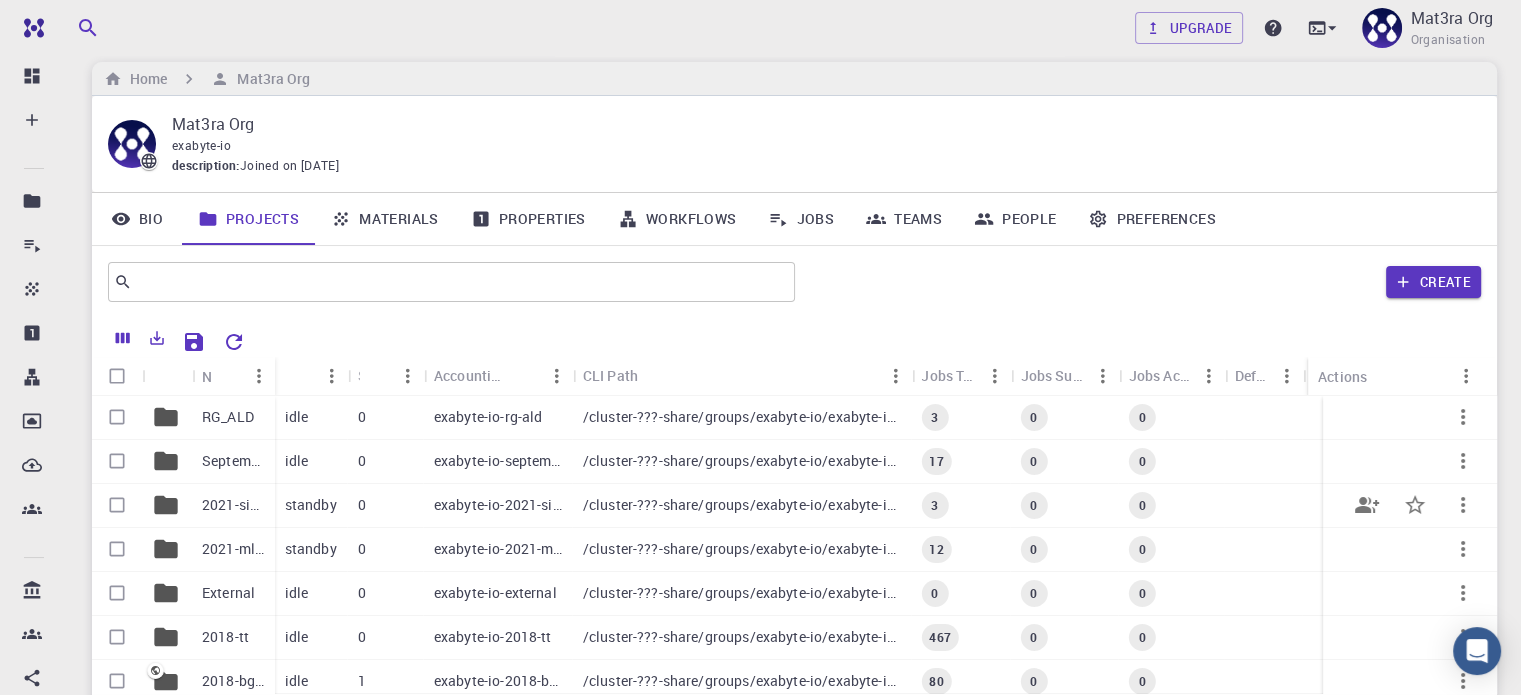 scroll, scrollTop: 0, scrollLeft: 0, axis: both 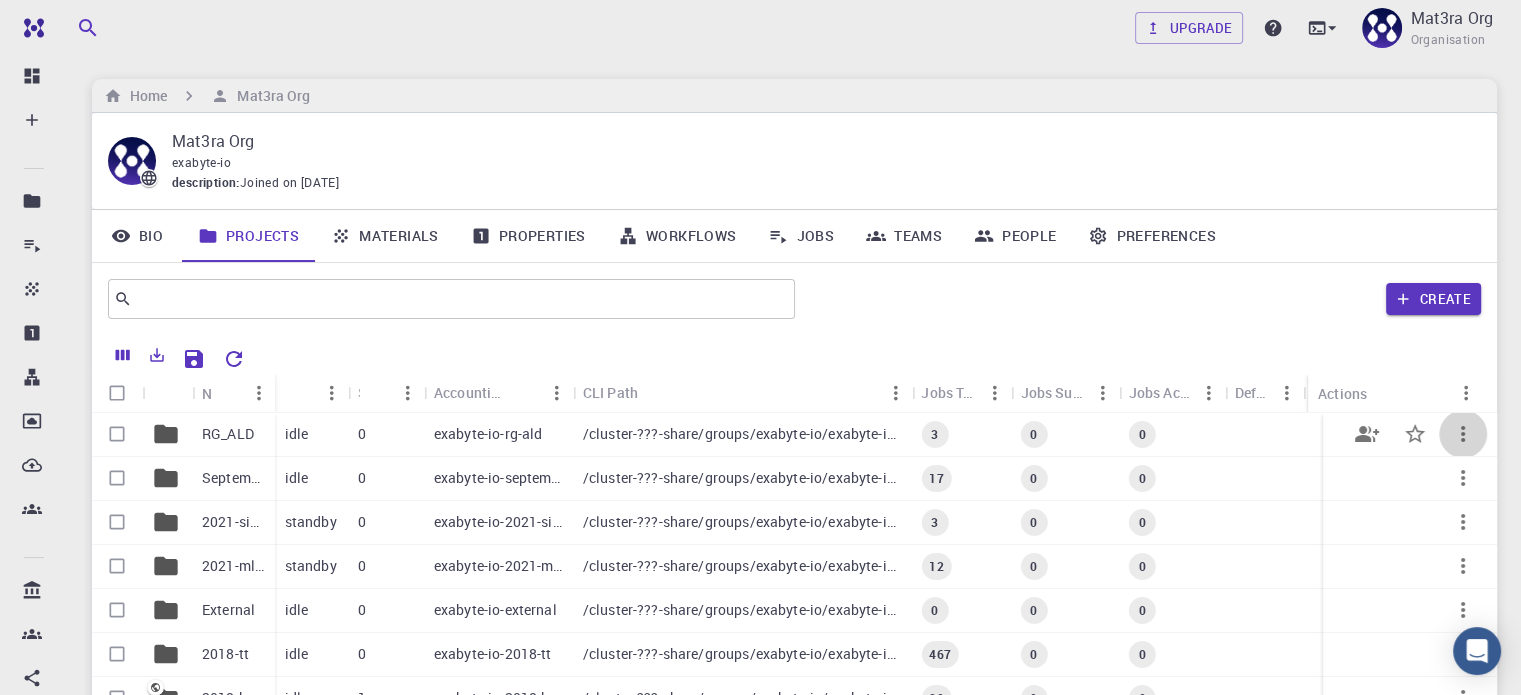 click 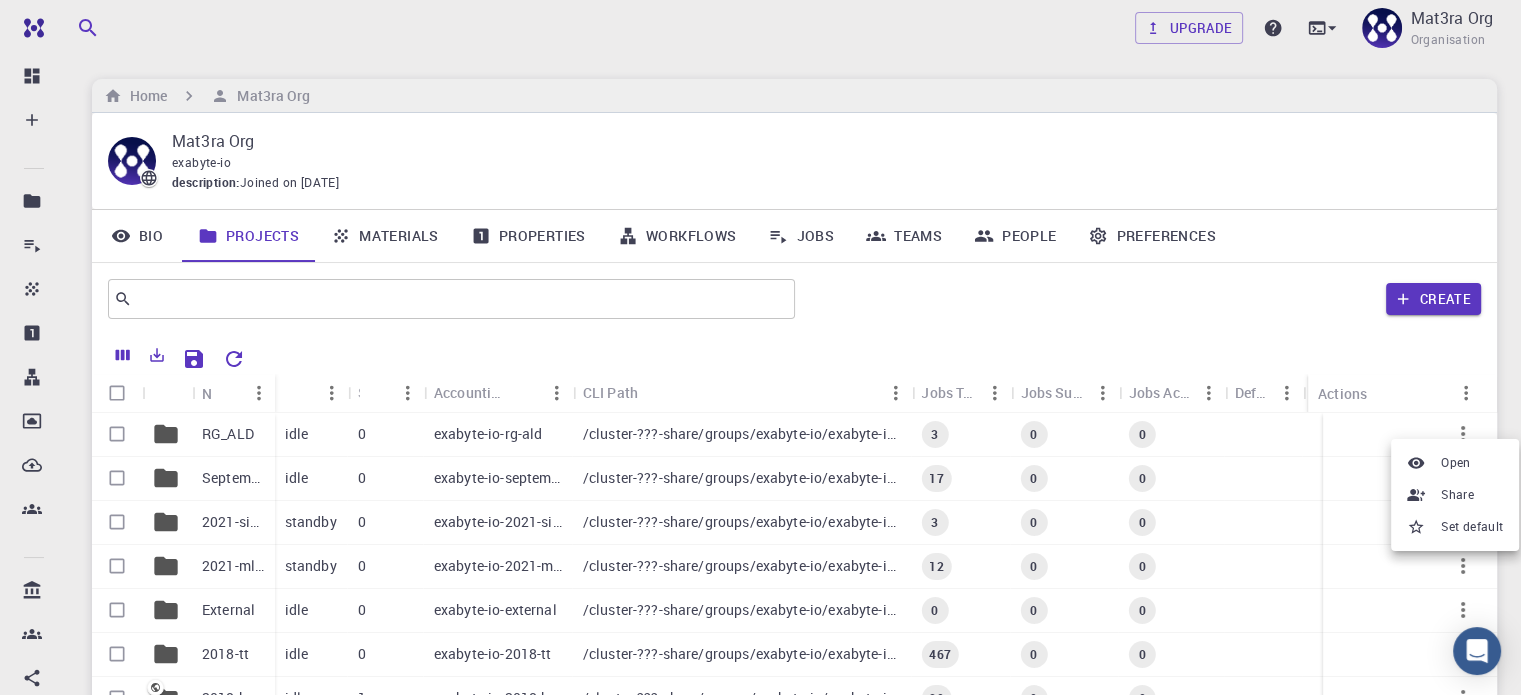 click at bounding box center [760, 347] 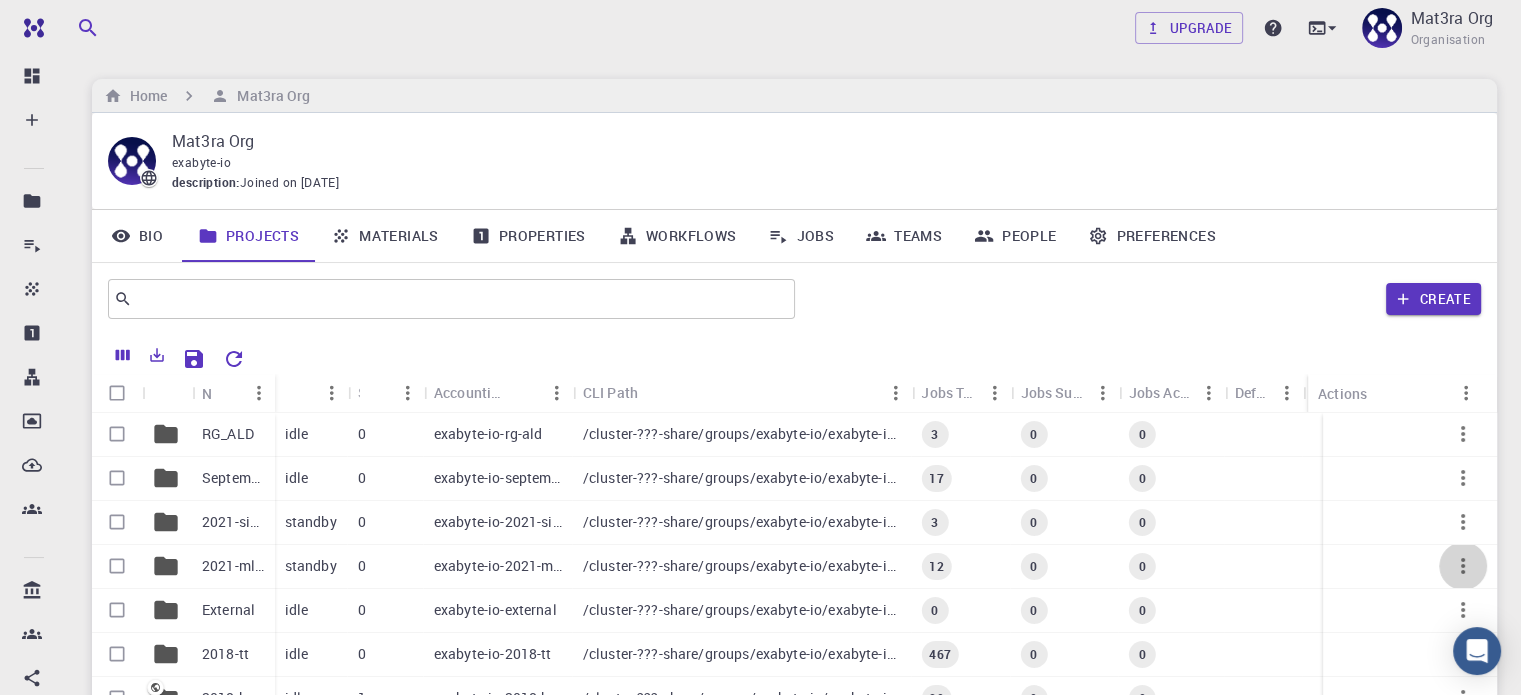 click 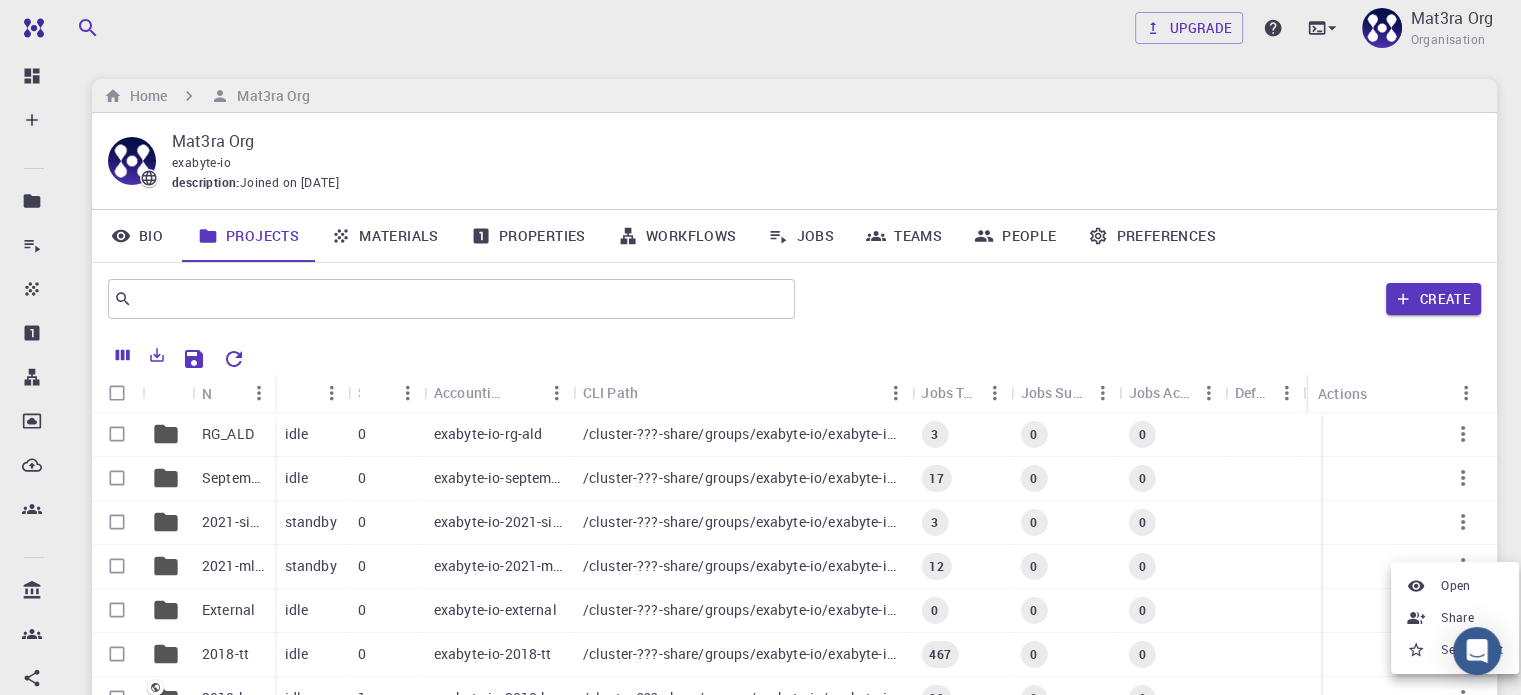 click at bounding box center [760, 347] 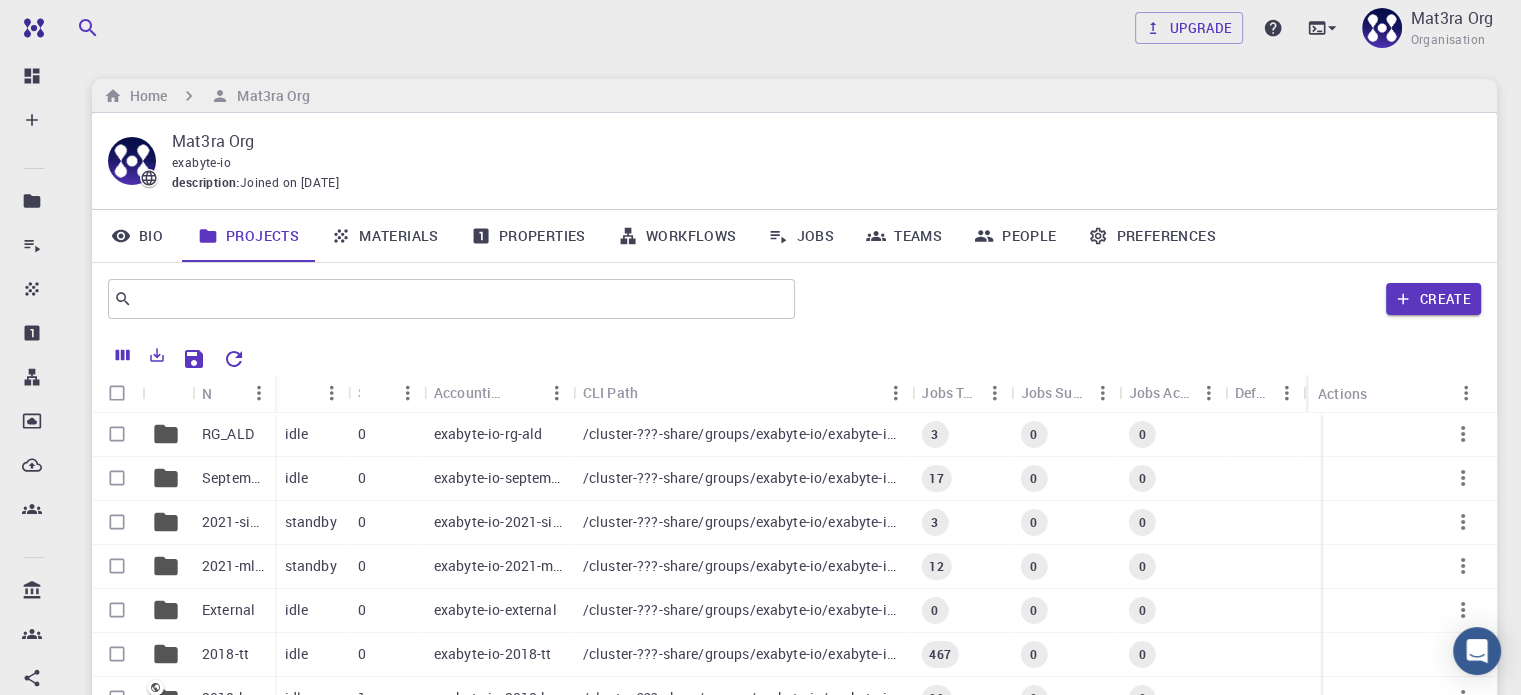 click on "exabyte-io-september-webinar" at bounding box center (498, 478) 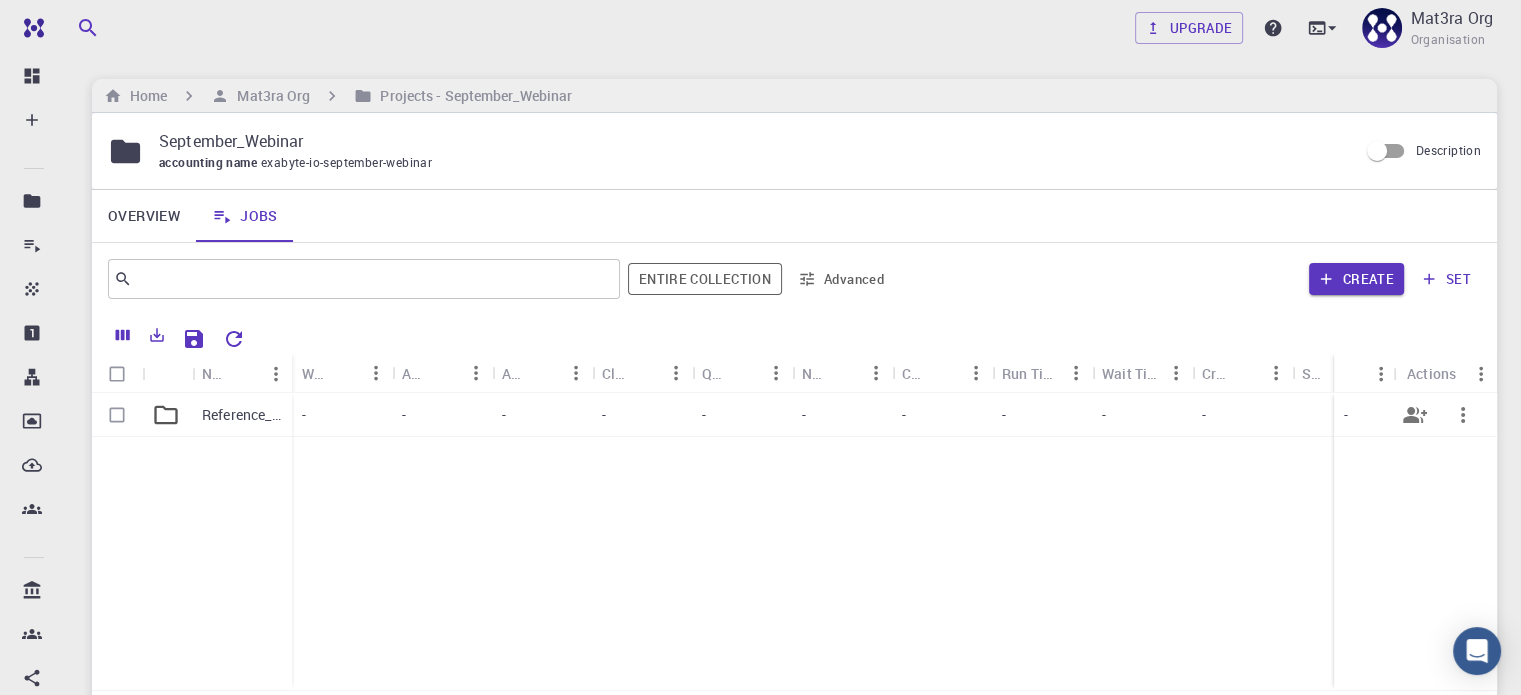 click 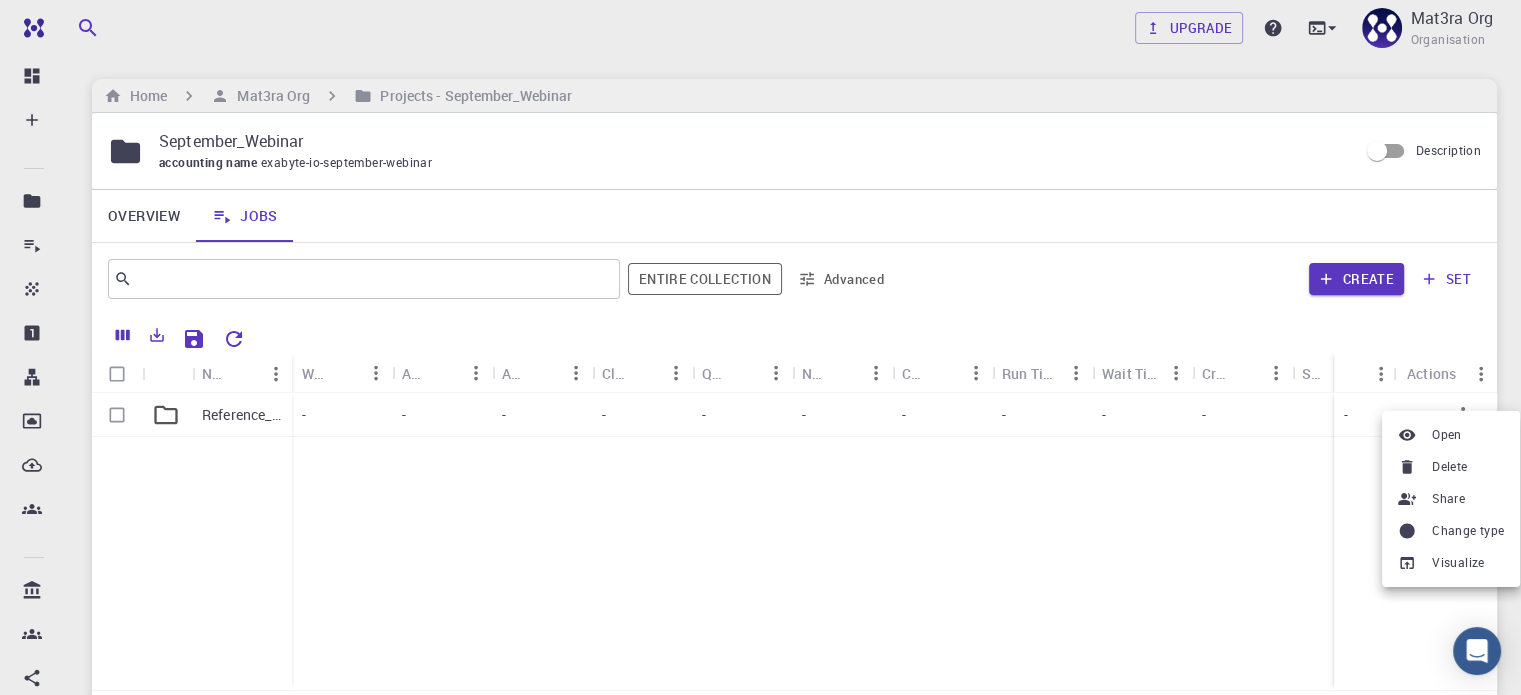 type 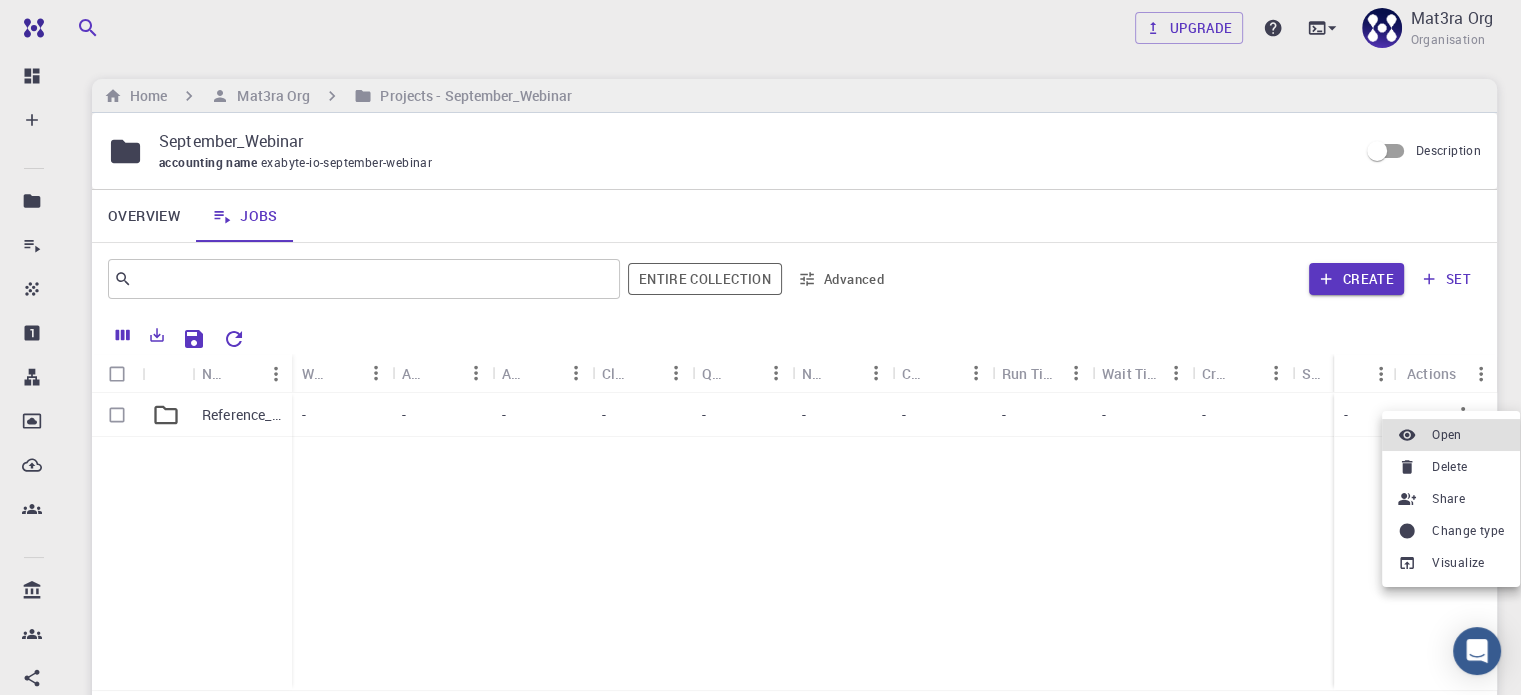 click at bounding box center (760, 347) 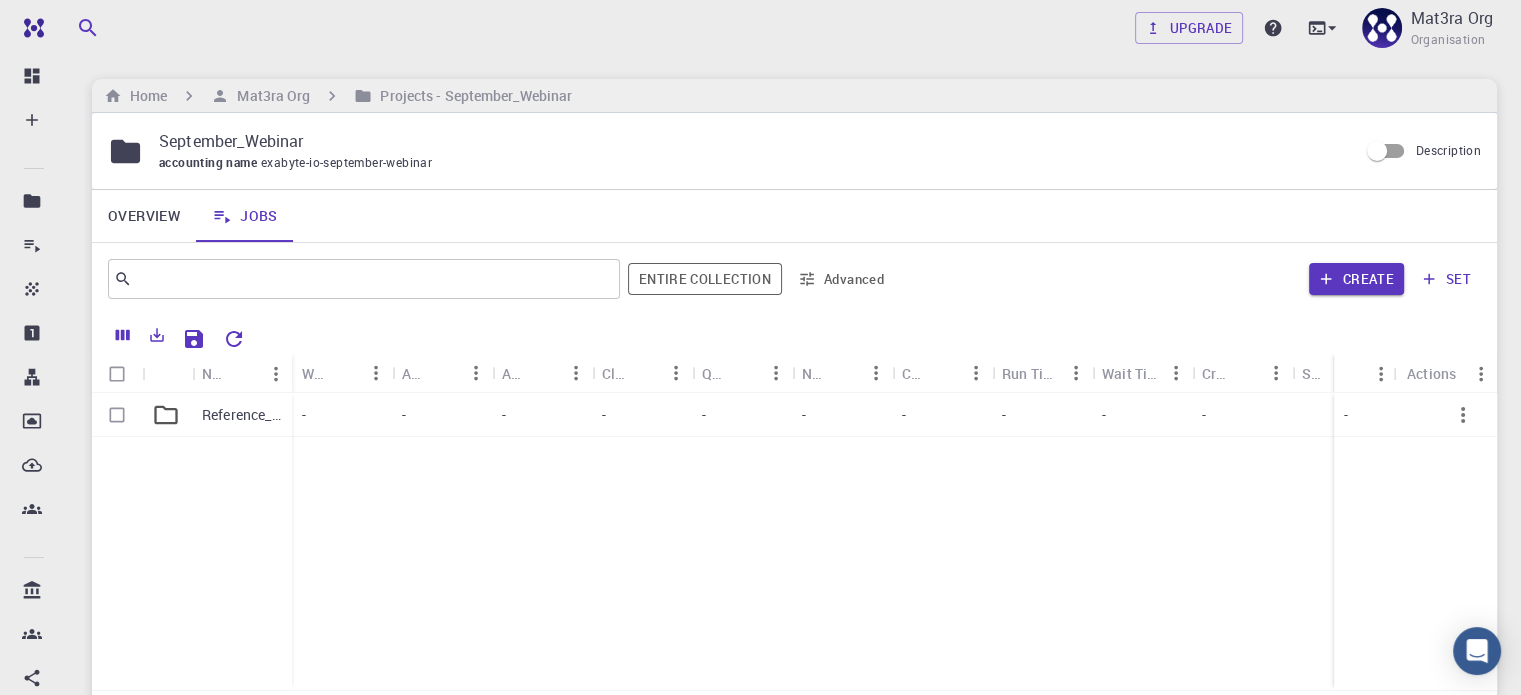 click on "Reference_Calculations" at bounding box center (242, 415) 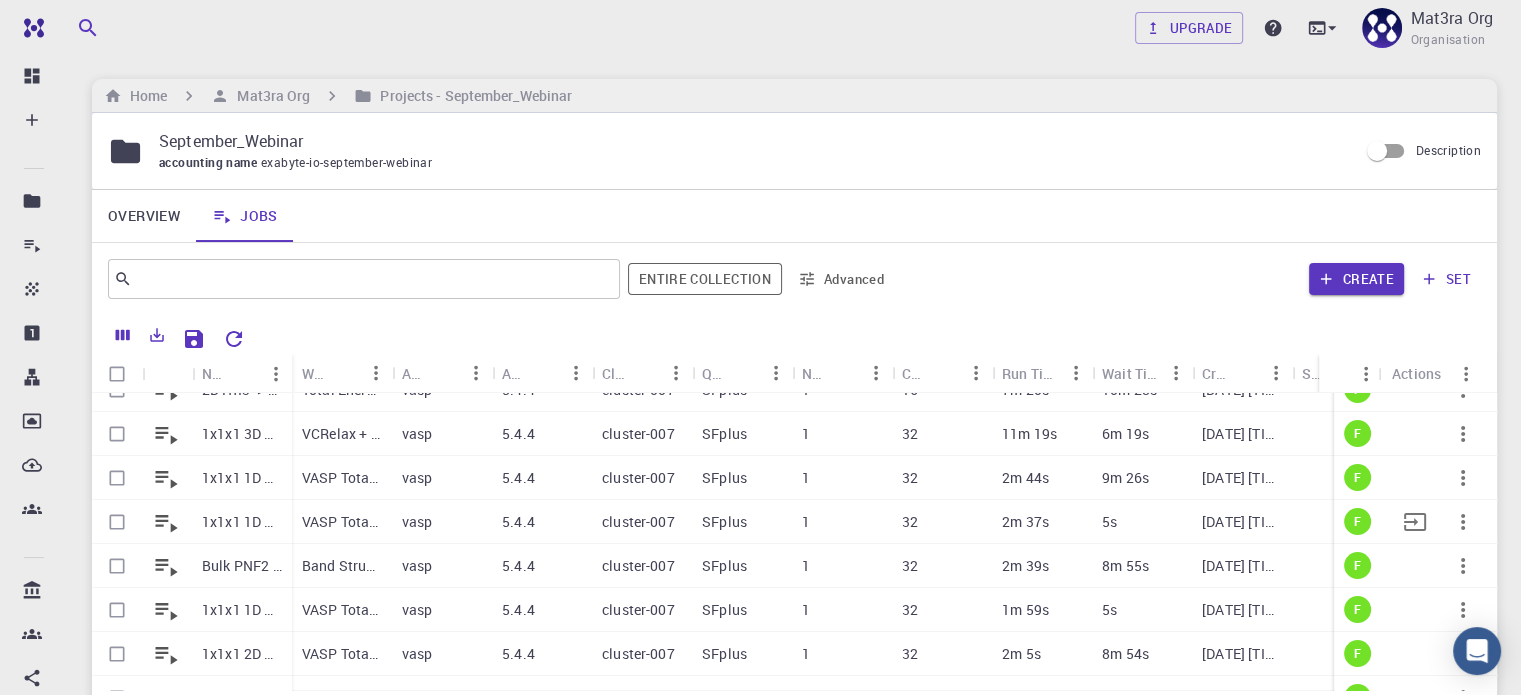 scroll, scrollTop: 100, scrollLeft: 0, axis: vertical 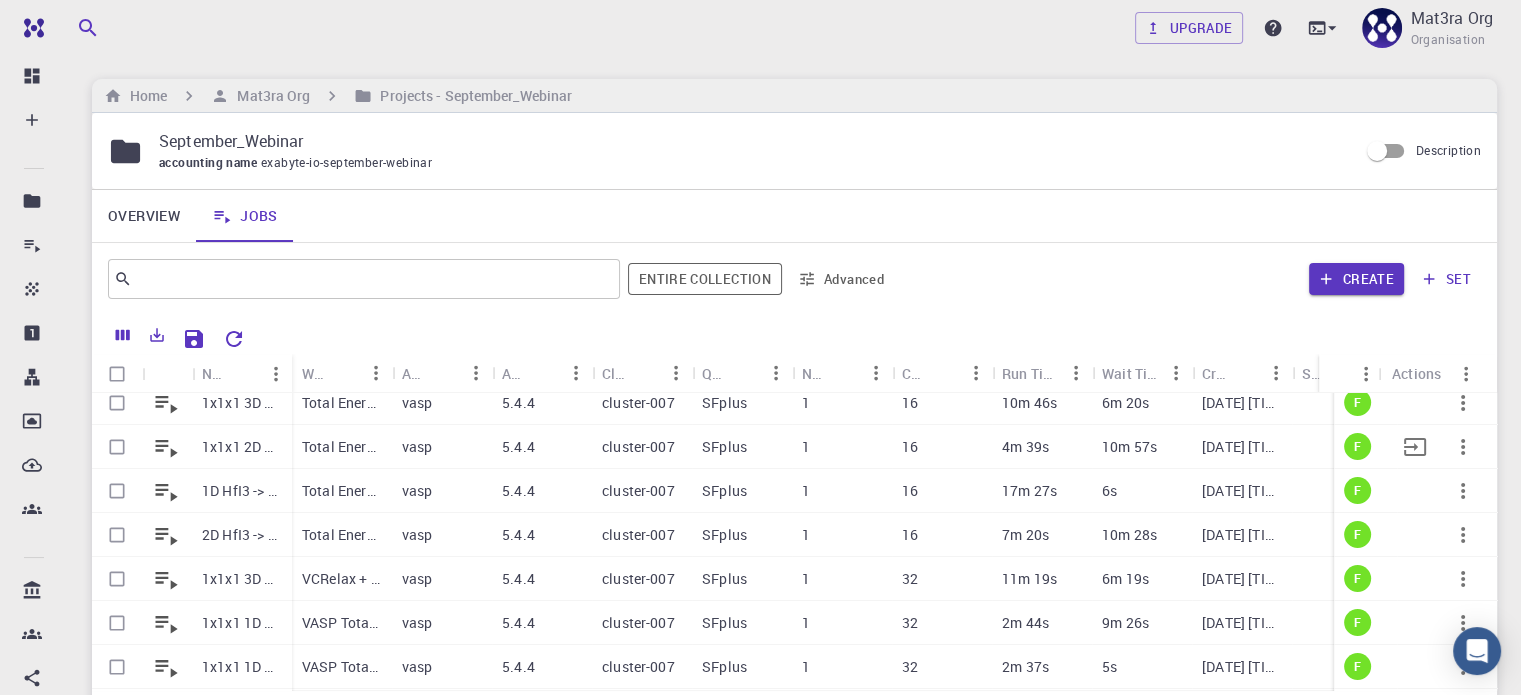click 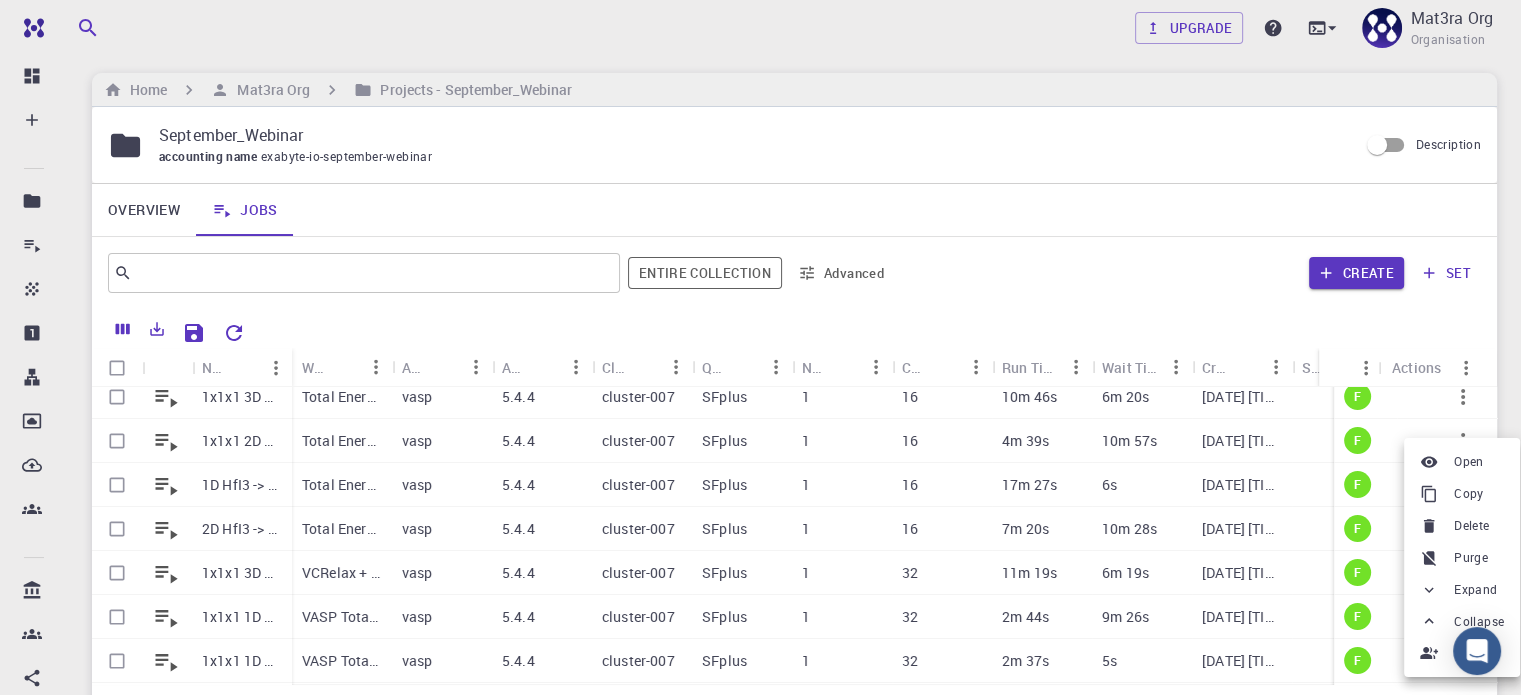 scroll, scrollTop: 0, scrollLeft: 0, axis: both 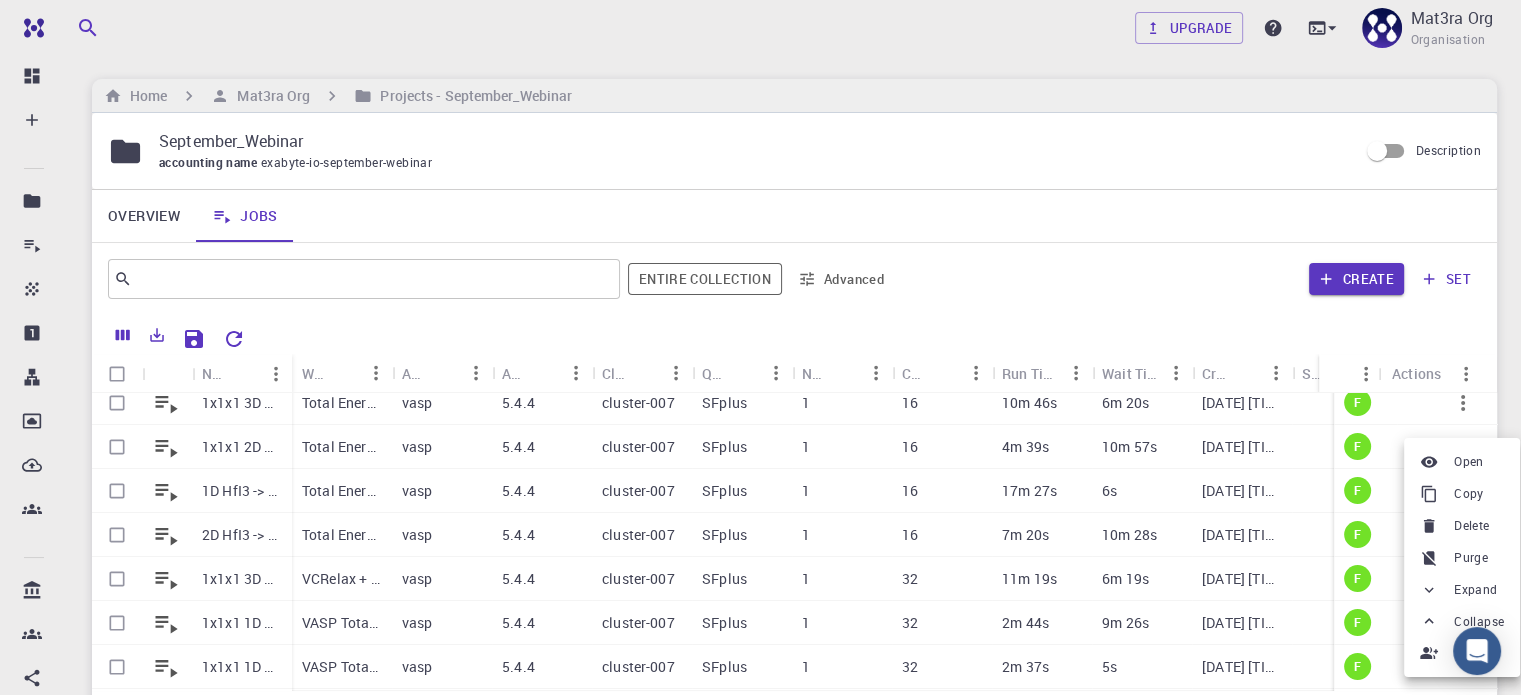 click at bounding box center (760, 347) 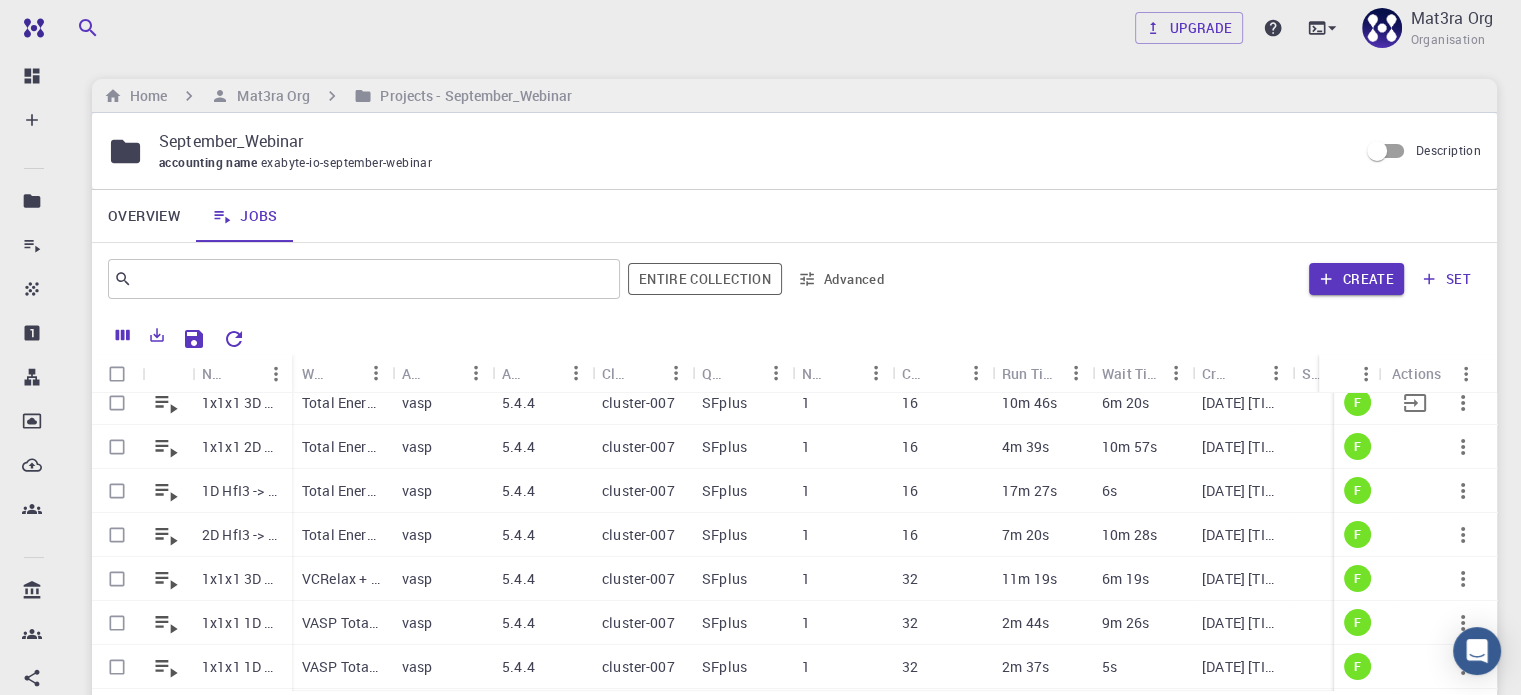 click on "1x1x1 3D VCRelaxed PdBr2 BS + DOS" at bounding box center [242, 403] 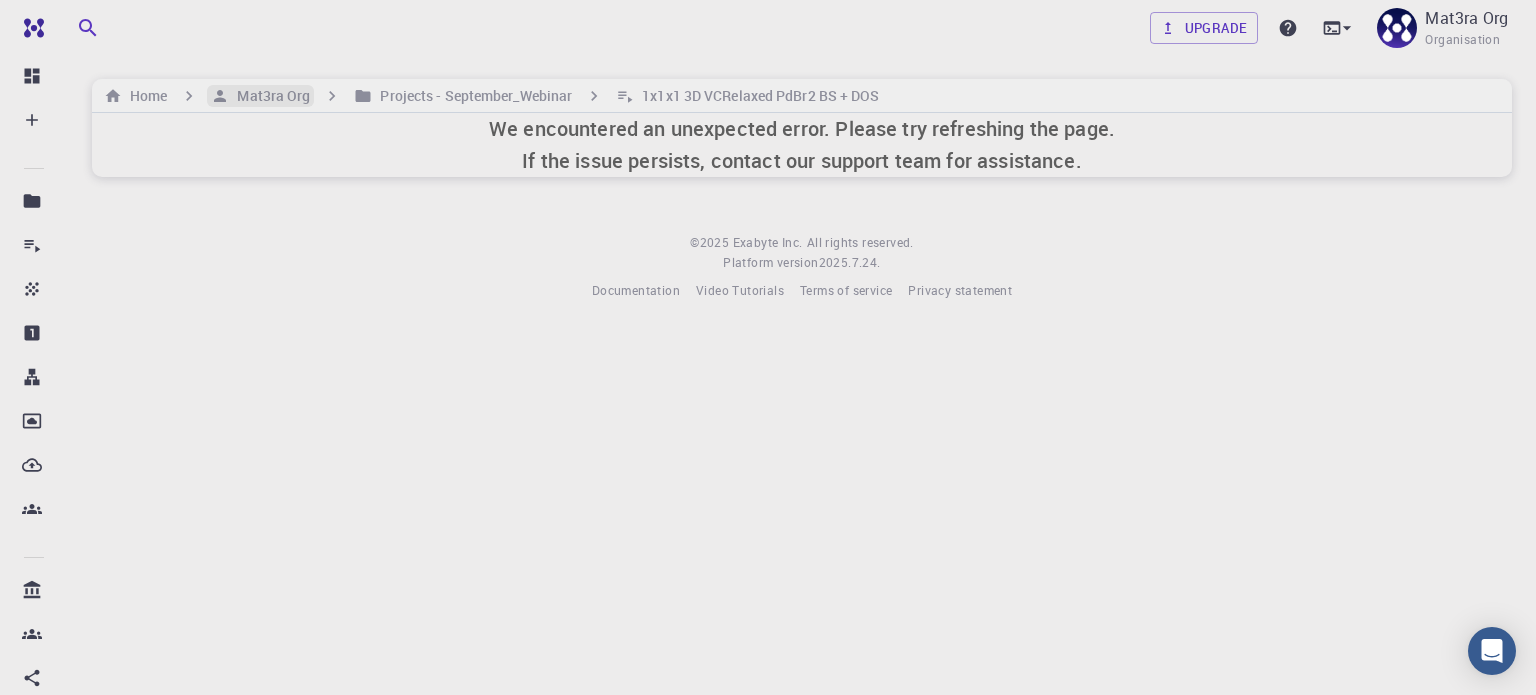 click on "Mat3ra Org" at bounding box center (269, 96) 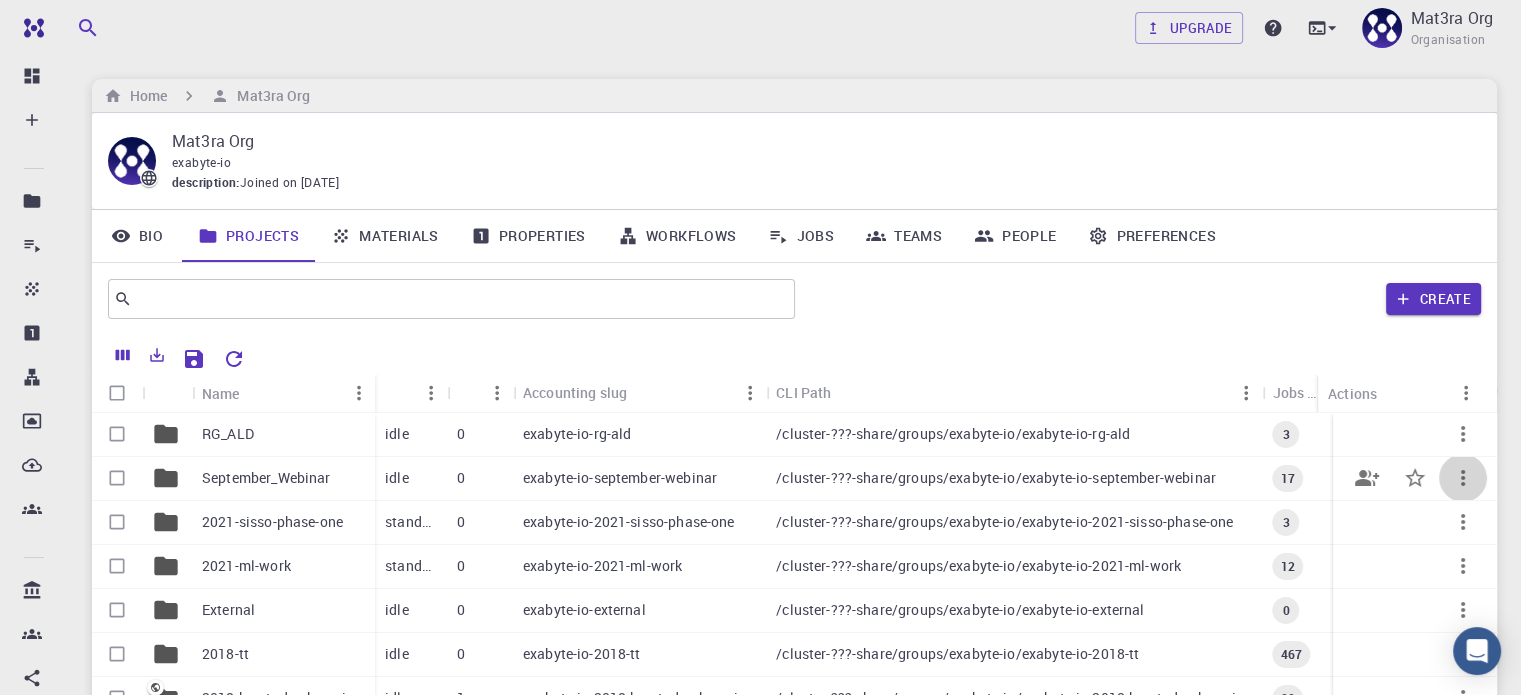 click 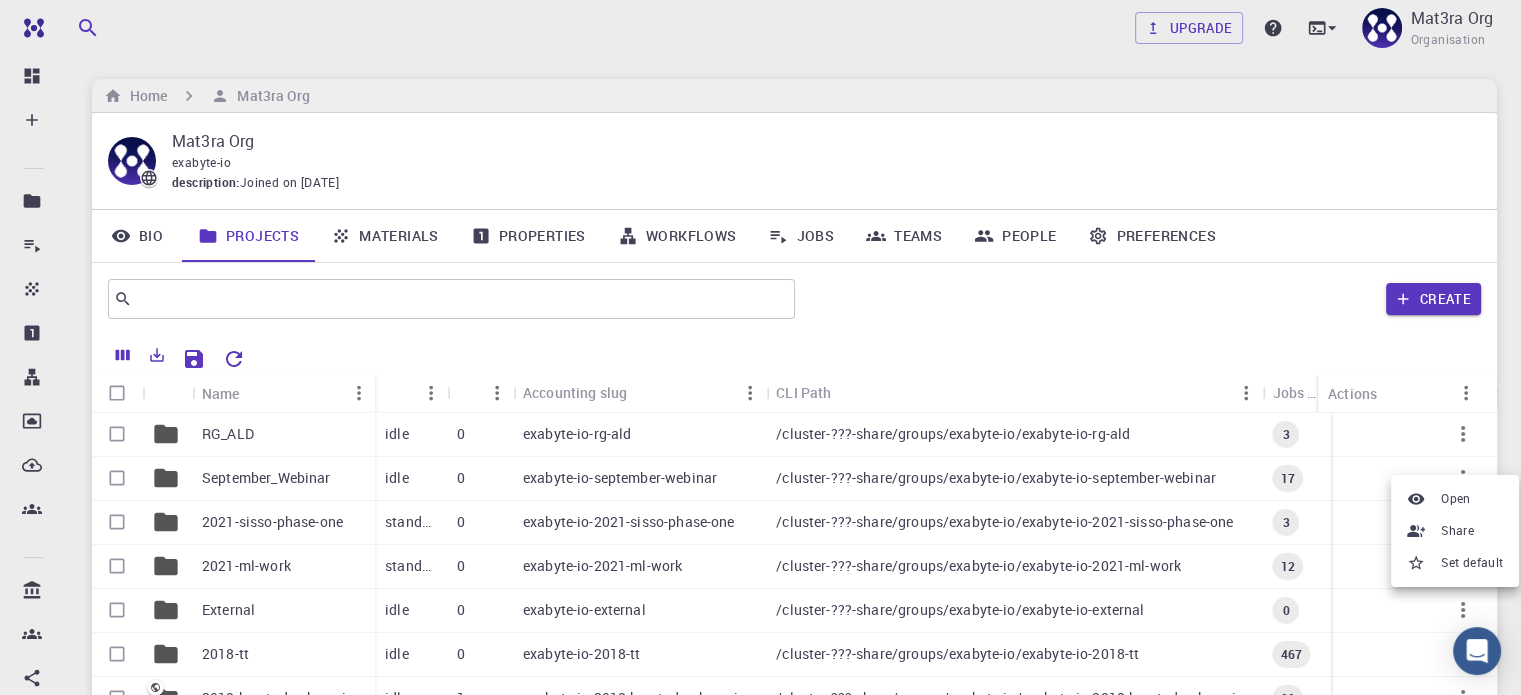 click at bounding box center [760, 347] 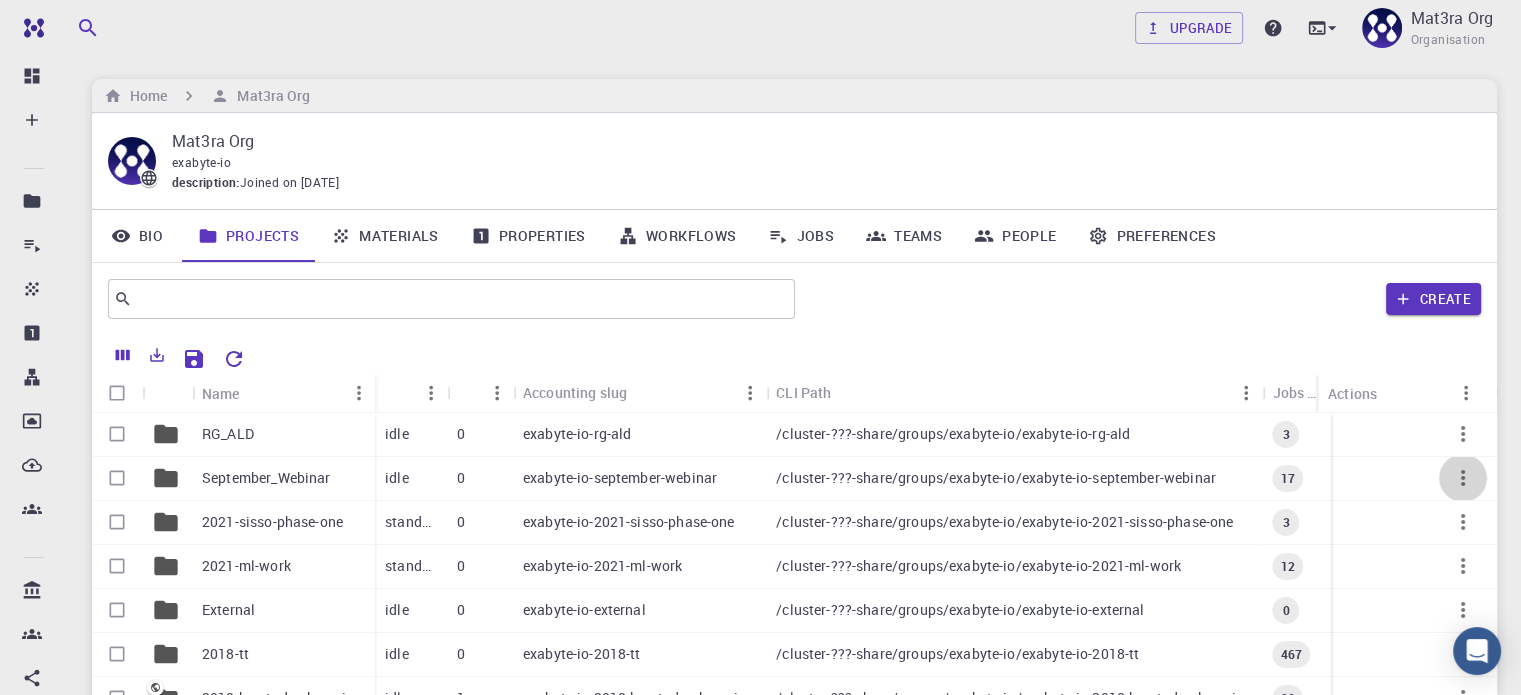 click 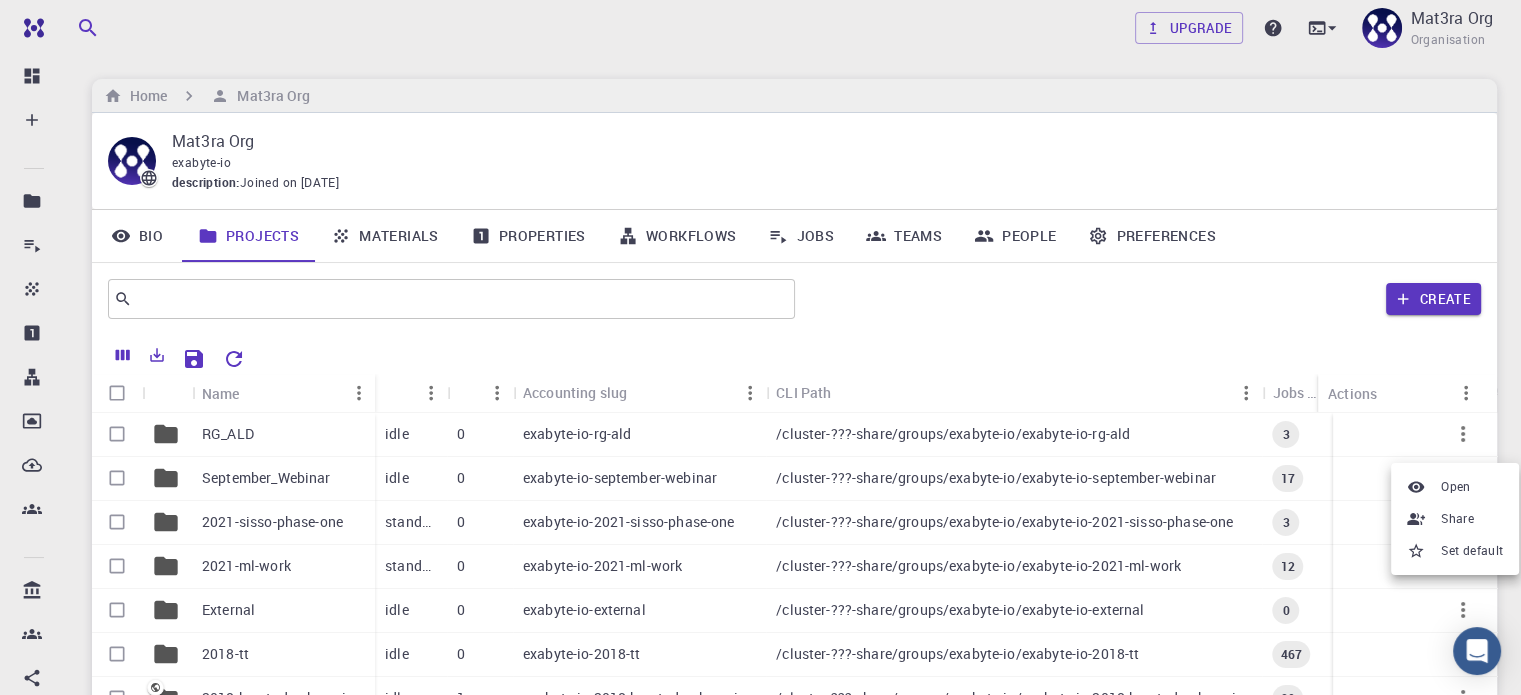 click at bounding box center [760, 347] 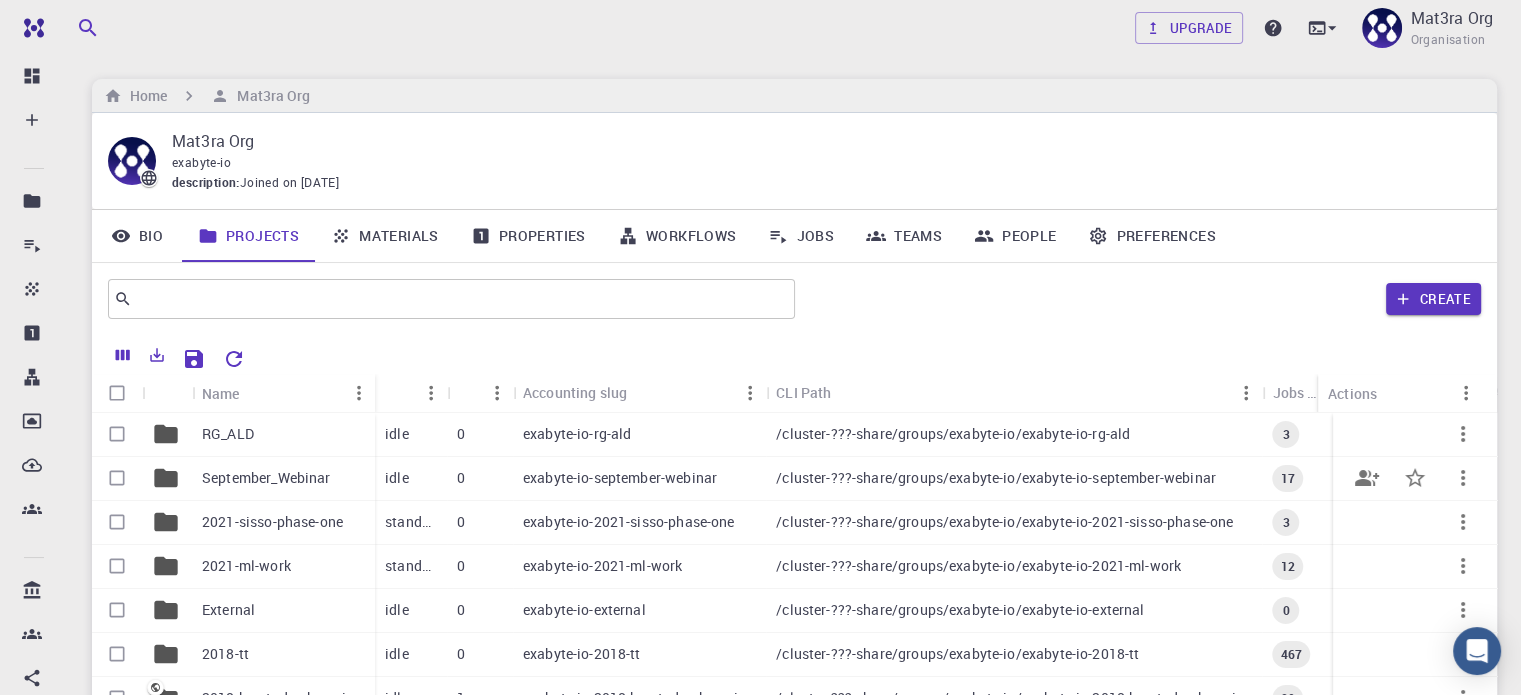 click on "September_Webinar" at bounding box center [266, 478] 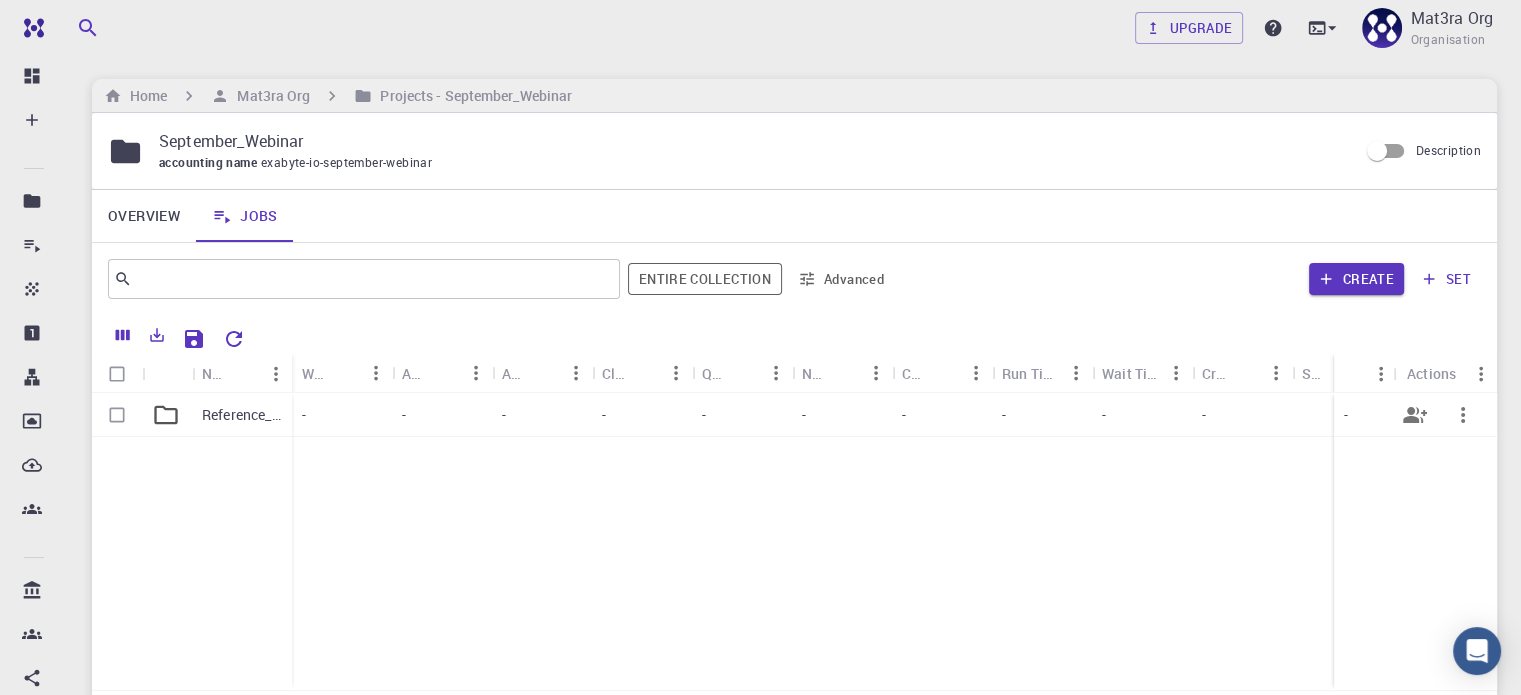 click at bounding box center (167, 415) 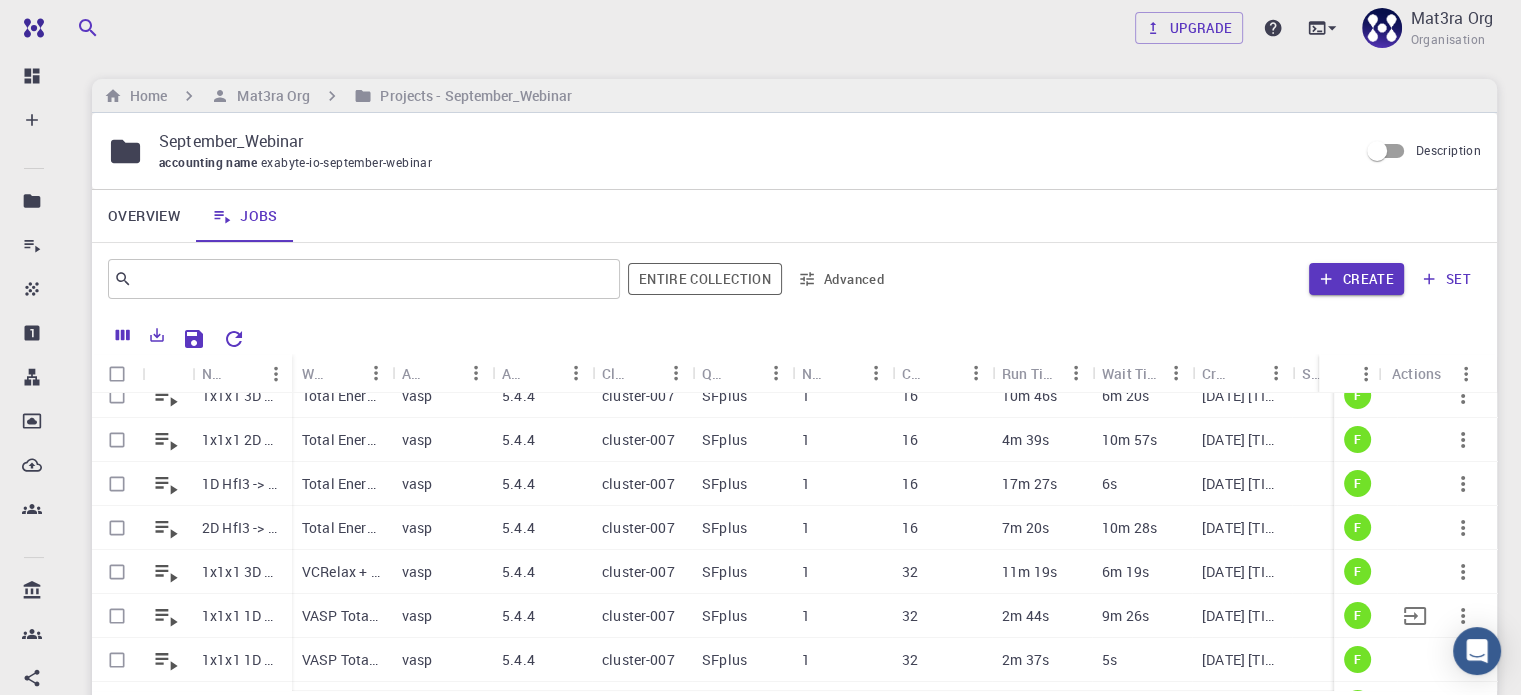 scroll, scrollTop: 100, scrollLeft: 0, axis: vertical 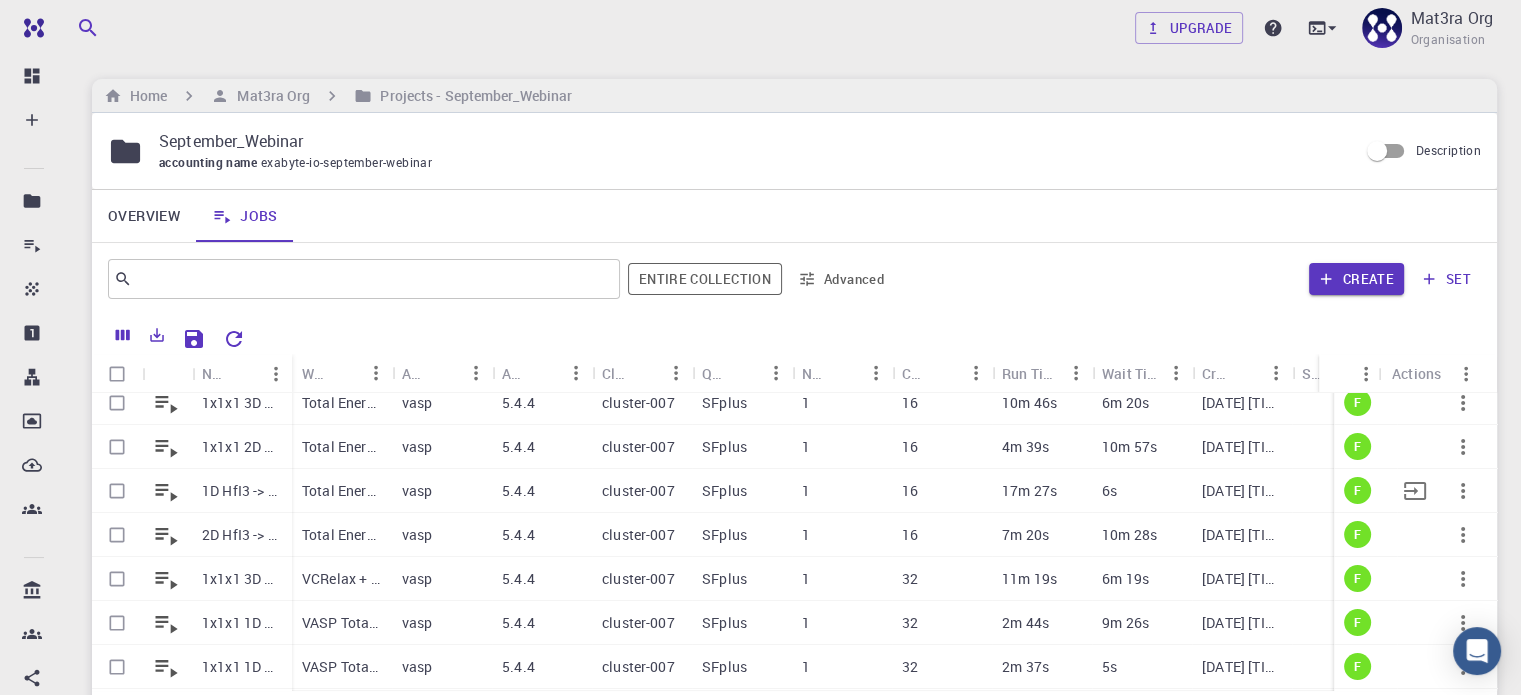 click 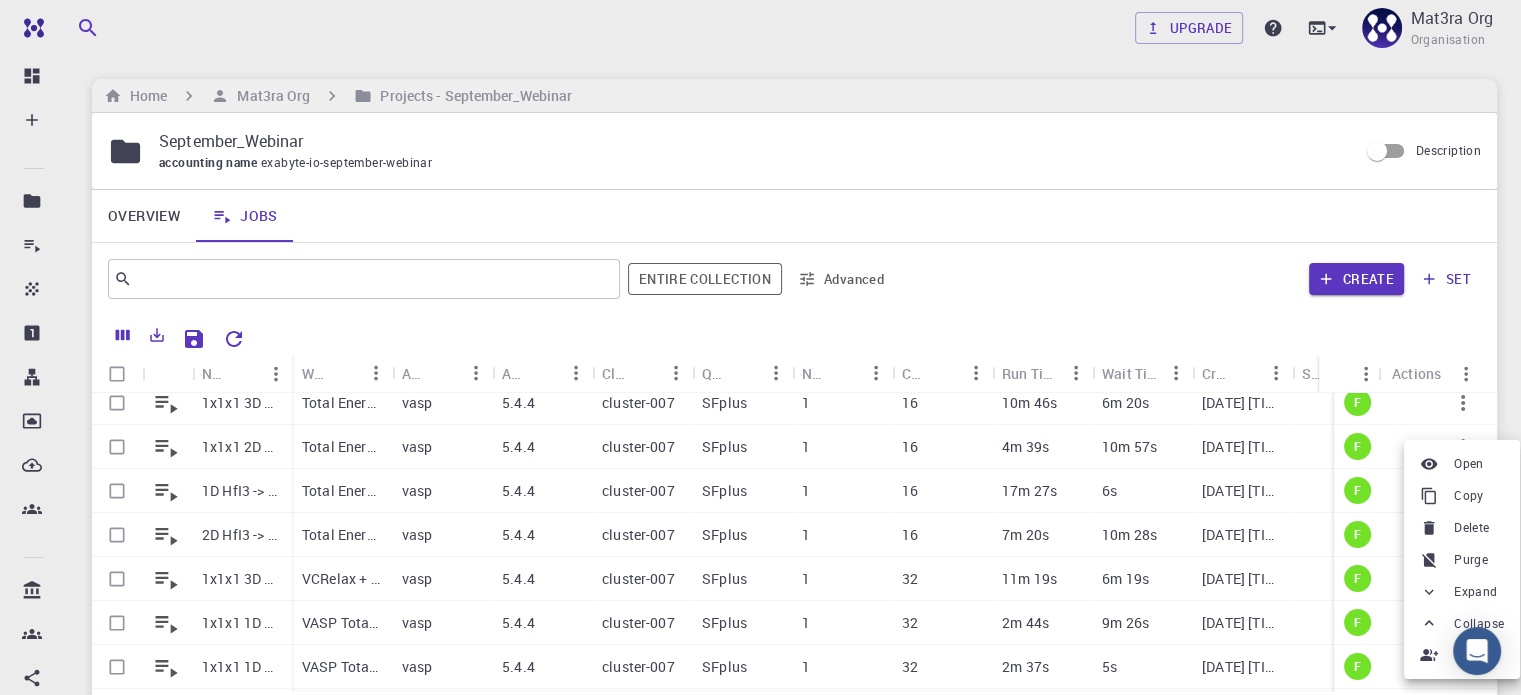 click at bounding box center [760, 347] 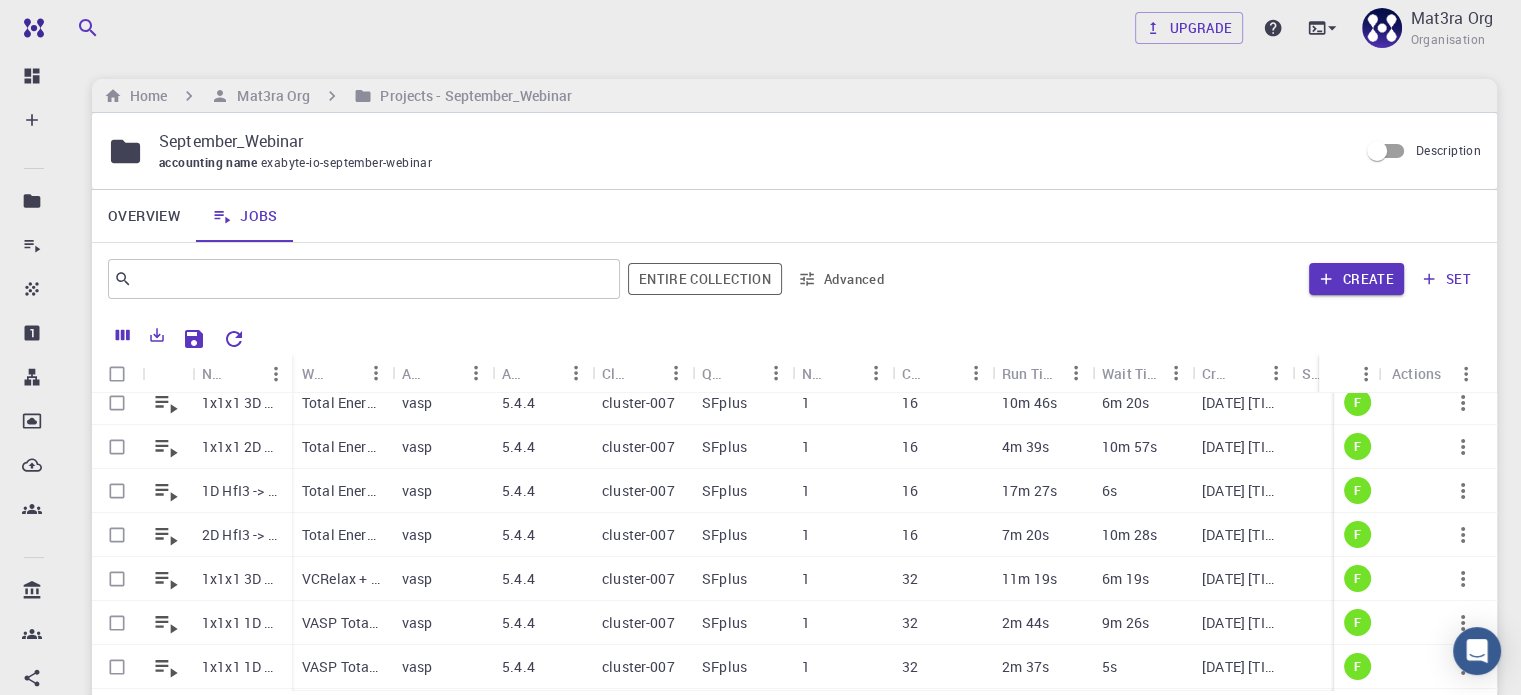 click 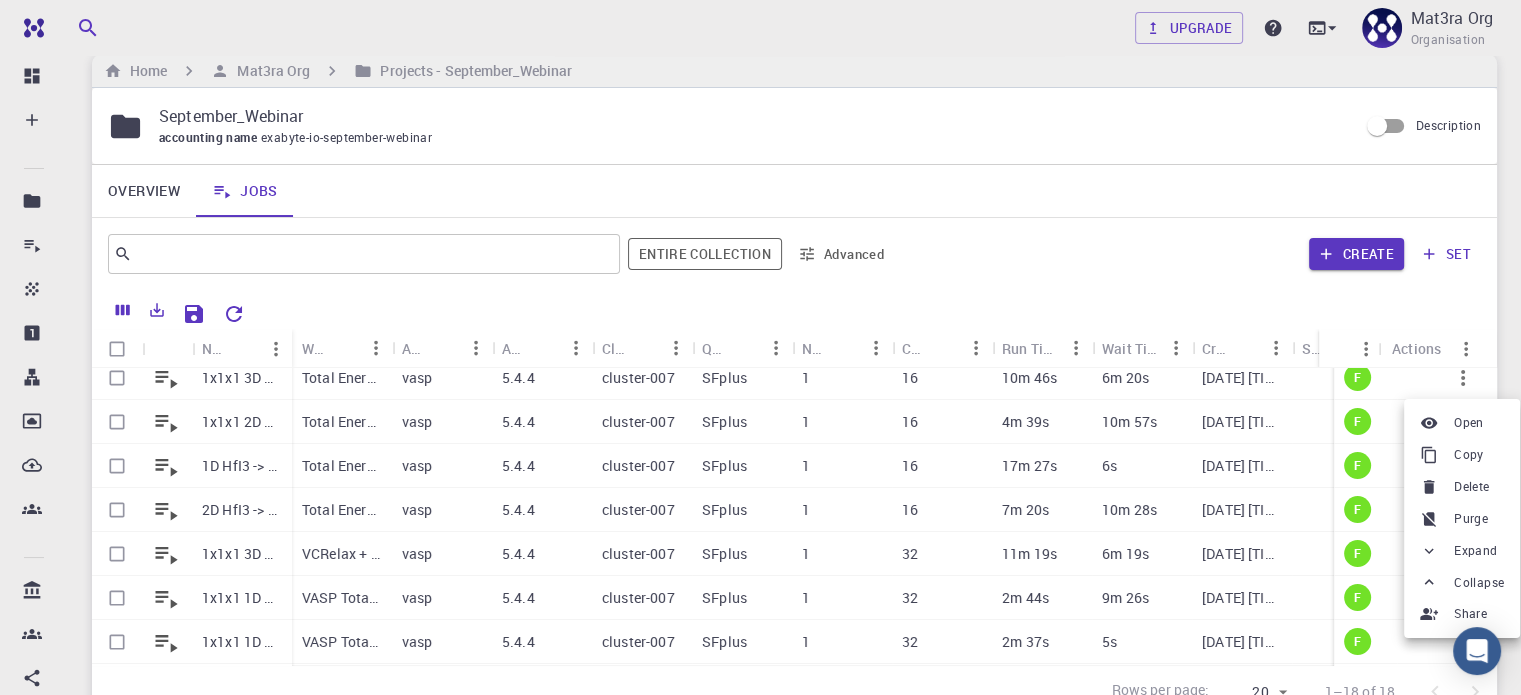 scroll, scrollTop: 0, scrollLeft: 0, axis: both 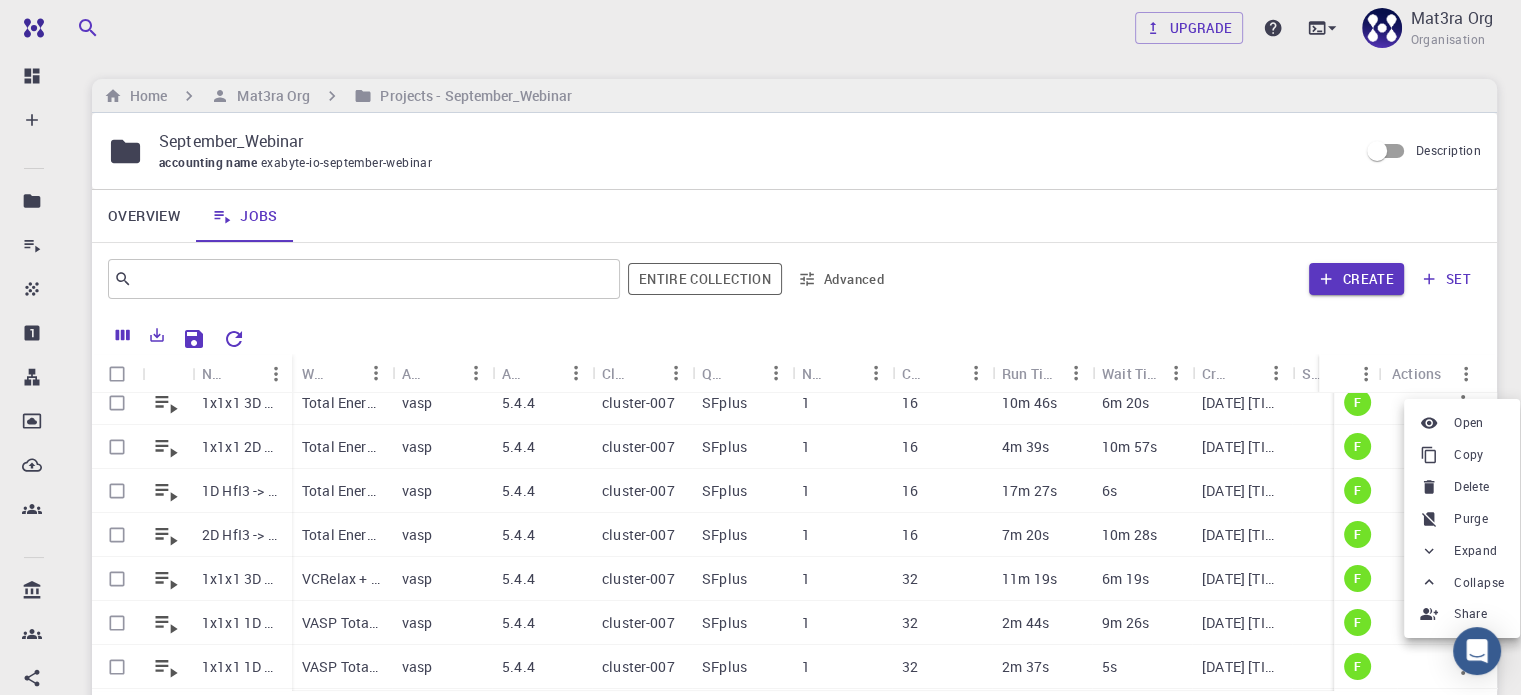click at bounding box center (760, 347) 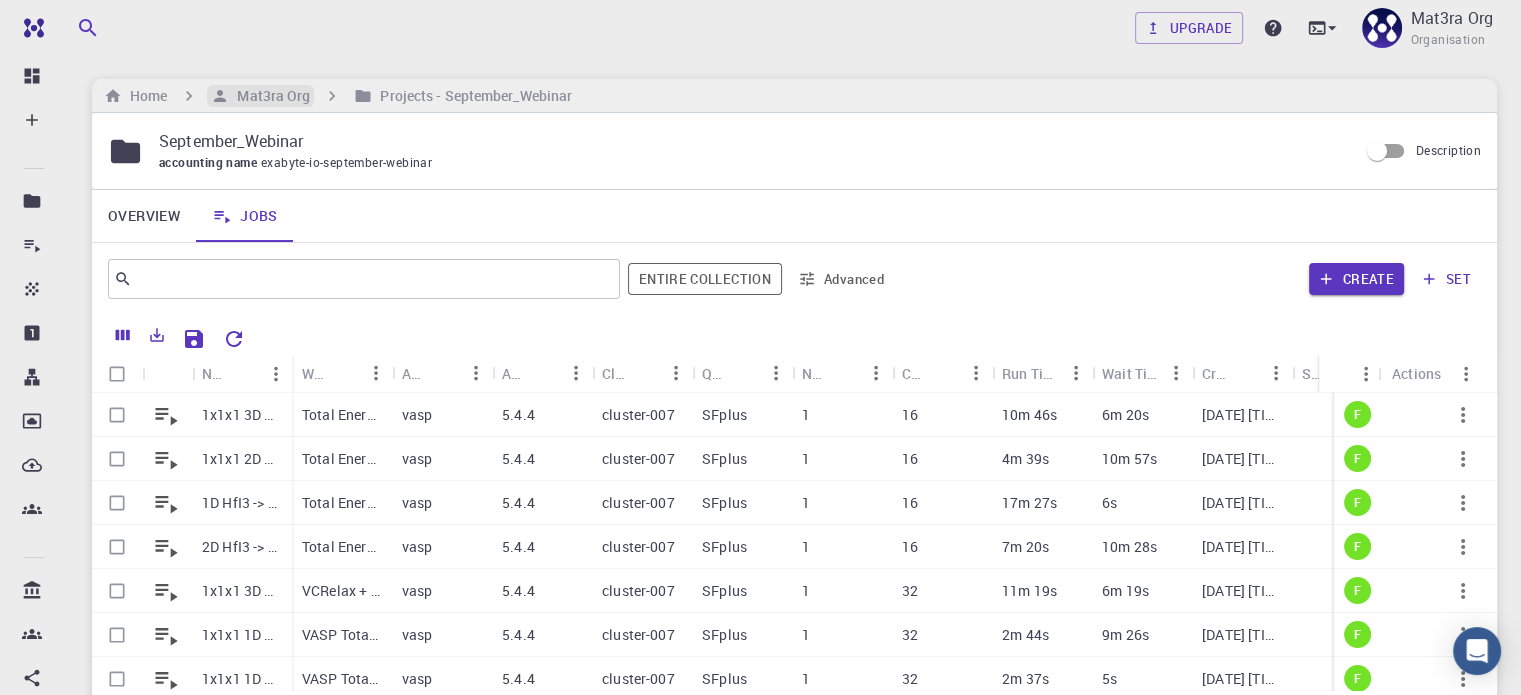 click on "Mat3ra Org" at bounding box center [269, 96] 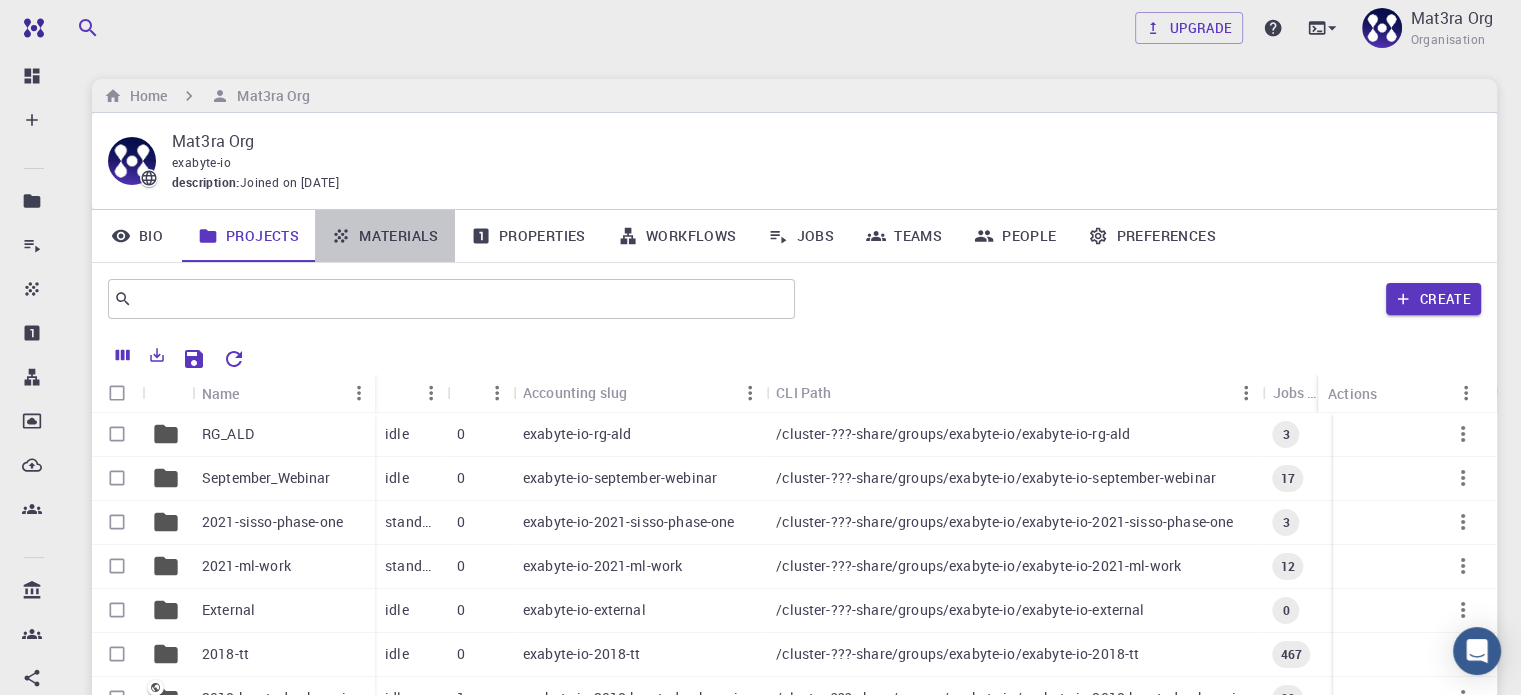 click on "Materials" at bounding box center [385, 236] 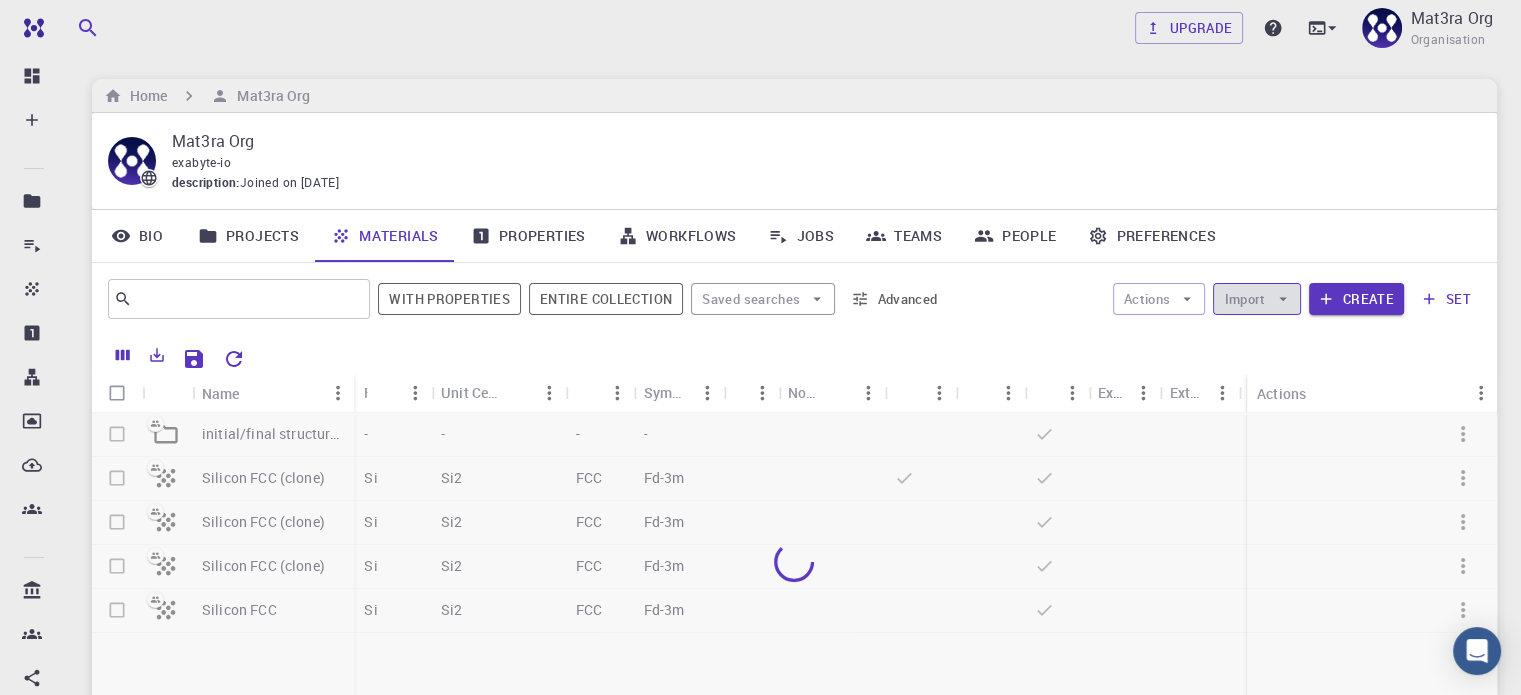 click 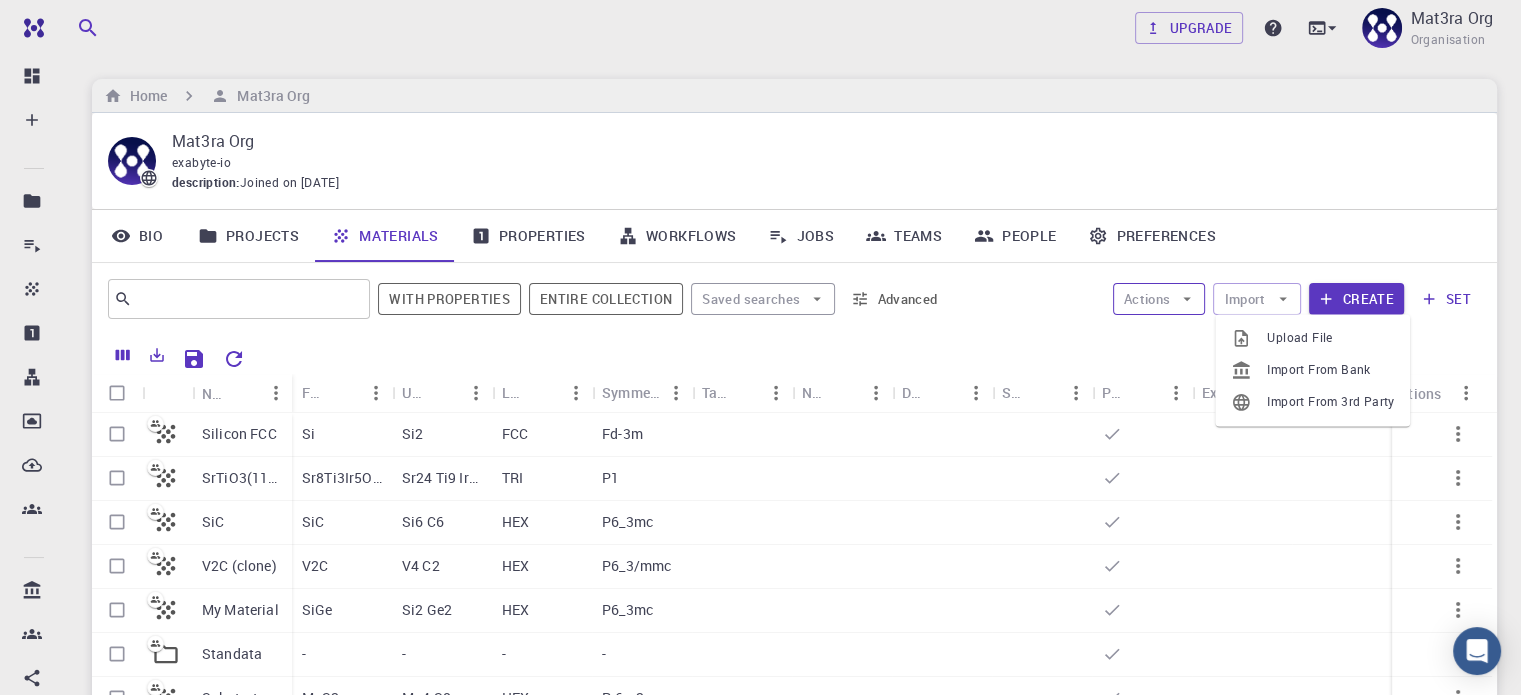 click 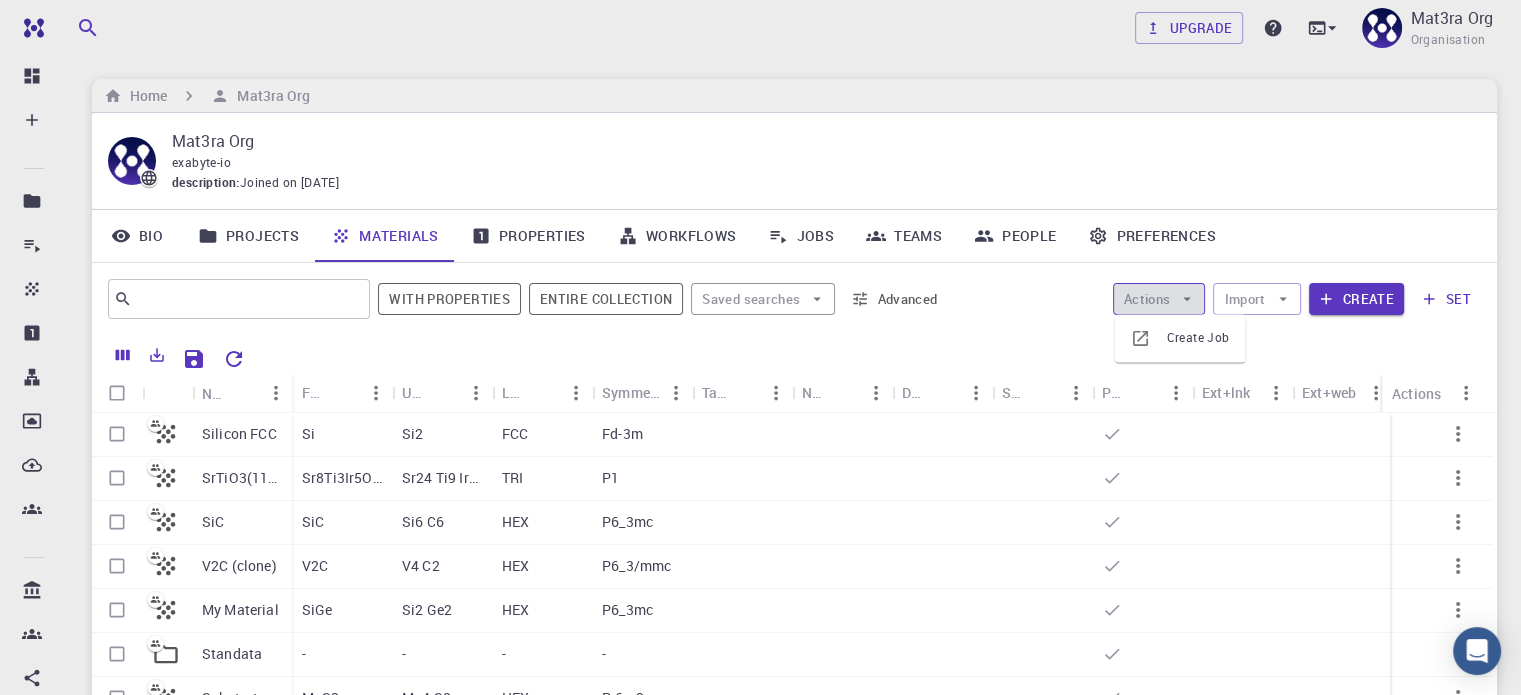 click 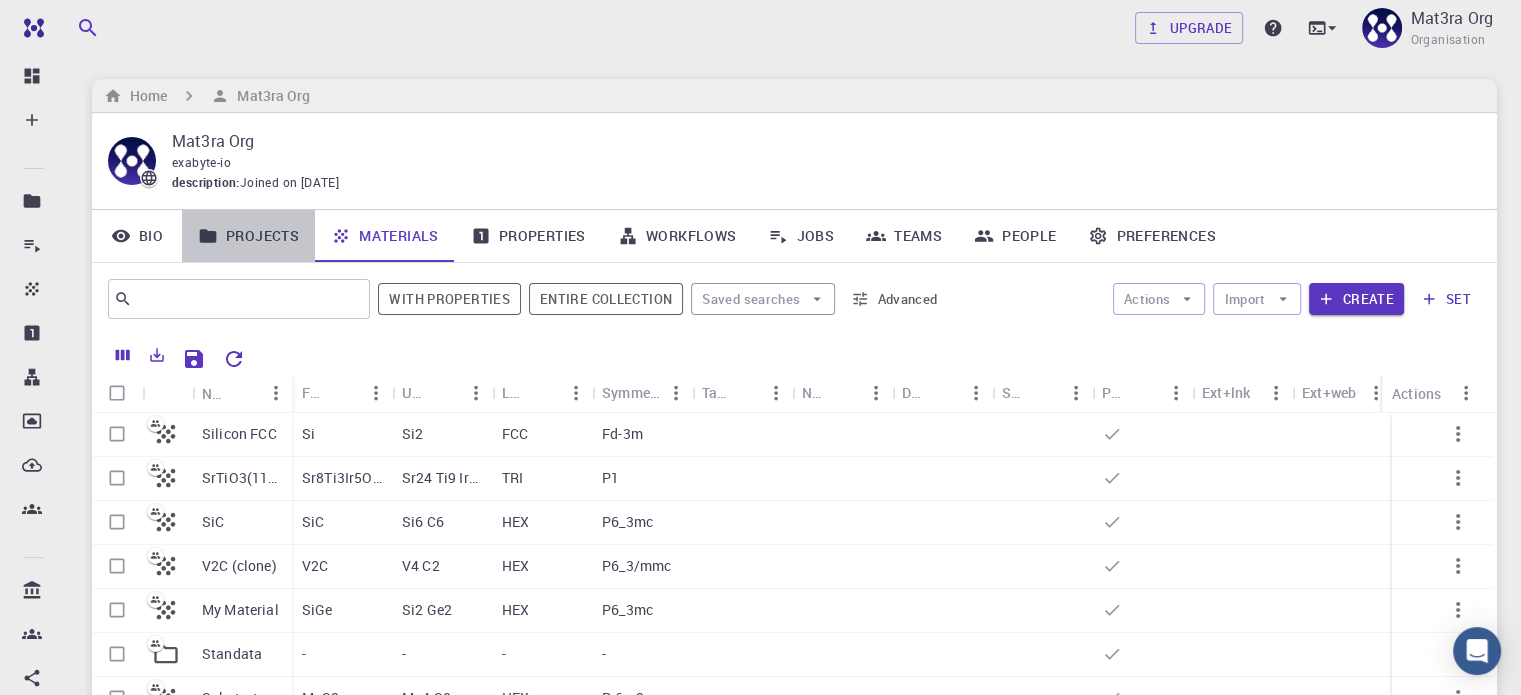 click on "Projects" at bounding box center [248, 236] 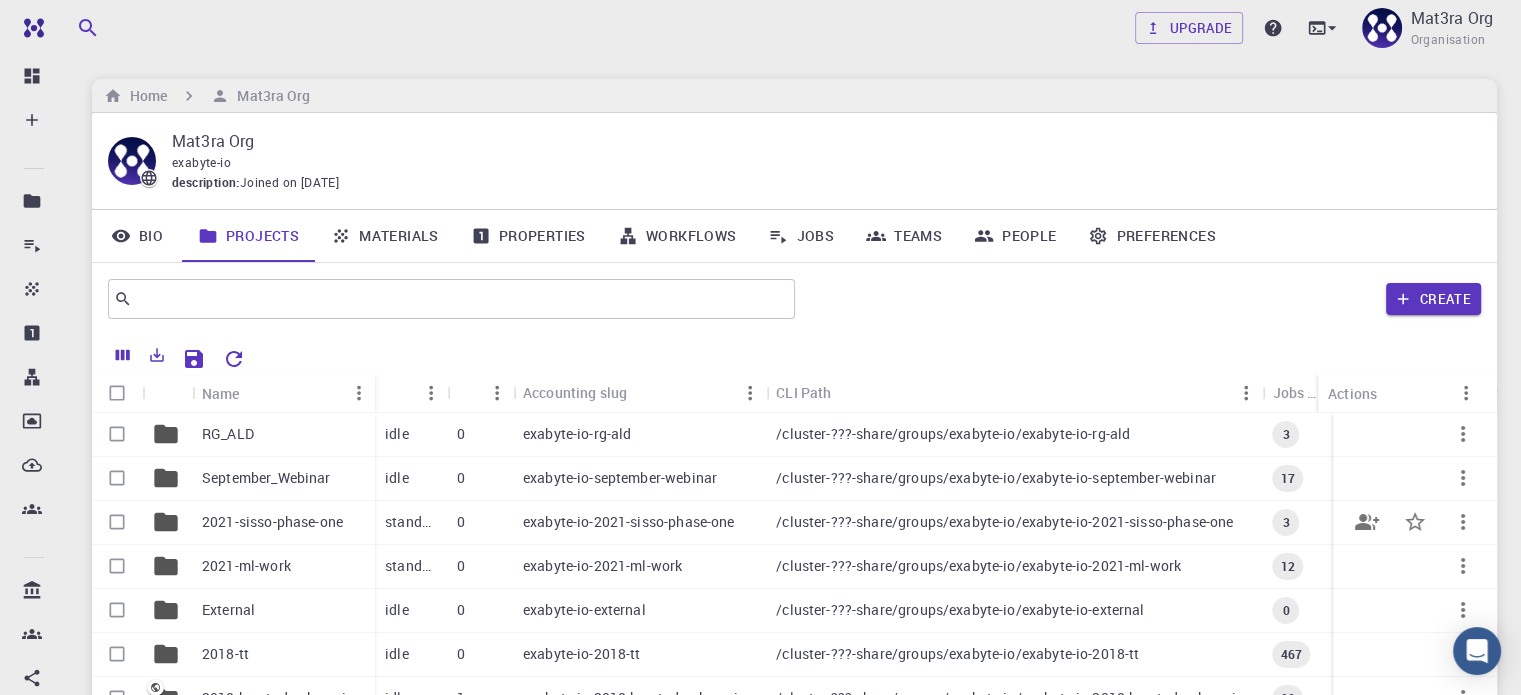 click on "2021-sisso-phase-one" at bounding box center (272, 522) 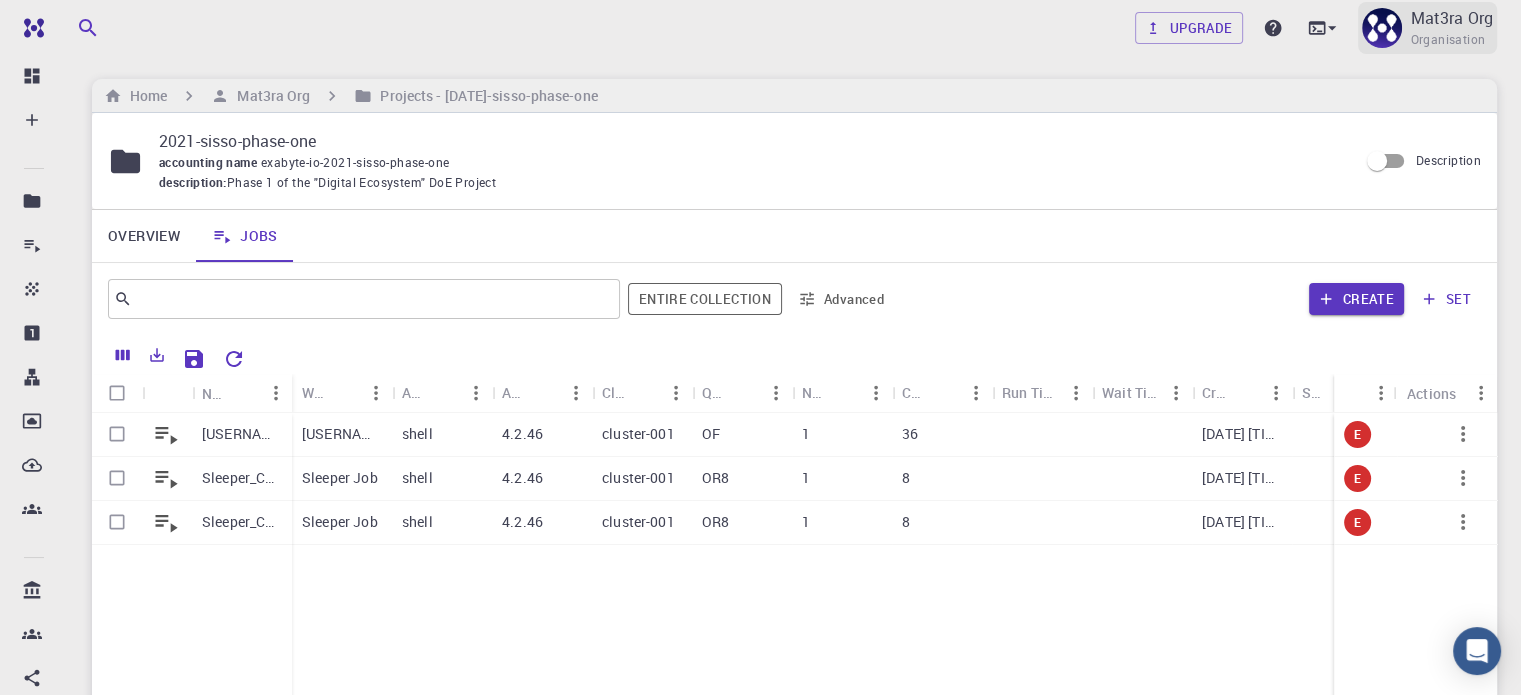 click on "Organisation" at bounding box center [1447, 40] 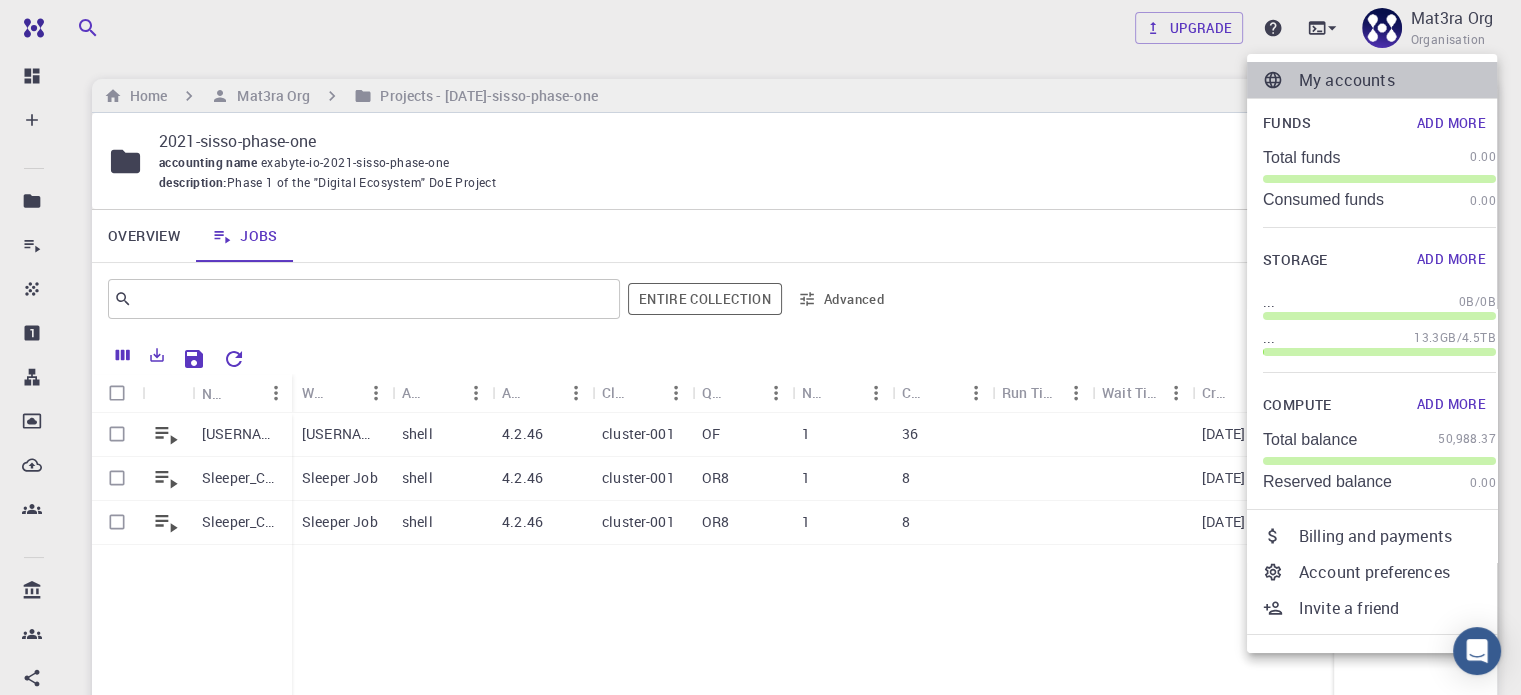 click on "My accounts" at bounding box center [1397, 80] 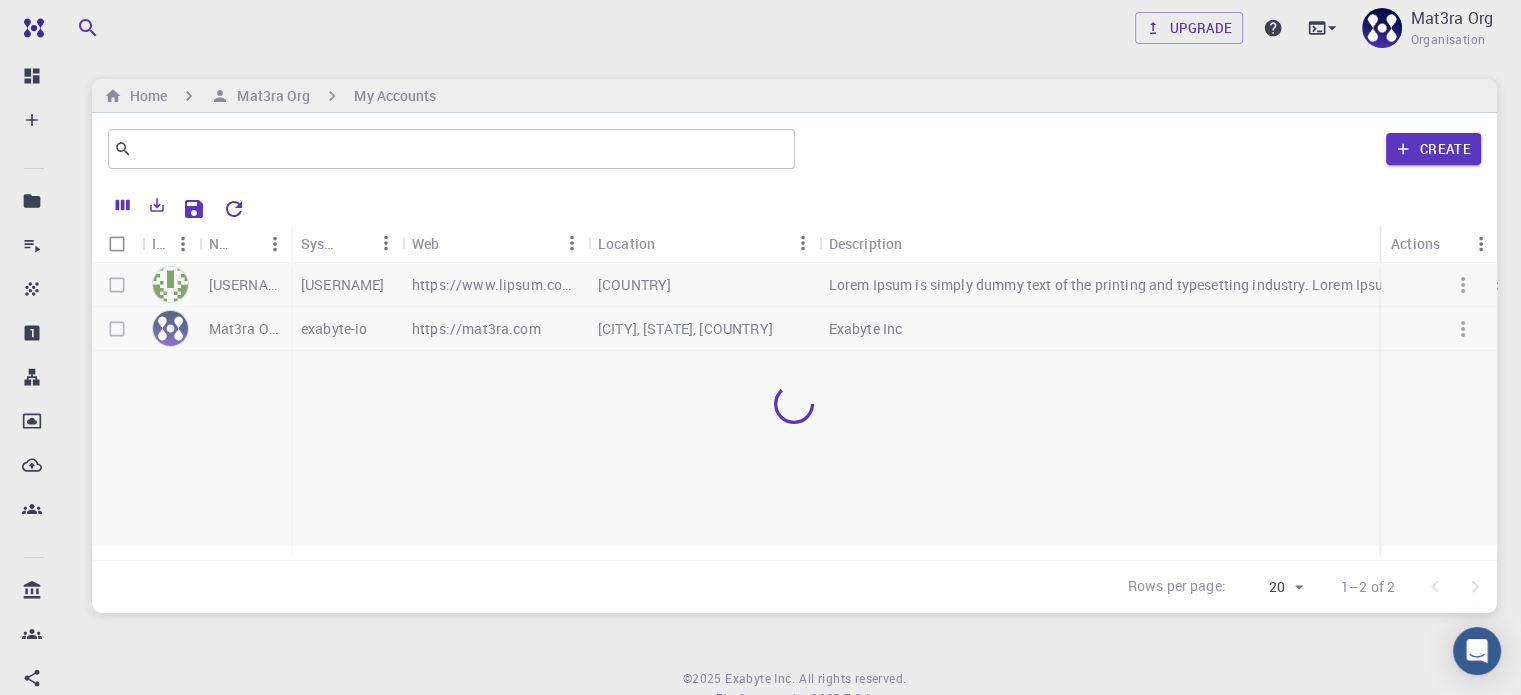 click at bounding box center [794, 404] 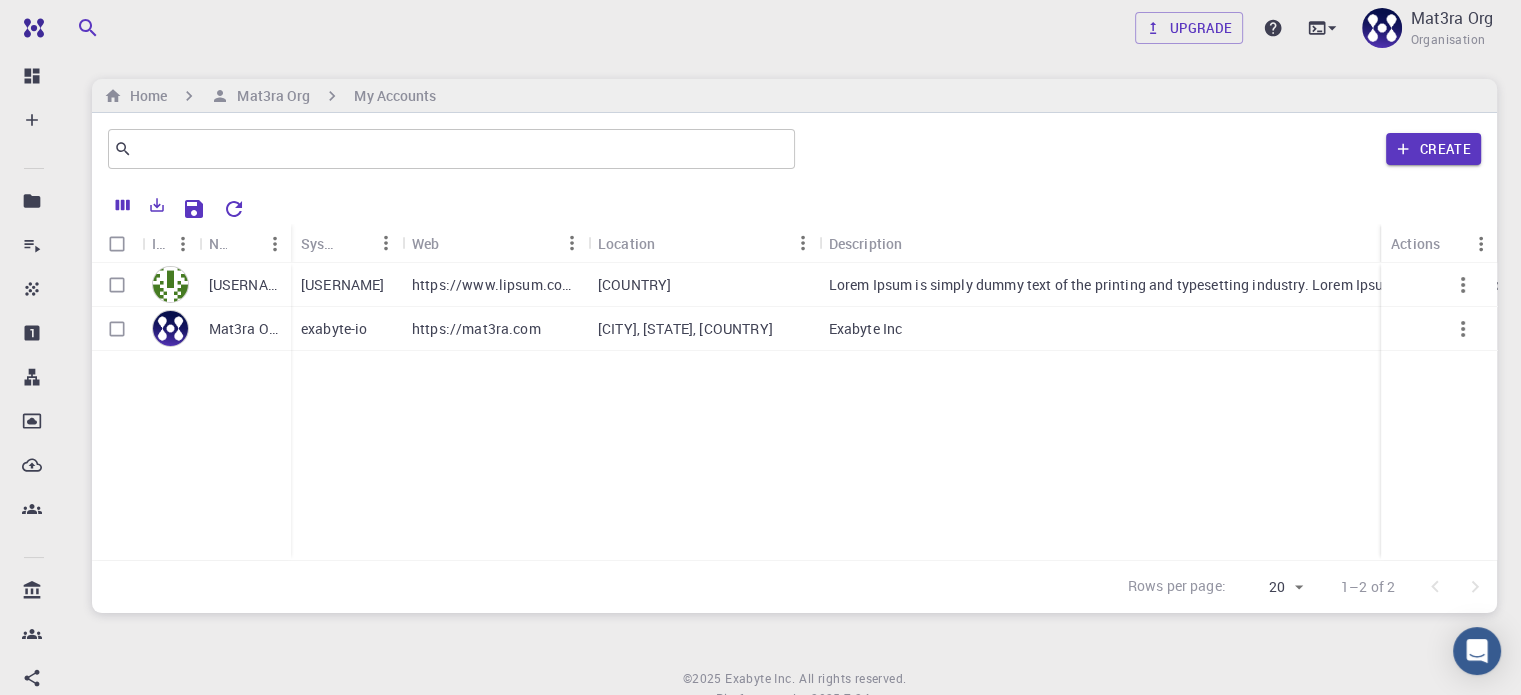 click on "[USERNAME]" at bounding box center [343, 285] 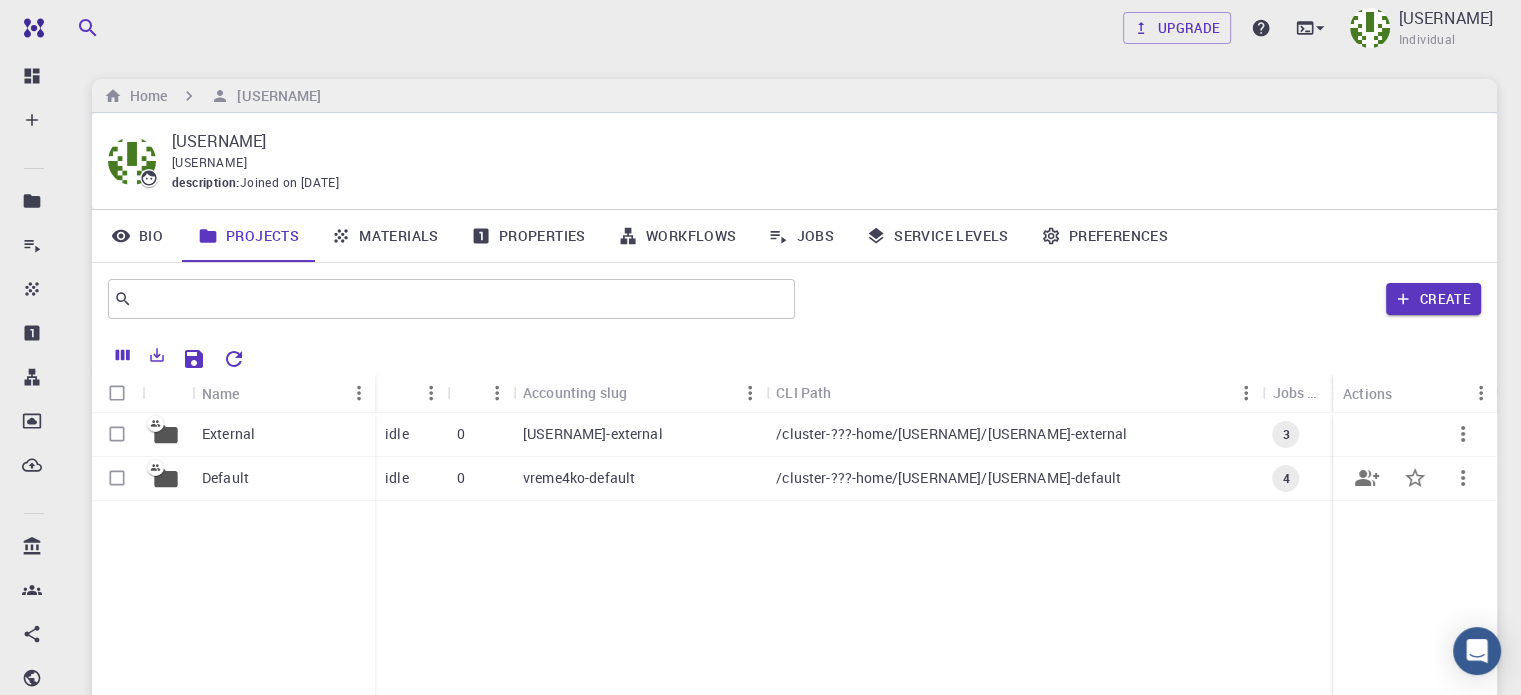 click on "0" at bounding box center (480, 479) 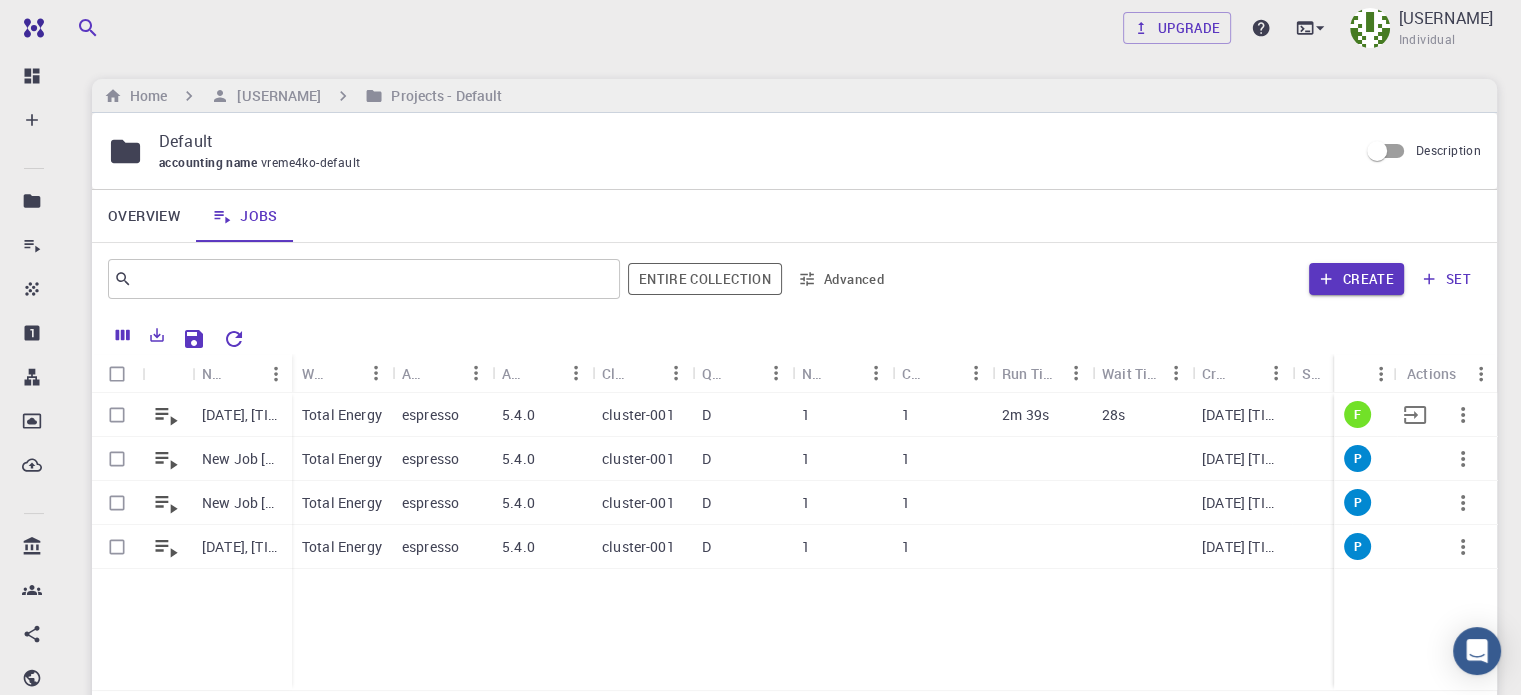 click on "Total Energy" at bounding box center (342, 415) 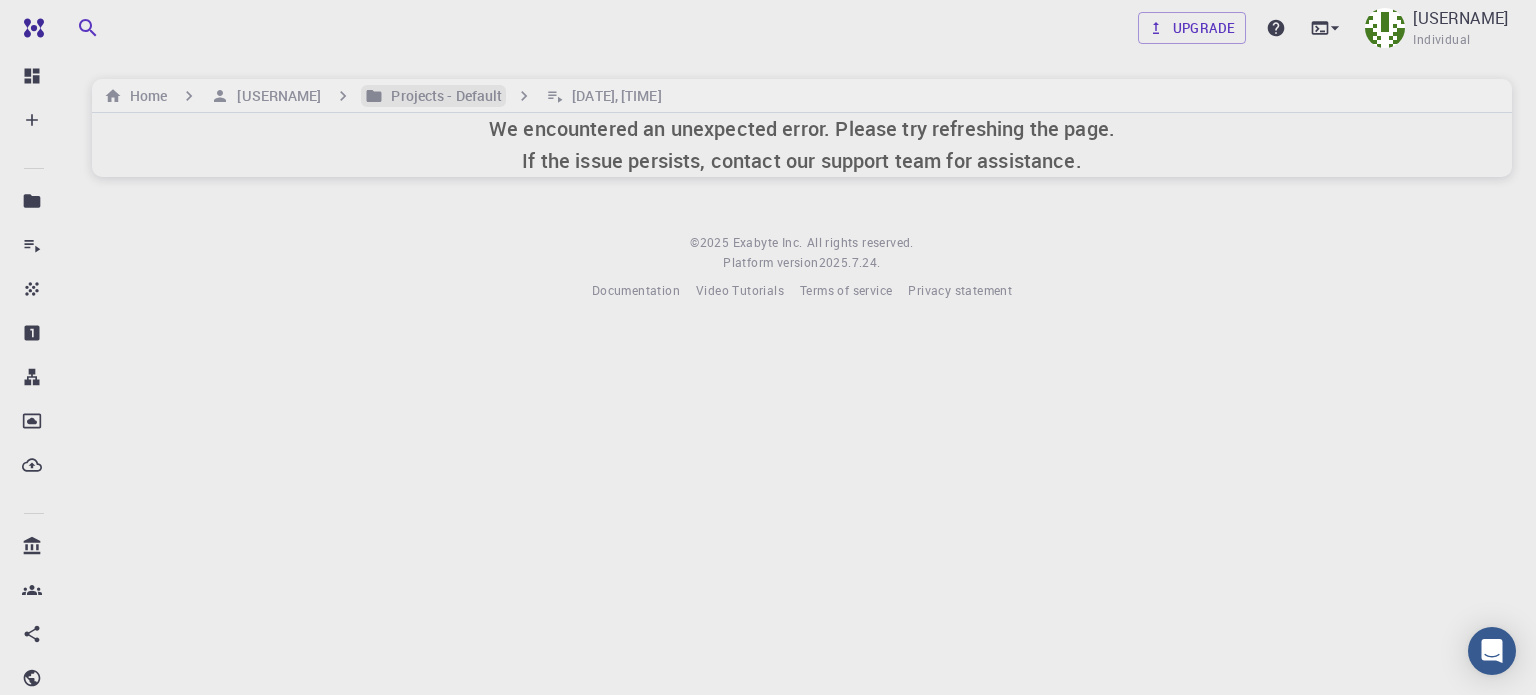 click on "Projects - Default" at bounding box center [442, 96] 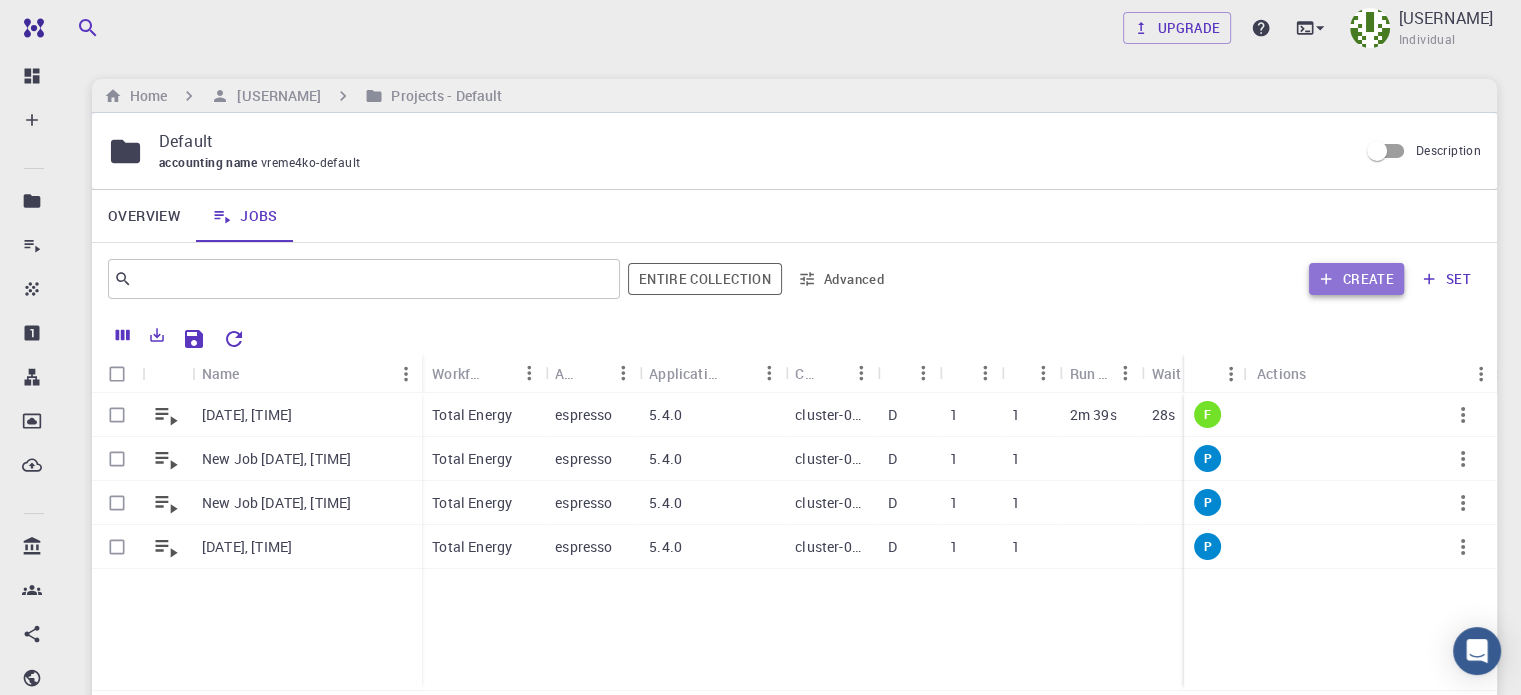 click on "Create" at bounding box center (1356, 279) 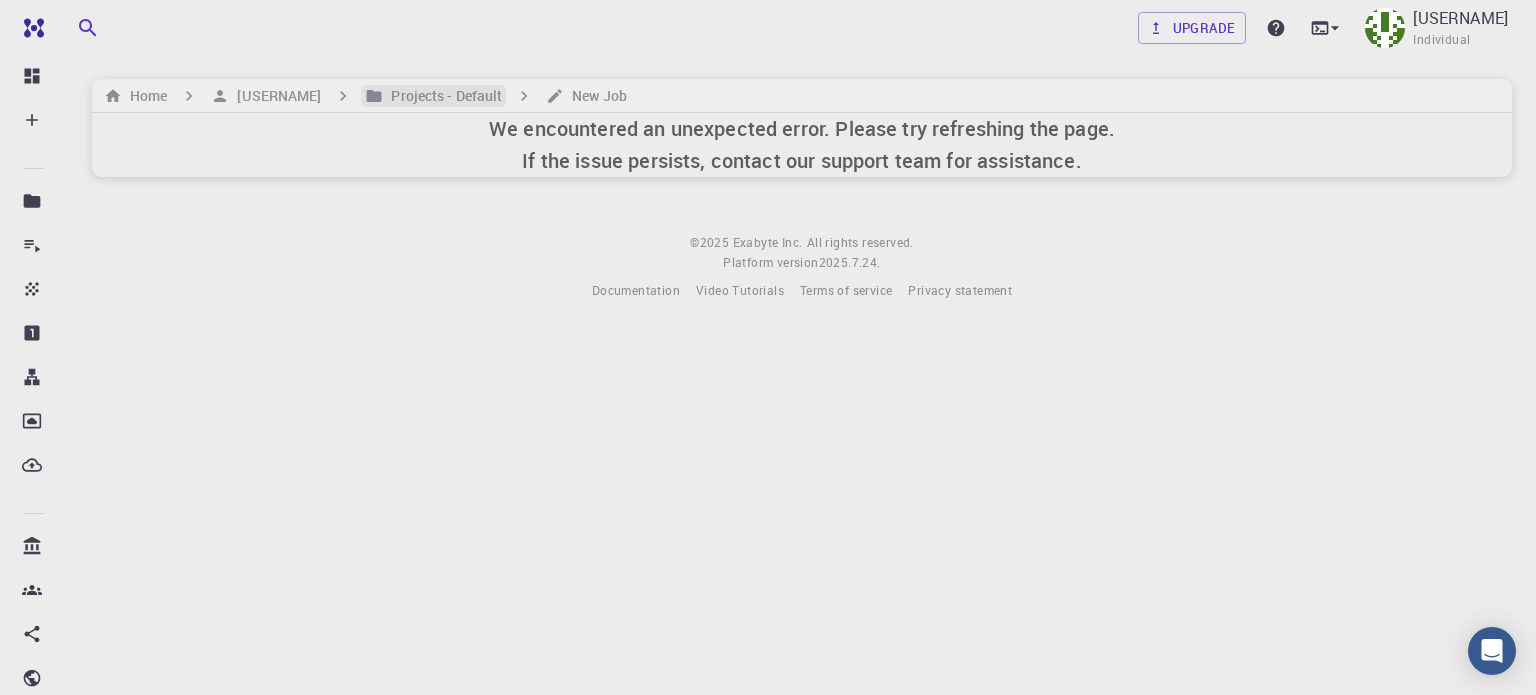click on "Projects - Default" at bounding box center [442, 96] 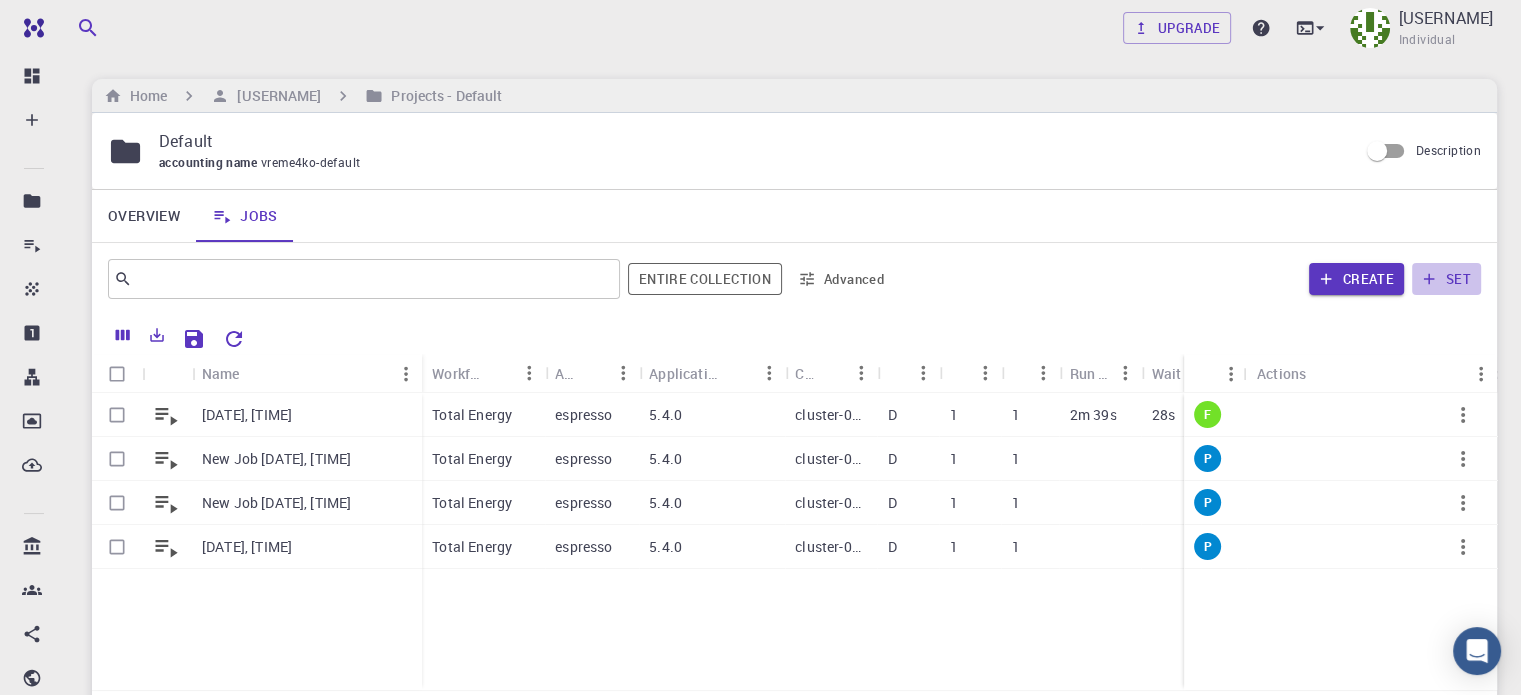 click on "set" at bounding box center [1446, 279] 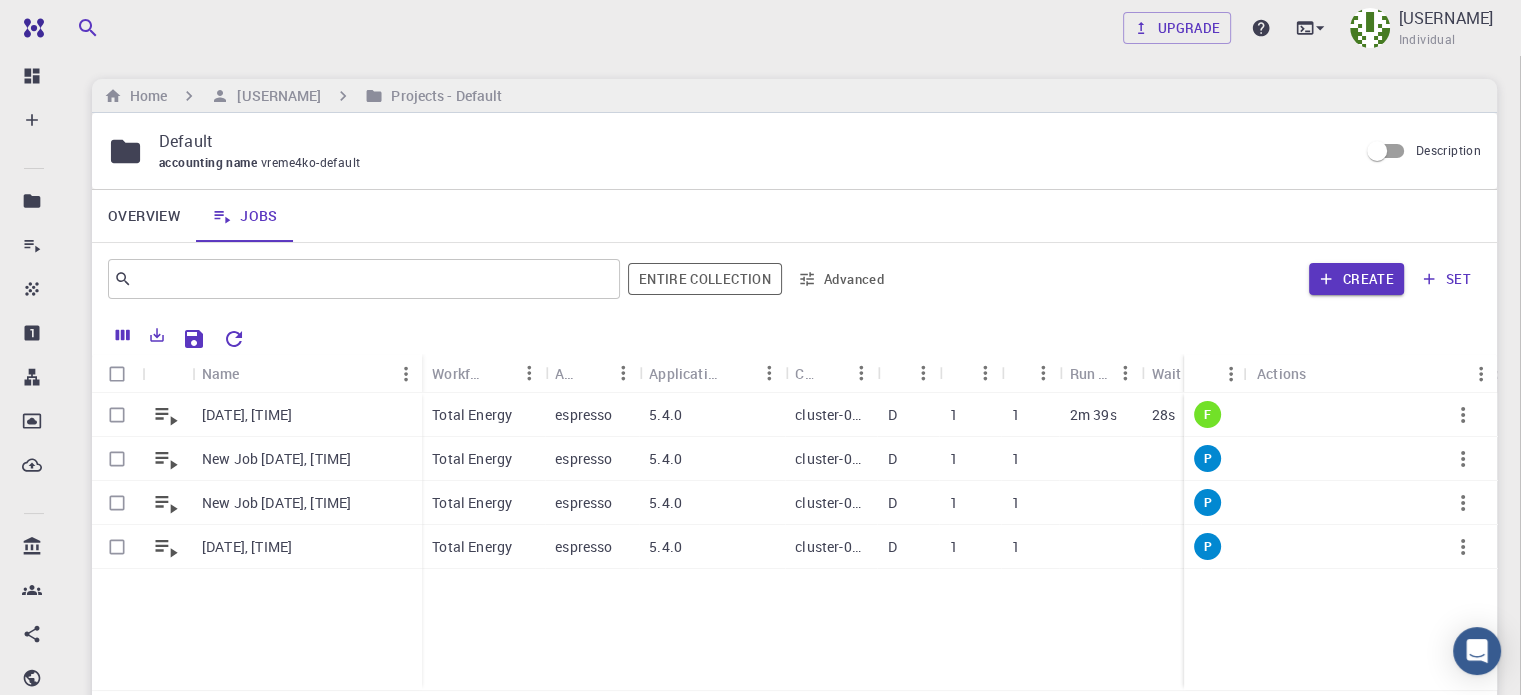 click at bounding box center (774, 981) 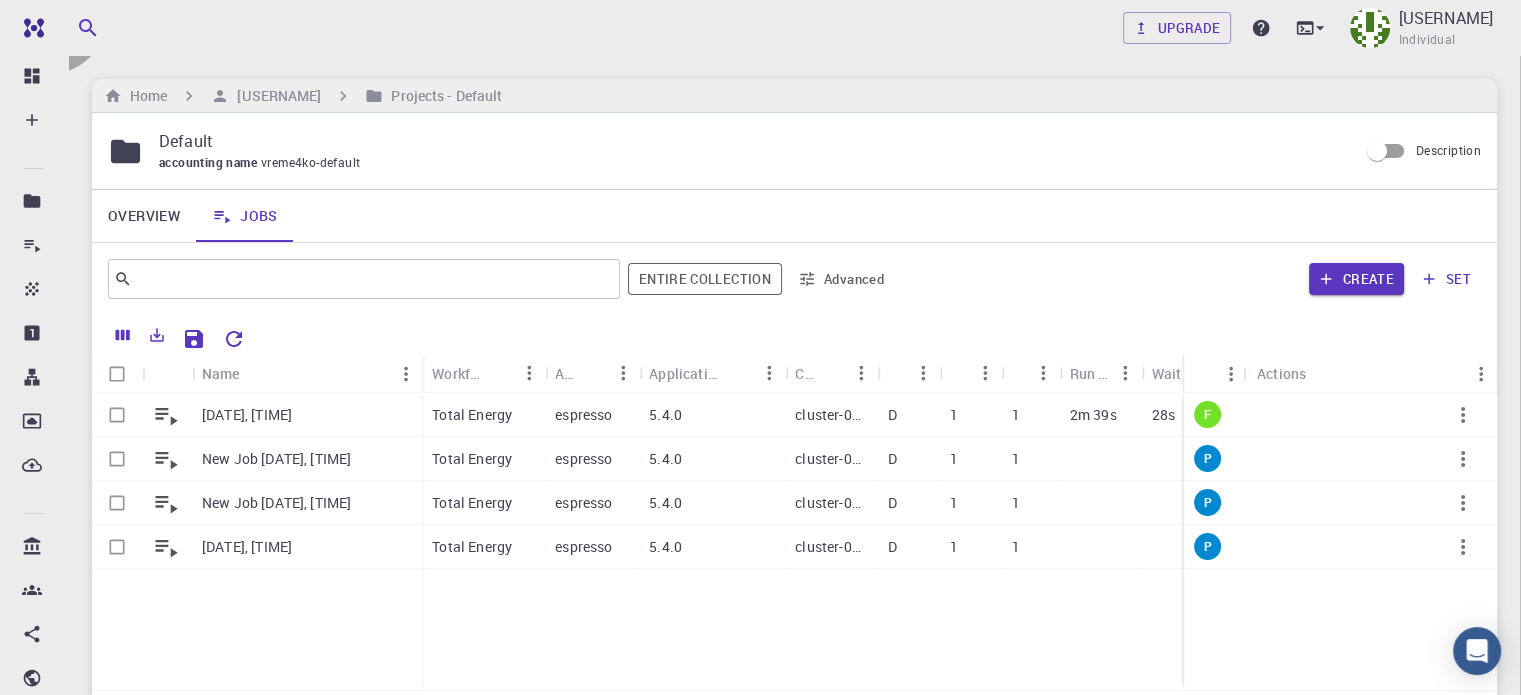 click on "Submit" at bounding box center [115, 1020] 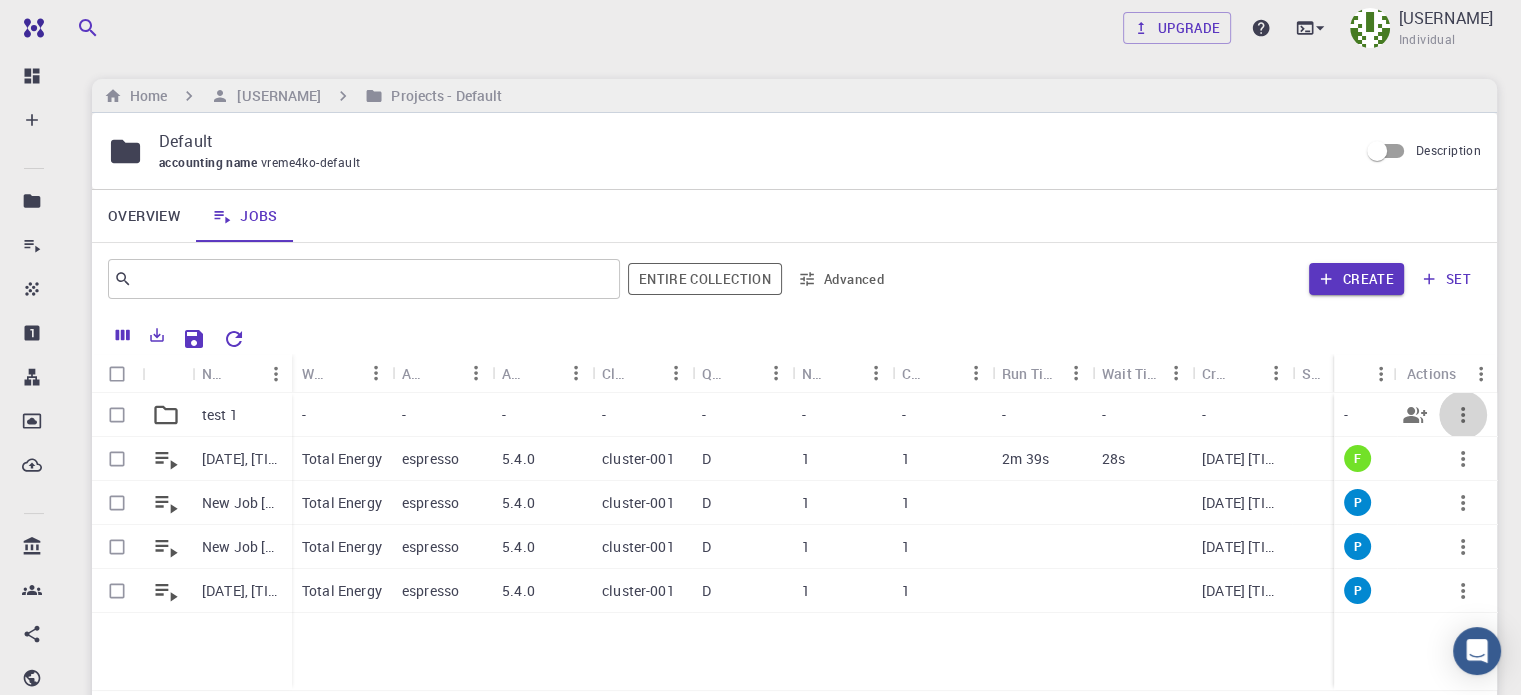 click 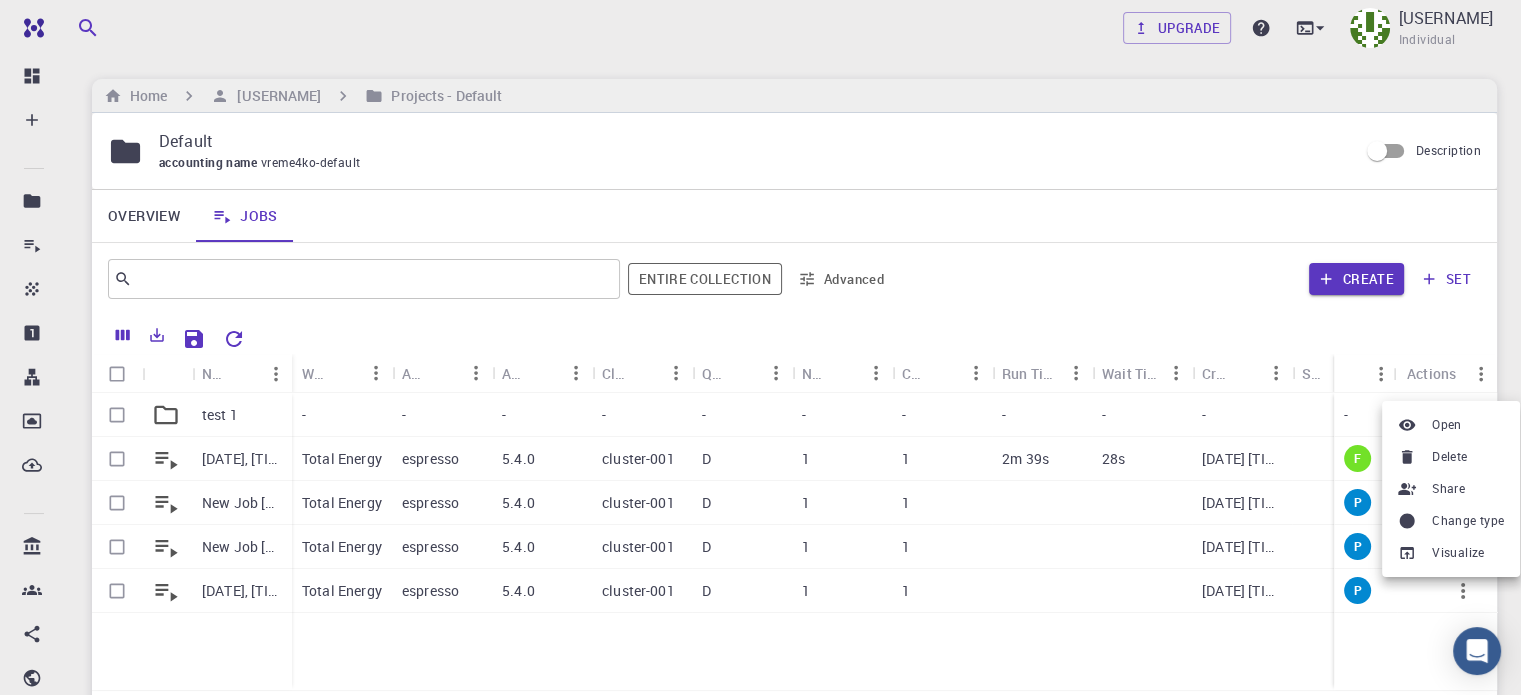 click at bounding box center [760, 347] 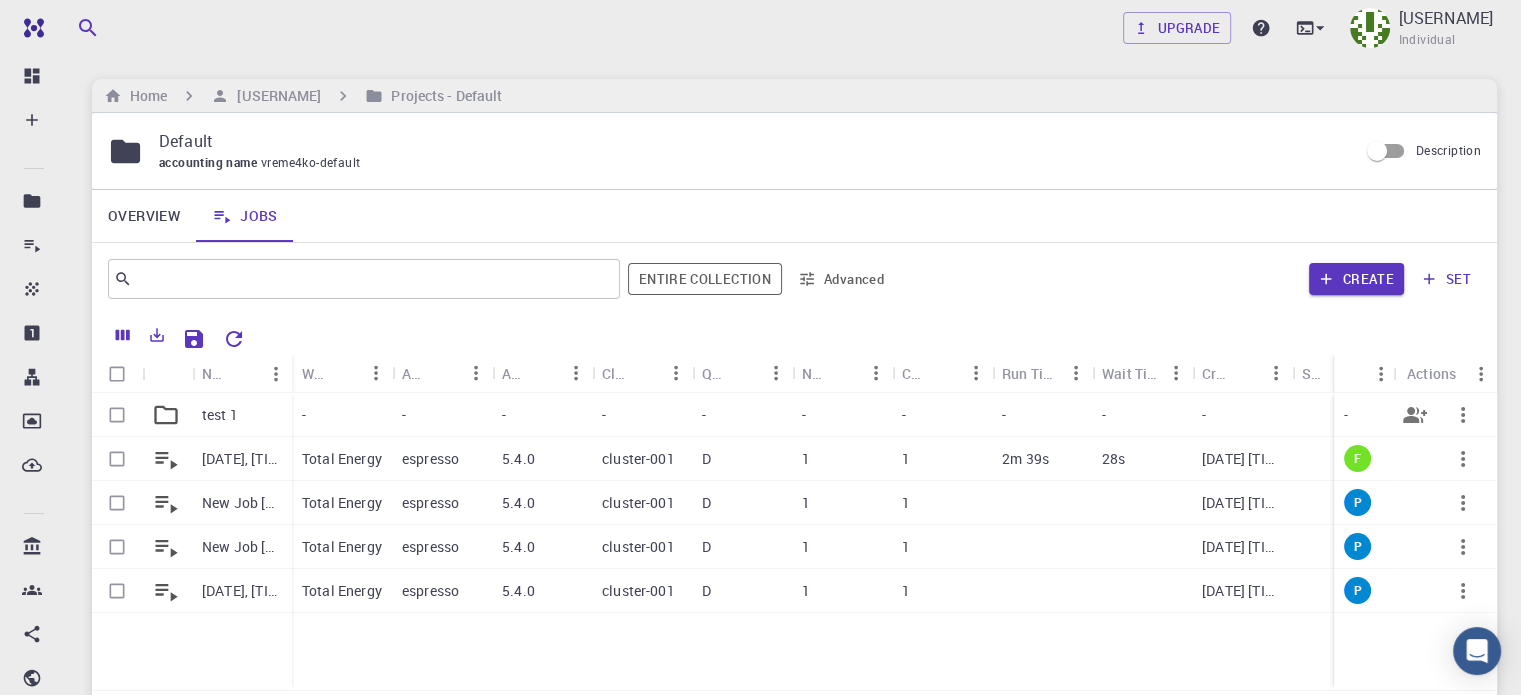 click on "test 1" at bounding box center [220, 415] 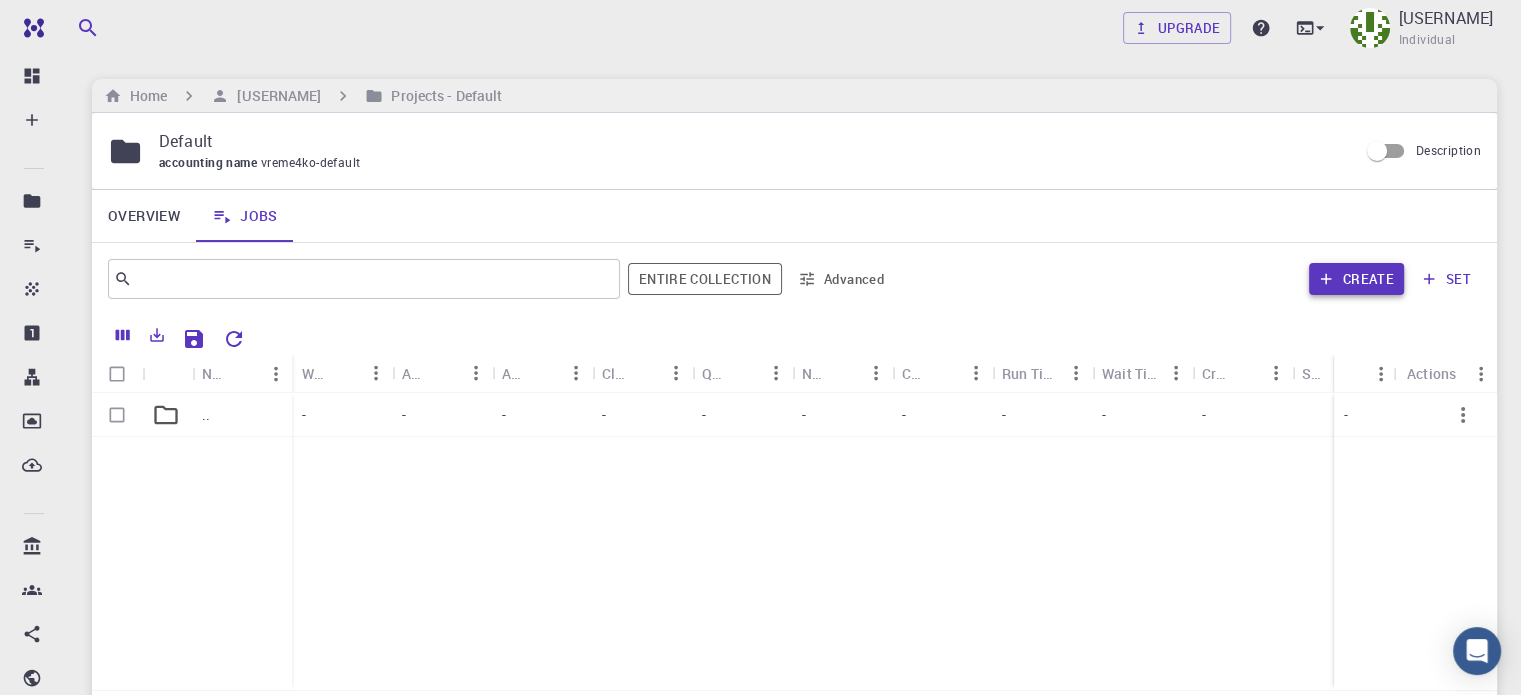 click on "Create" at bounding box center [1356, 279] 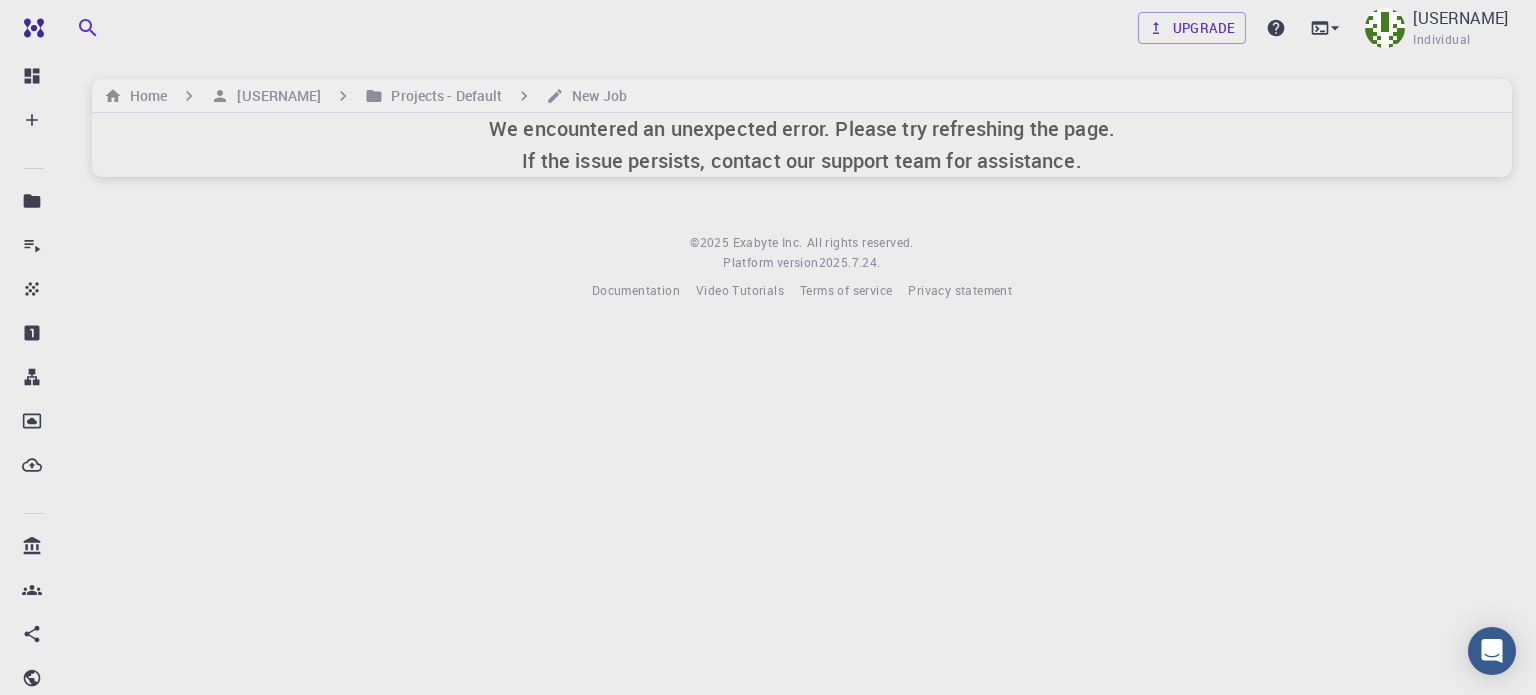 click on "We encountered an unexpected error. Please try refreshing the page.  If the issue persists, contact our support team for assistance." at bounding box center (802, 145) 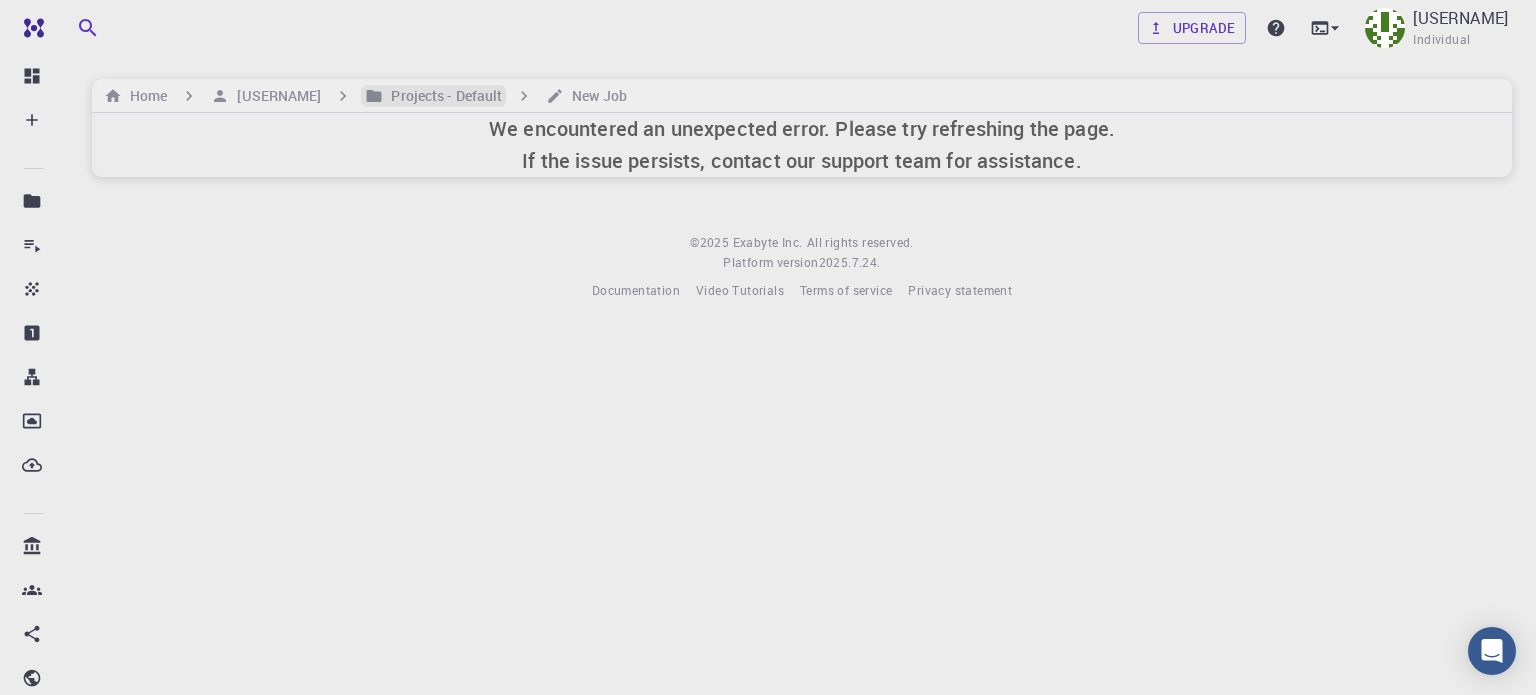 click on "Projects - Default" at bounding box center [442, 96] 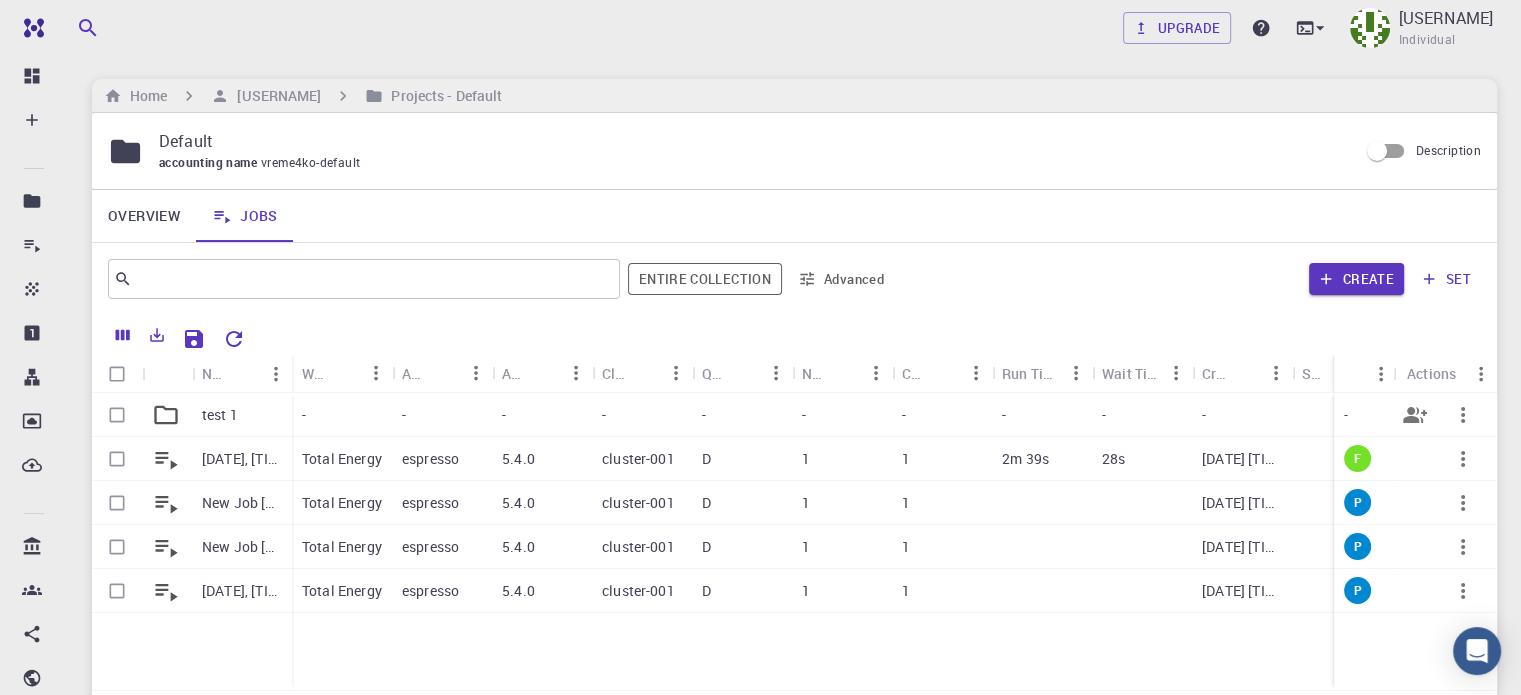 click 